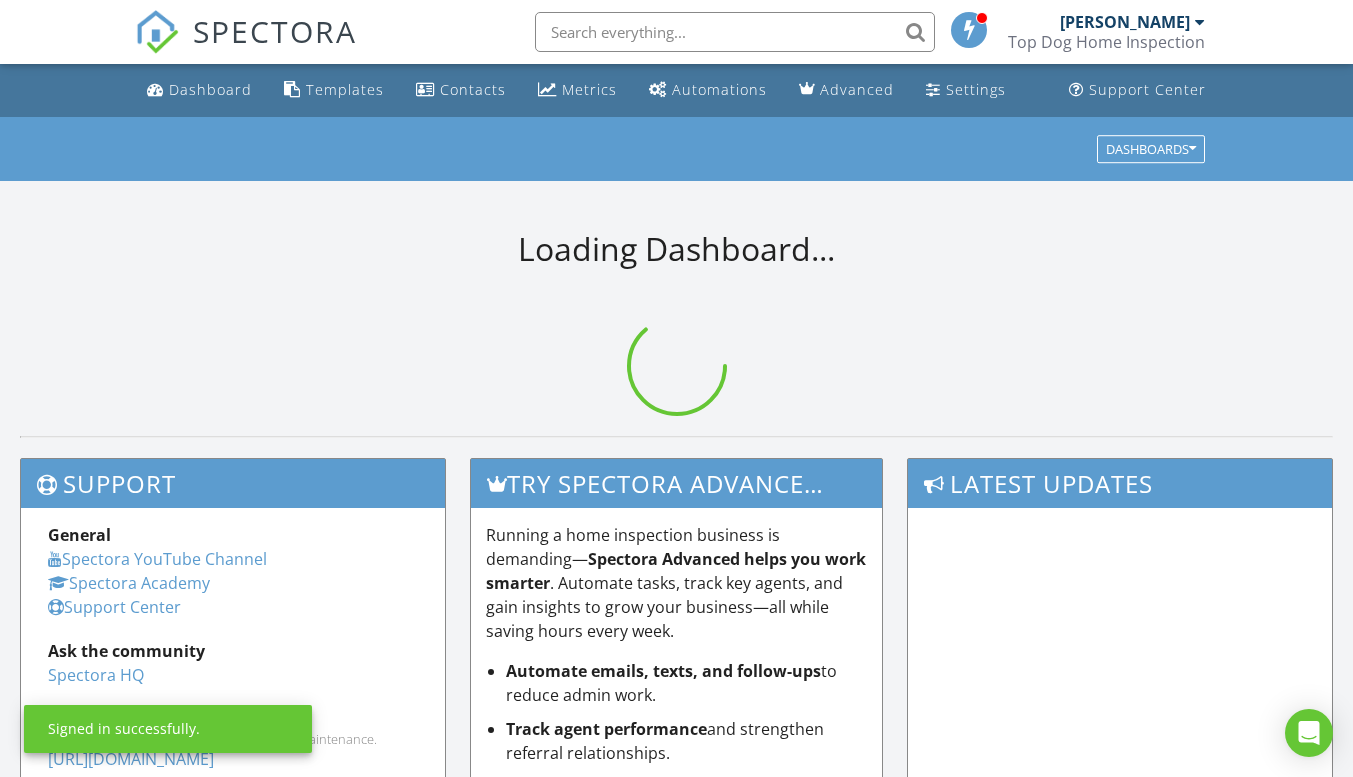 scroll, scrollTop: 0, scrollLeft: 0, axis: both 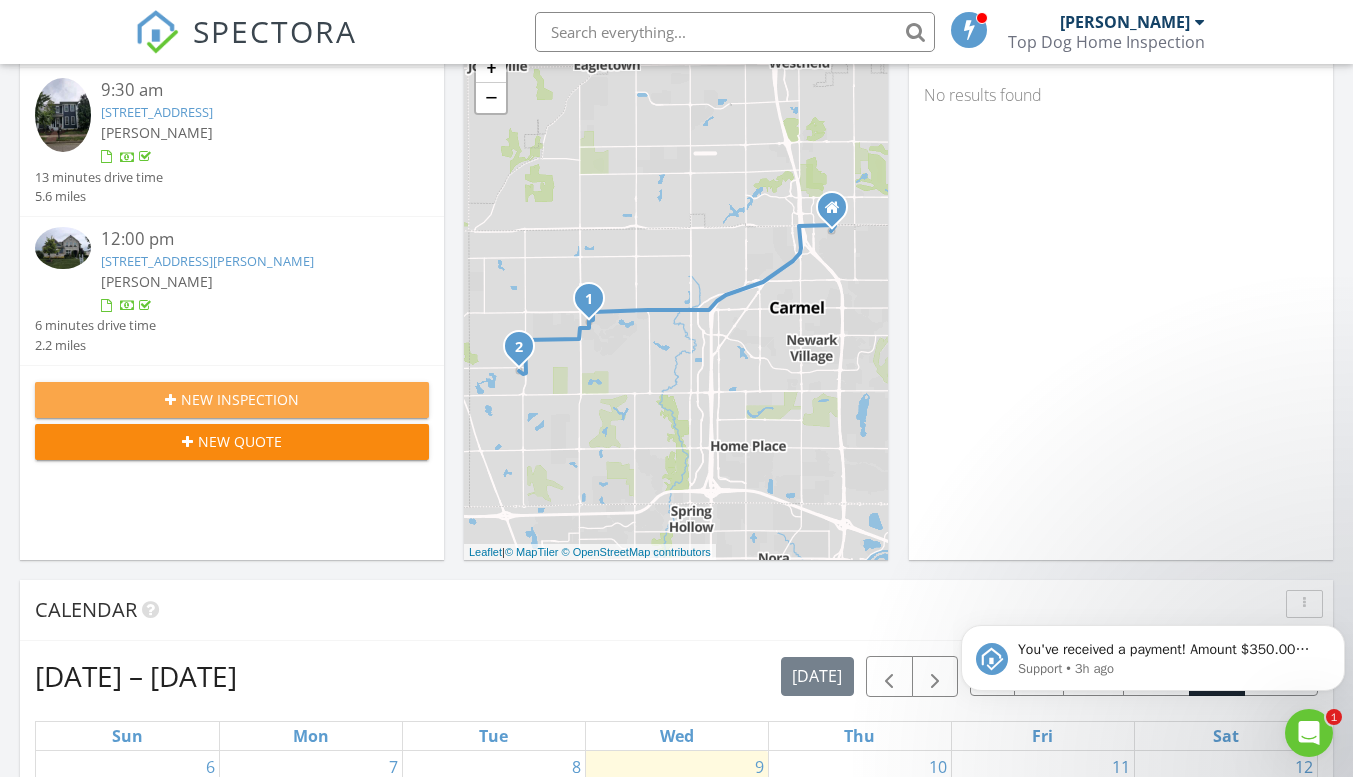 click on "New Inspection" at bounding box center [232, 399] 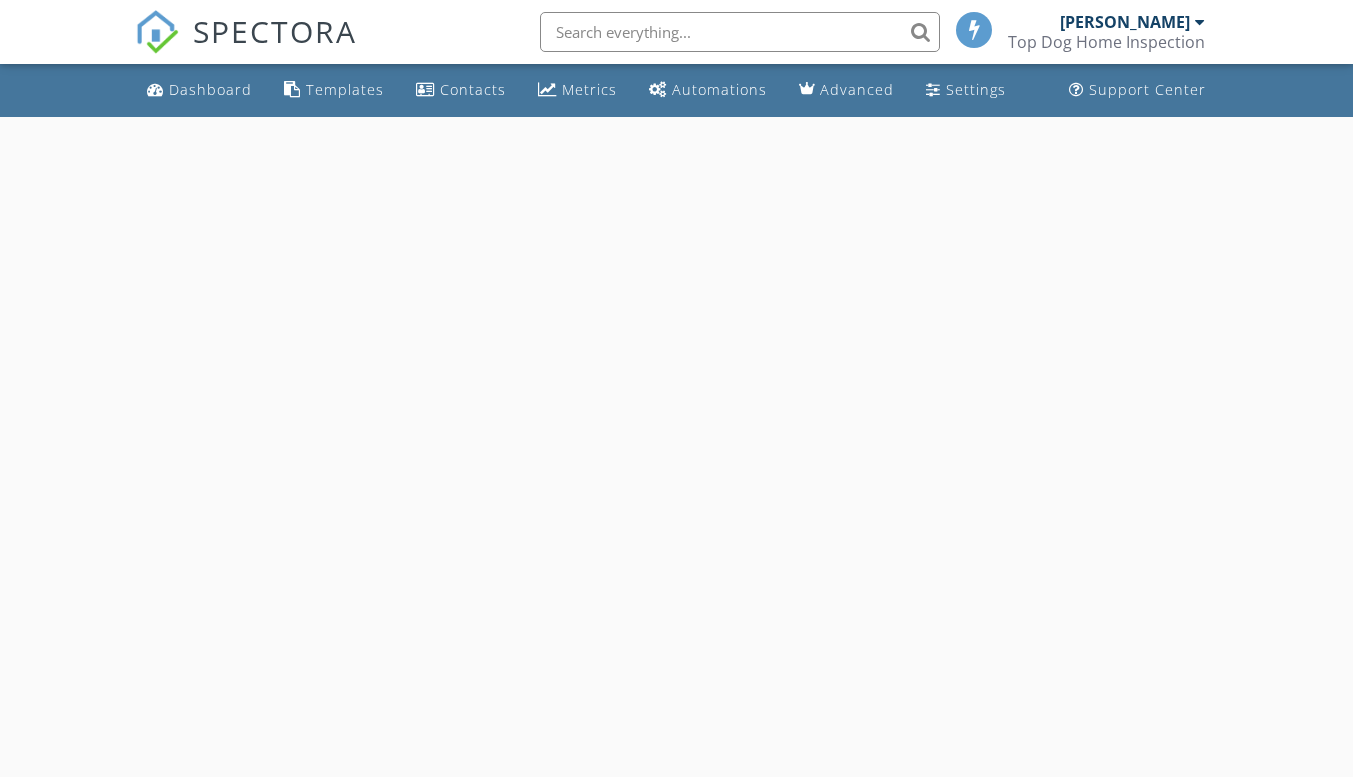scroll, scrollTop: 0, scrollLeft: 0, axis: both 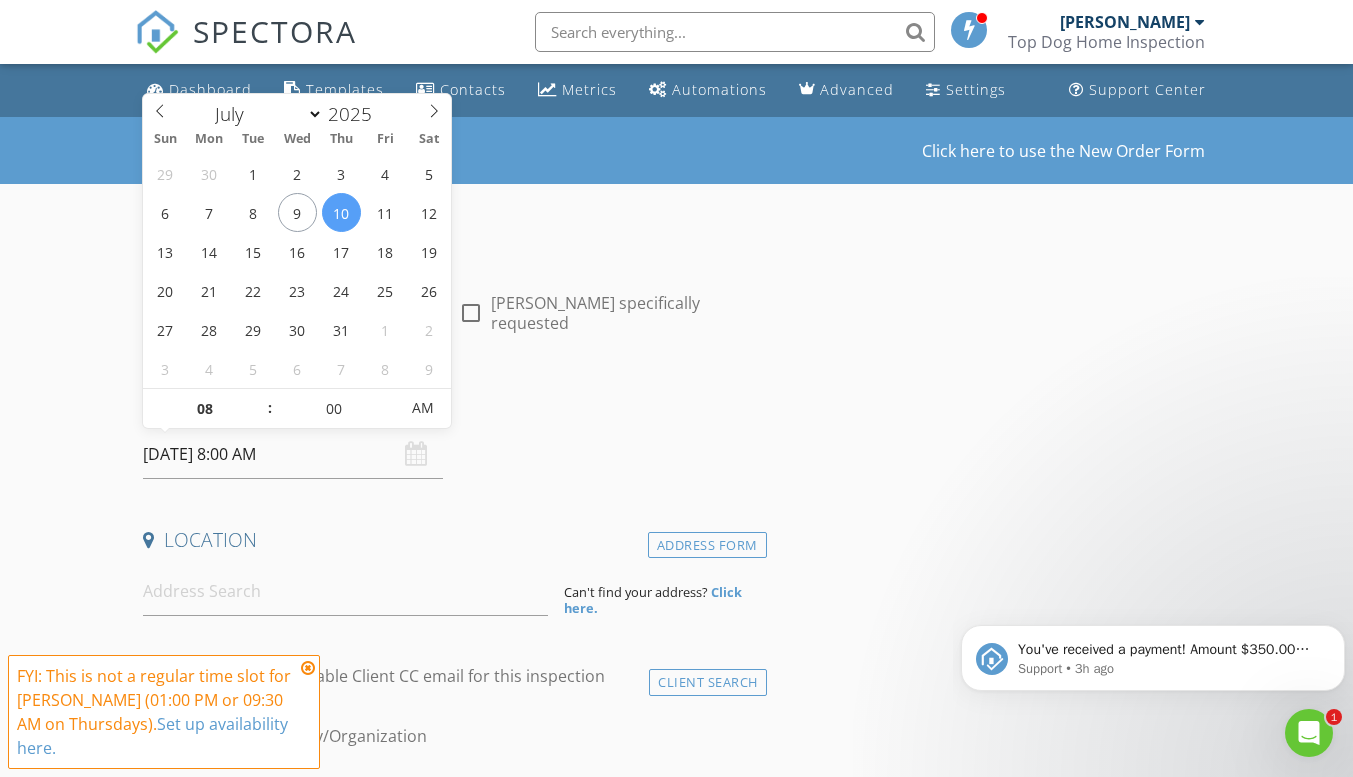 click on "[DATE] 8:00 AM" at bounding box center (293, 454) 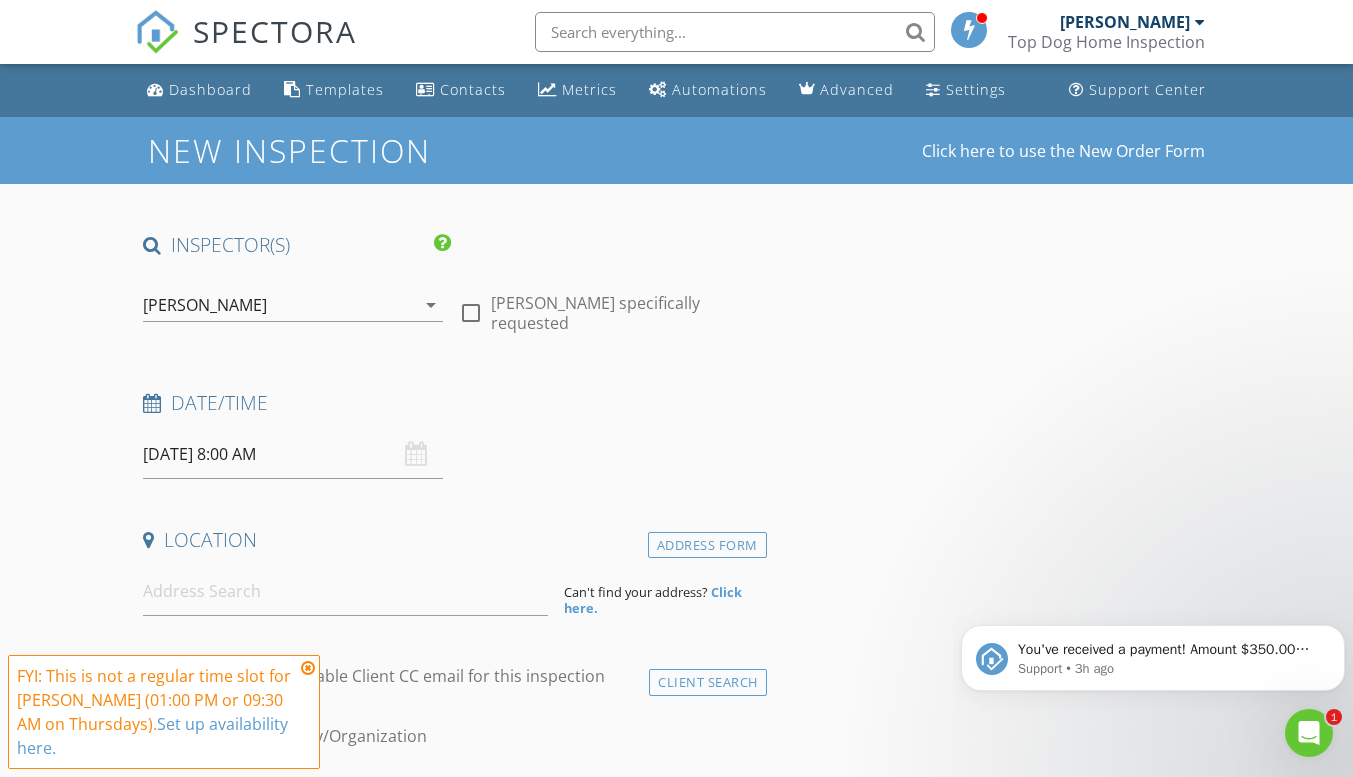 click on "New Inspection
Click here to use the New Order Form
INSPECTOR(S)
check_box   Jacob Kelly   PRIMARY   Jacob Kelly arrow_drop_down   check_box_outline_blank Jacob Kelly specifically requested
Date/Time
07/10/2025 8:00 AM
Location
Address Form       Can't find your address?   Click here.
client
check_box Enable Client CC email for this inspection   Client Search     check_box_outline_blank Client is a Company/Organization     First Name   Last Name   Email   CC Email   Phone   Address   City   State   Zip       Notes   Private Notes
ADD ADDITIONAL client
SERVICES
check_box_outline_blank   Full Home Inspection   check_box_outline_blank   Re-Inspection   check_box_outline_blank   New Construction Inspection   check_box_outline_blank   11 Month Inspection" at bounding box center (676, 1737) 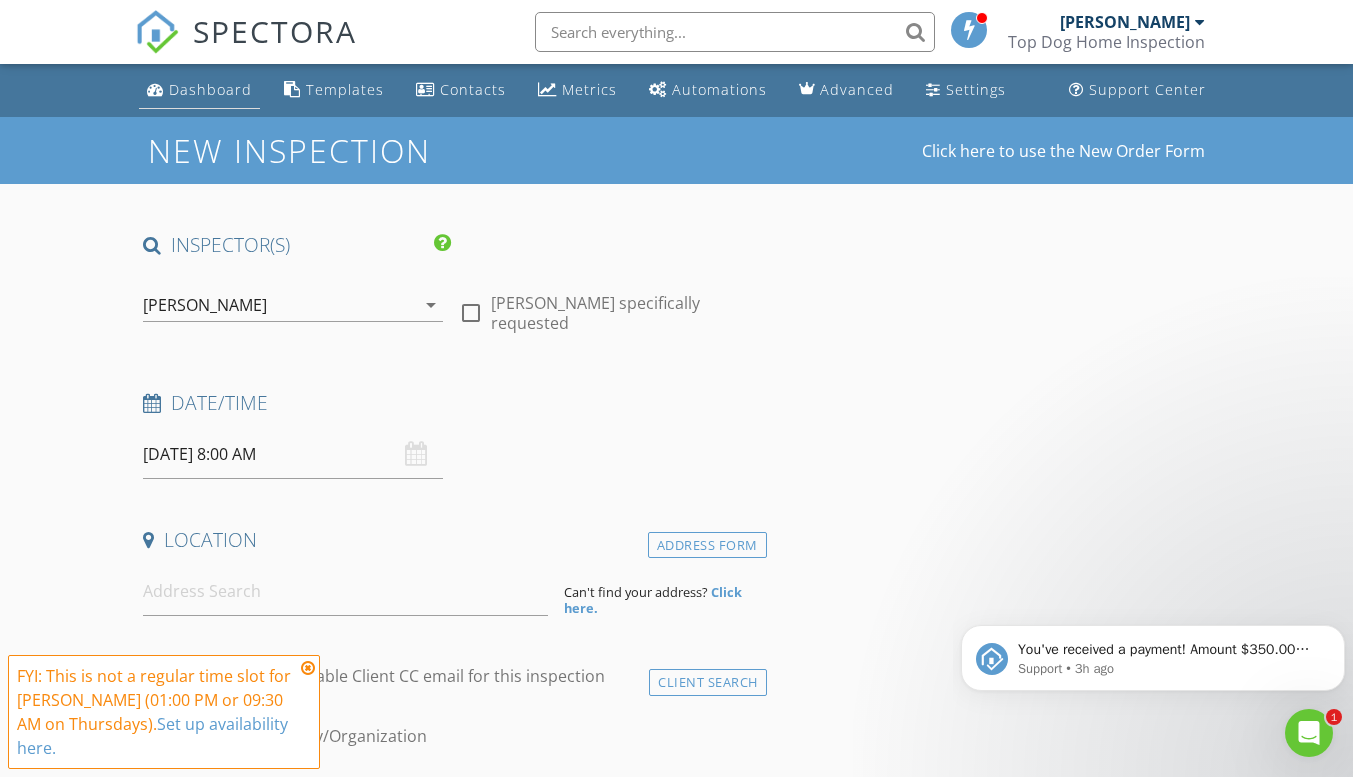 click on "Dashboard" at bounding box center [210, 89] 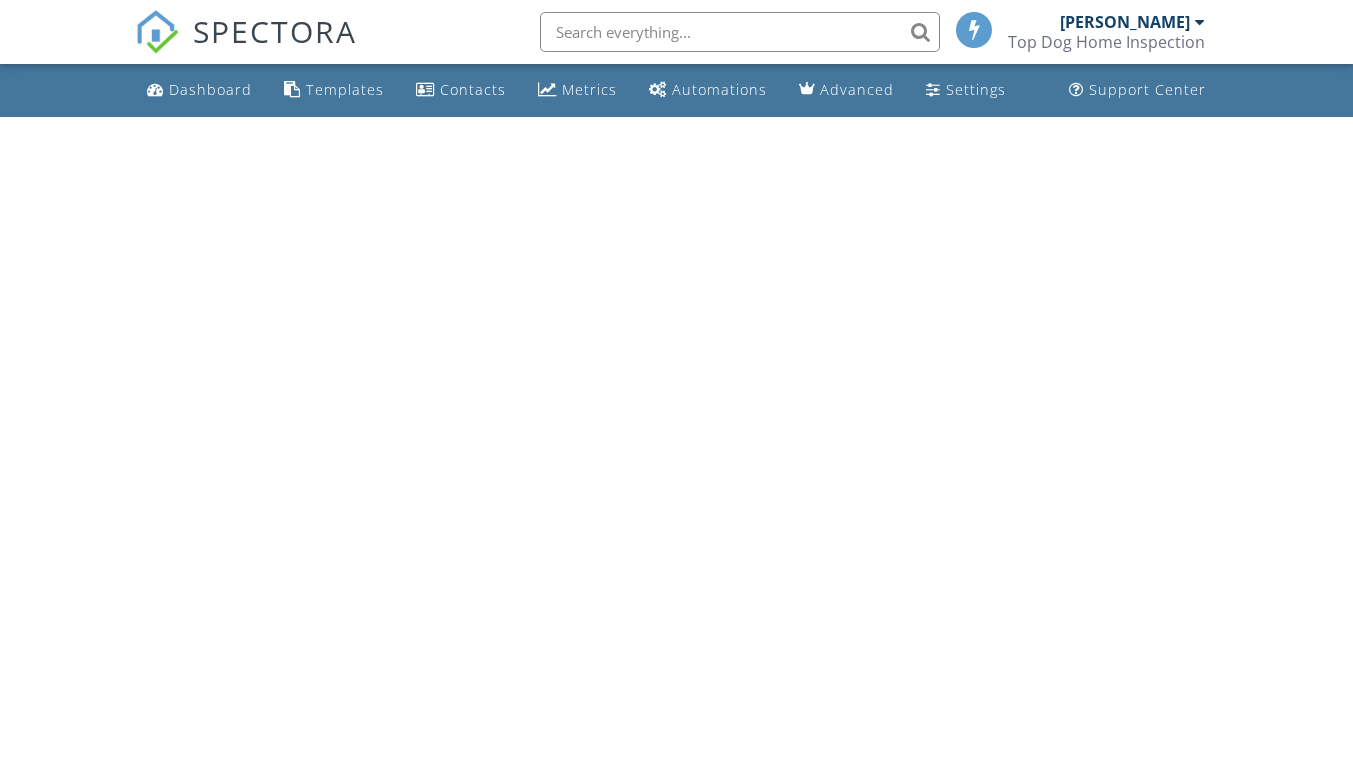 scroll, scrollTop: 0, scrollLeft: 0, axis: both 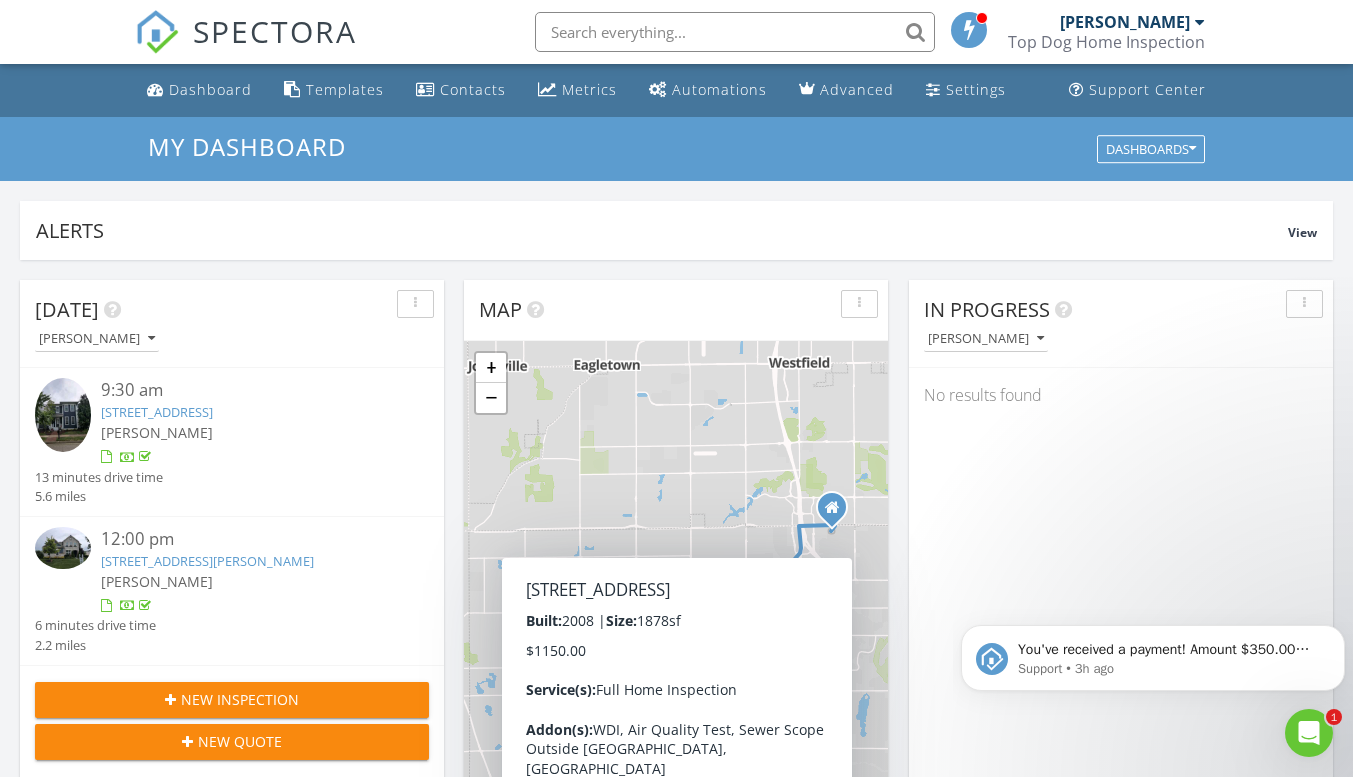 click on "New Inspection" at bounding box center [232, 699] 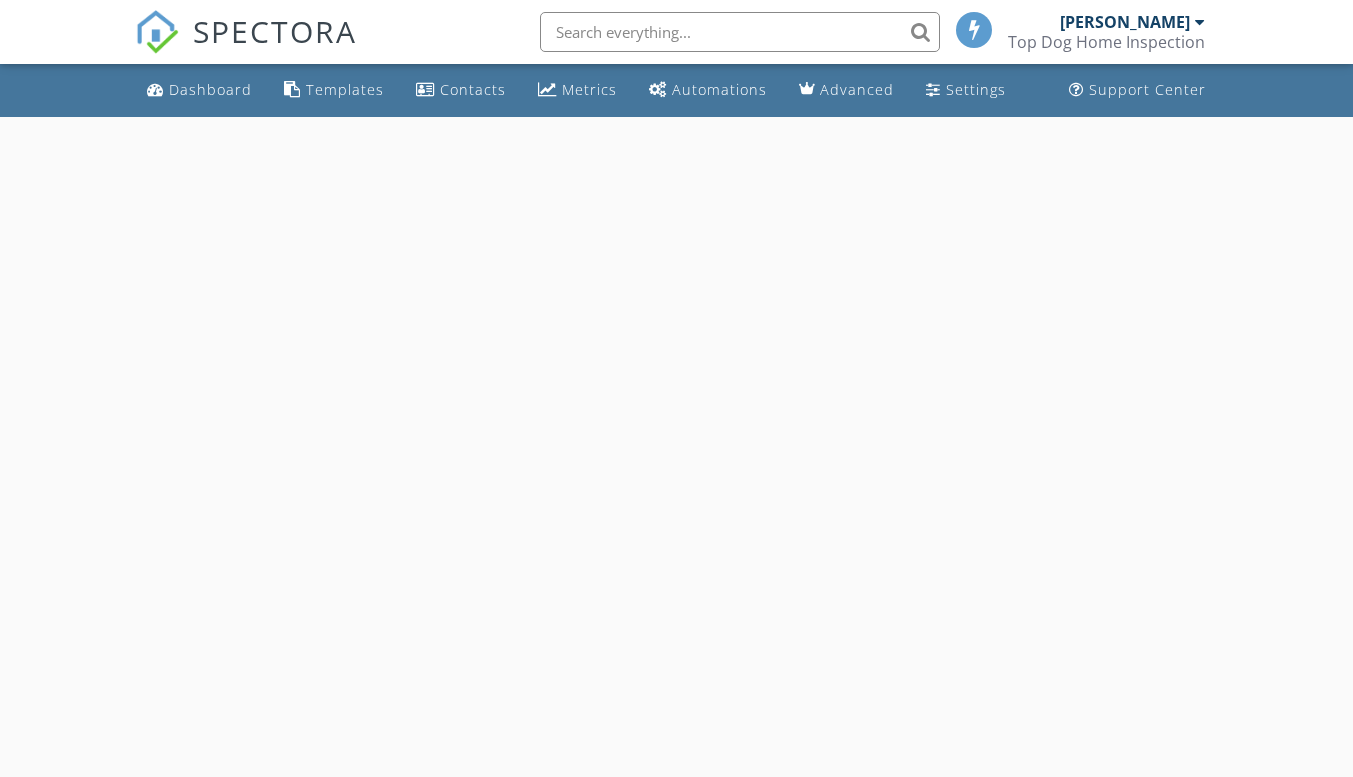 scroll, scrollTop: 0, scrollLeft: 0, axis: both 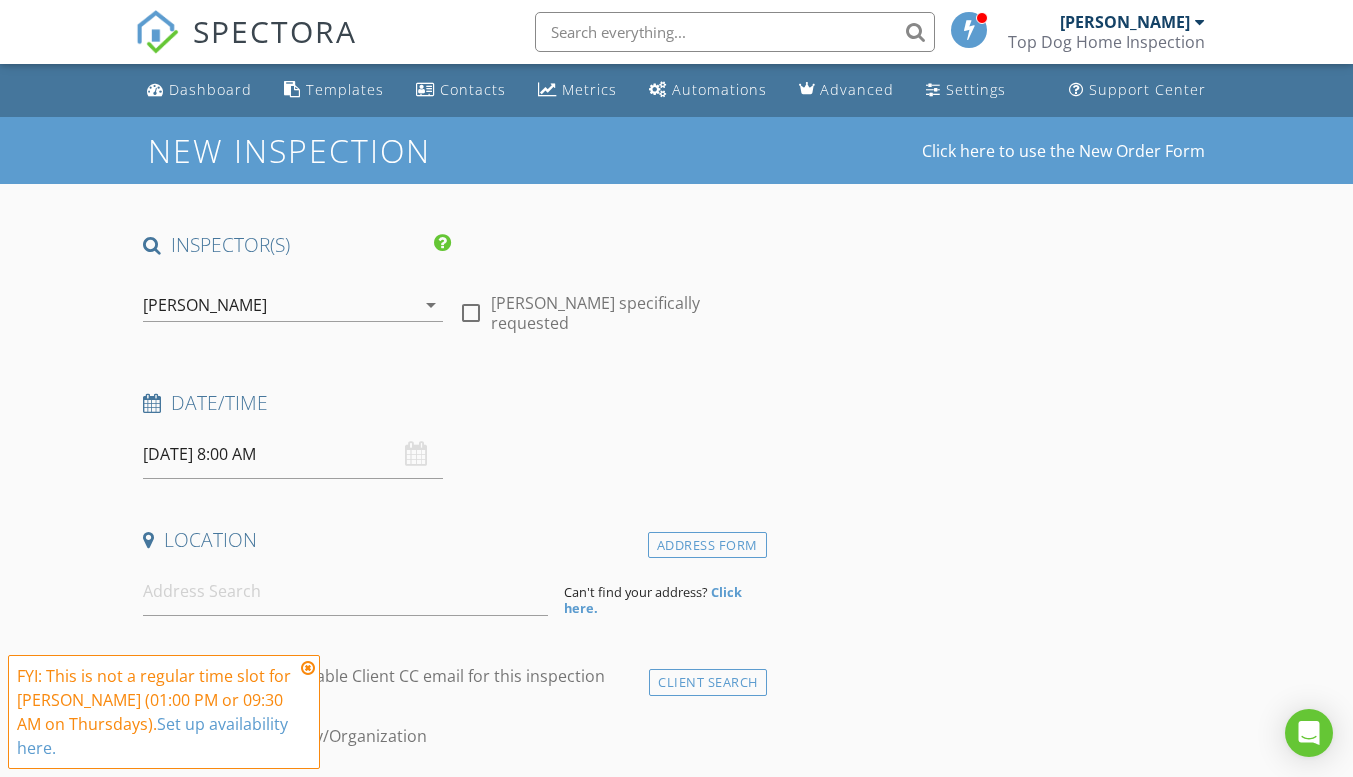click on "07/10/2025 8:00 AM" at bounding box center (293, 454) 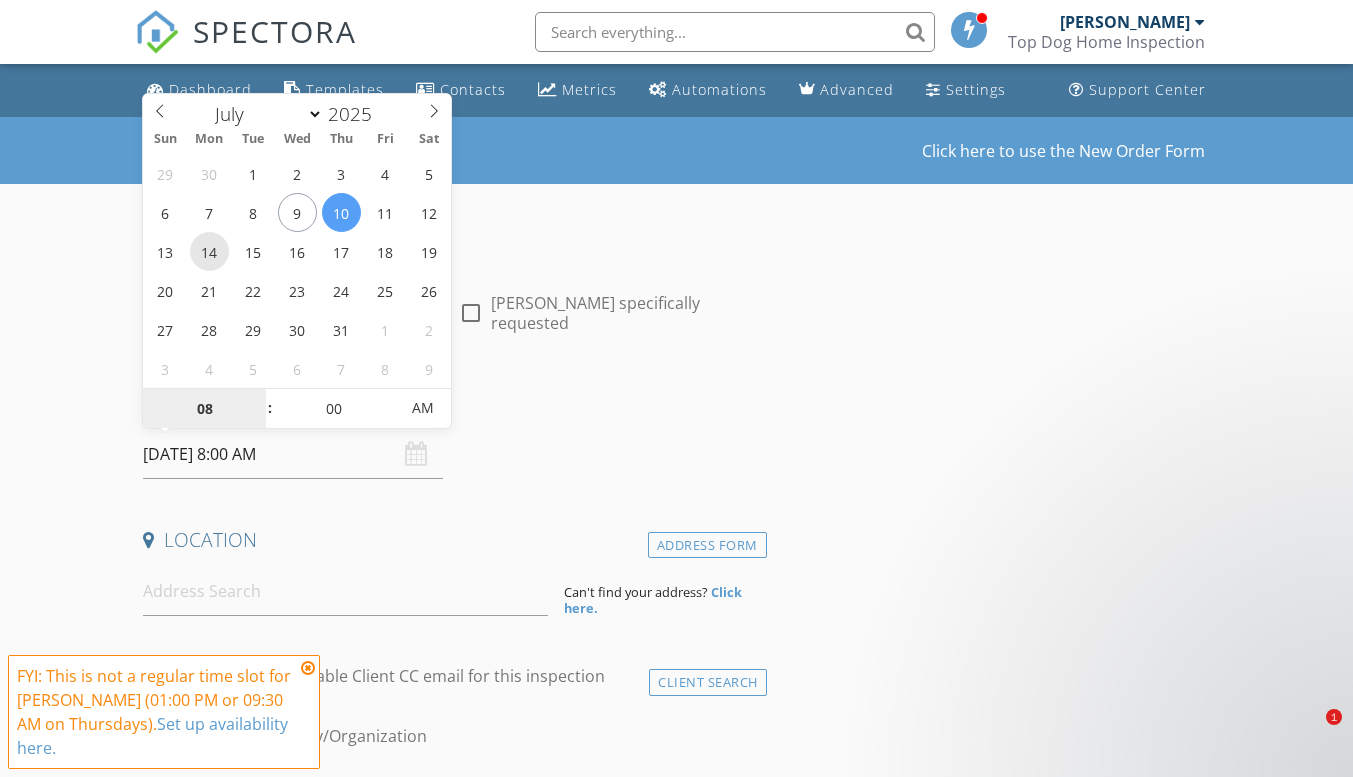 type on "07/14/2025 8:00 AM" 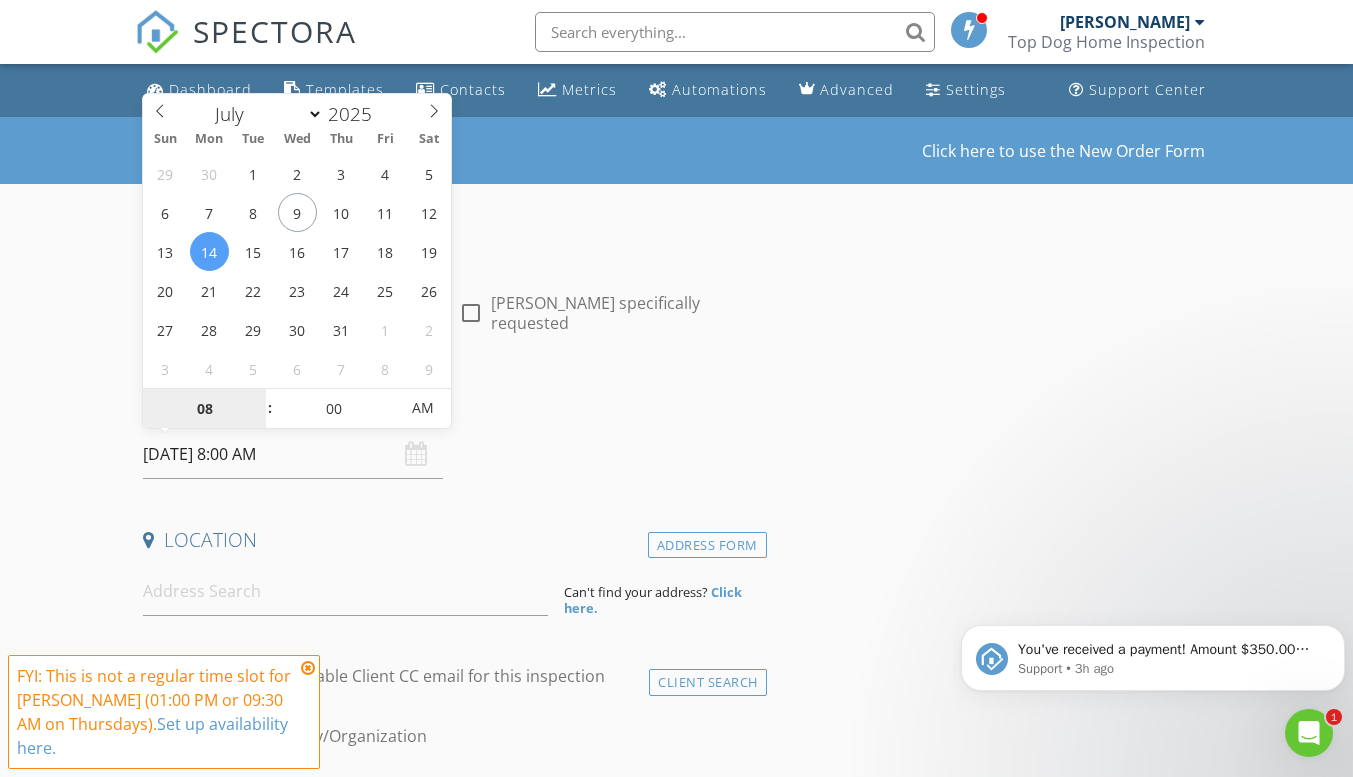 scroll, scrollTop: 0, scrollLeft: 0, axis: both 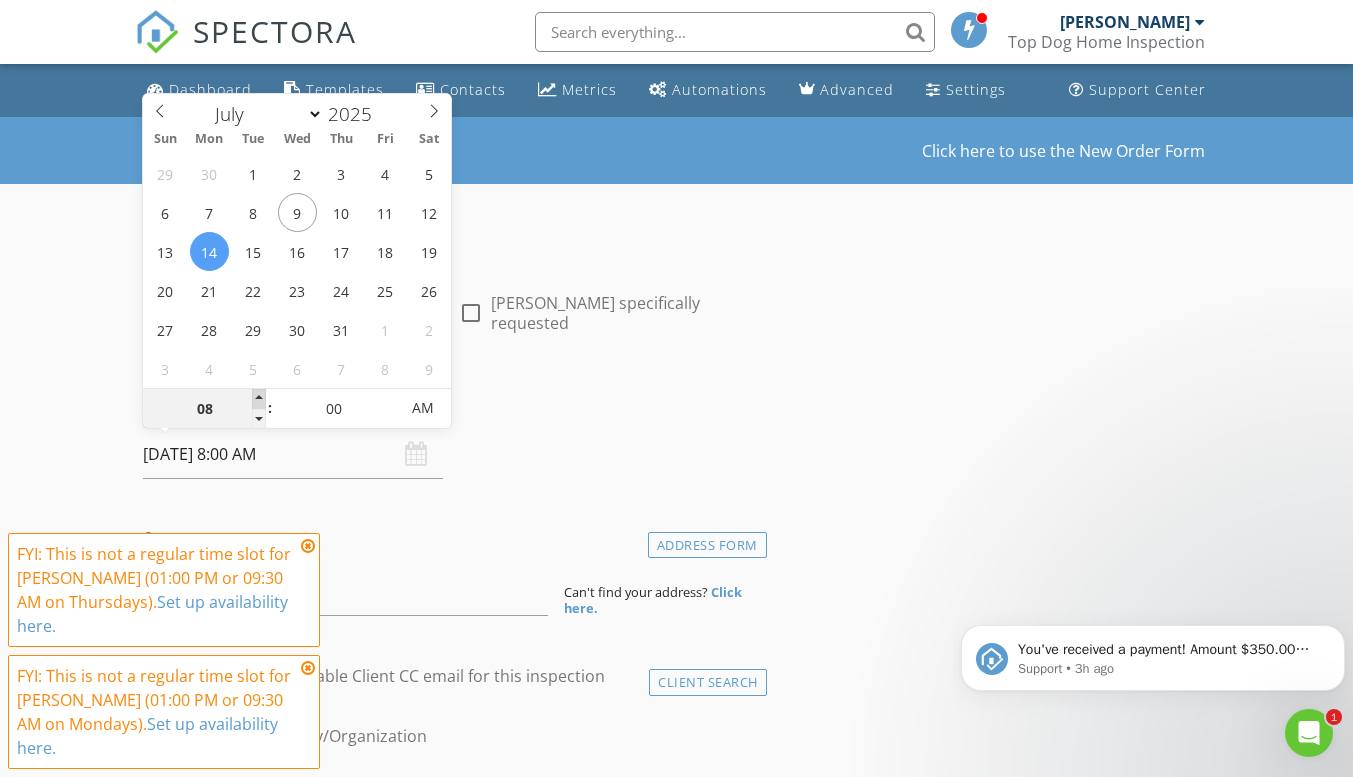 type on "09" 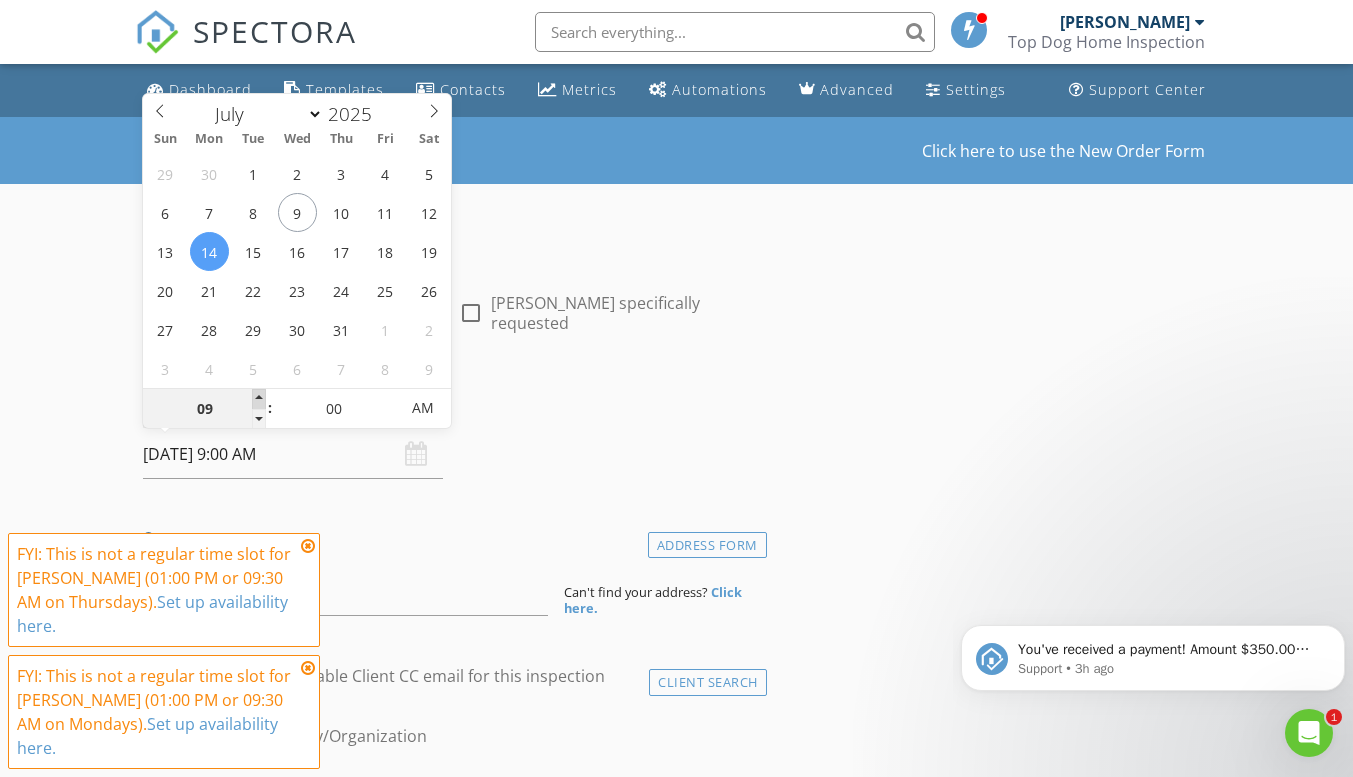 click at bounding box center (259, 399) 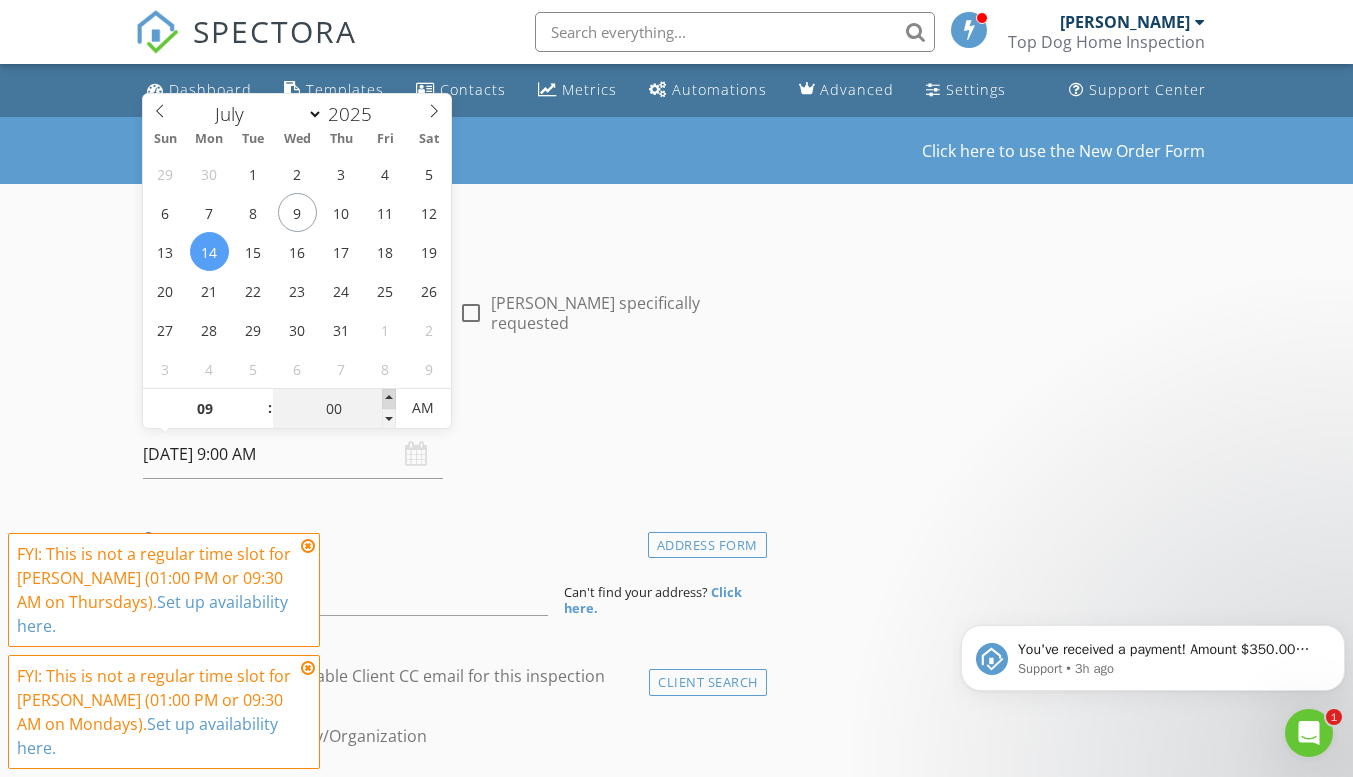 type on "05" 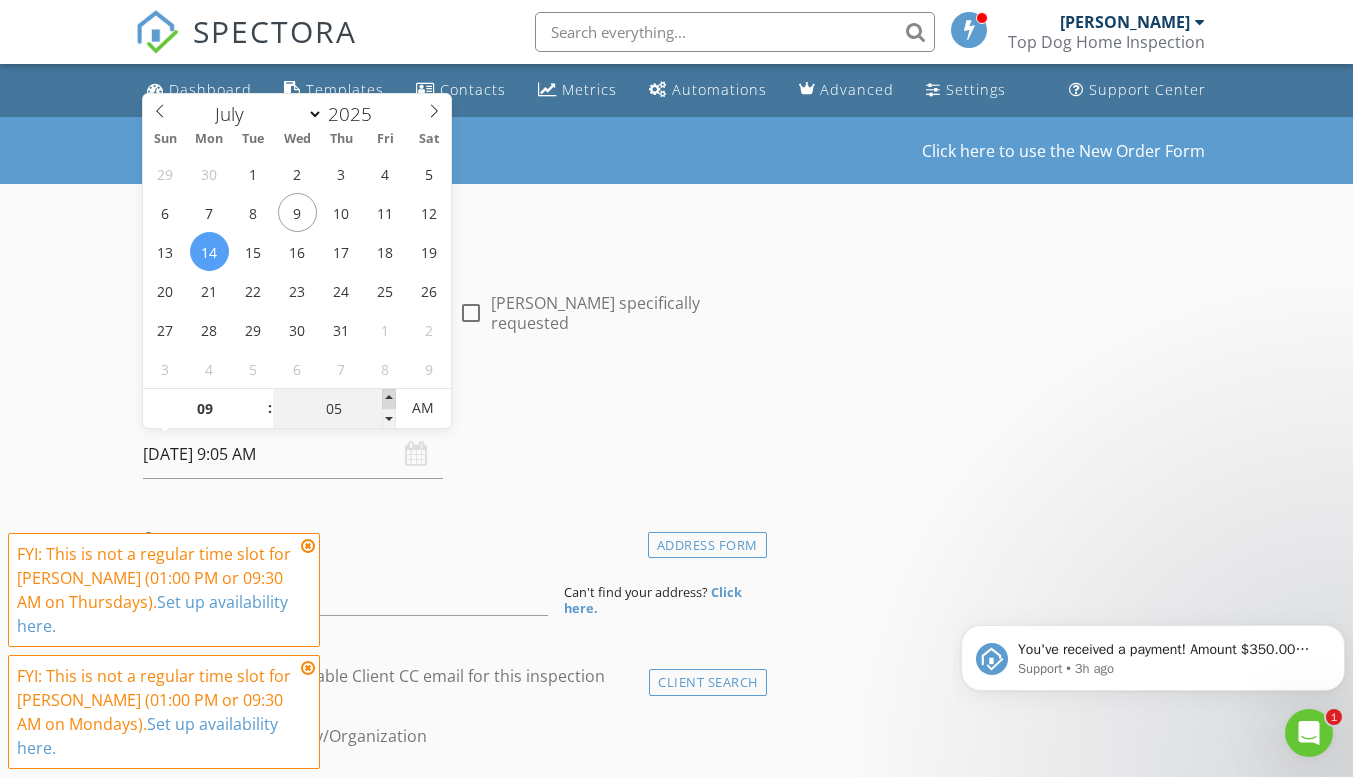click at bounding box center (389, 399) 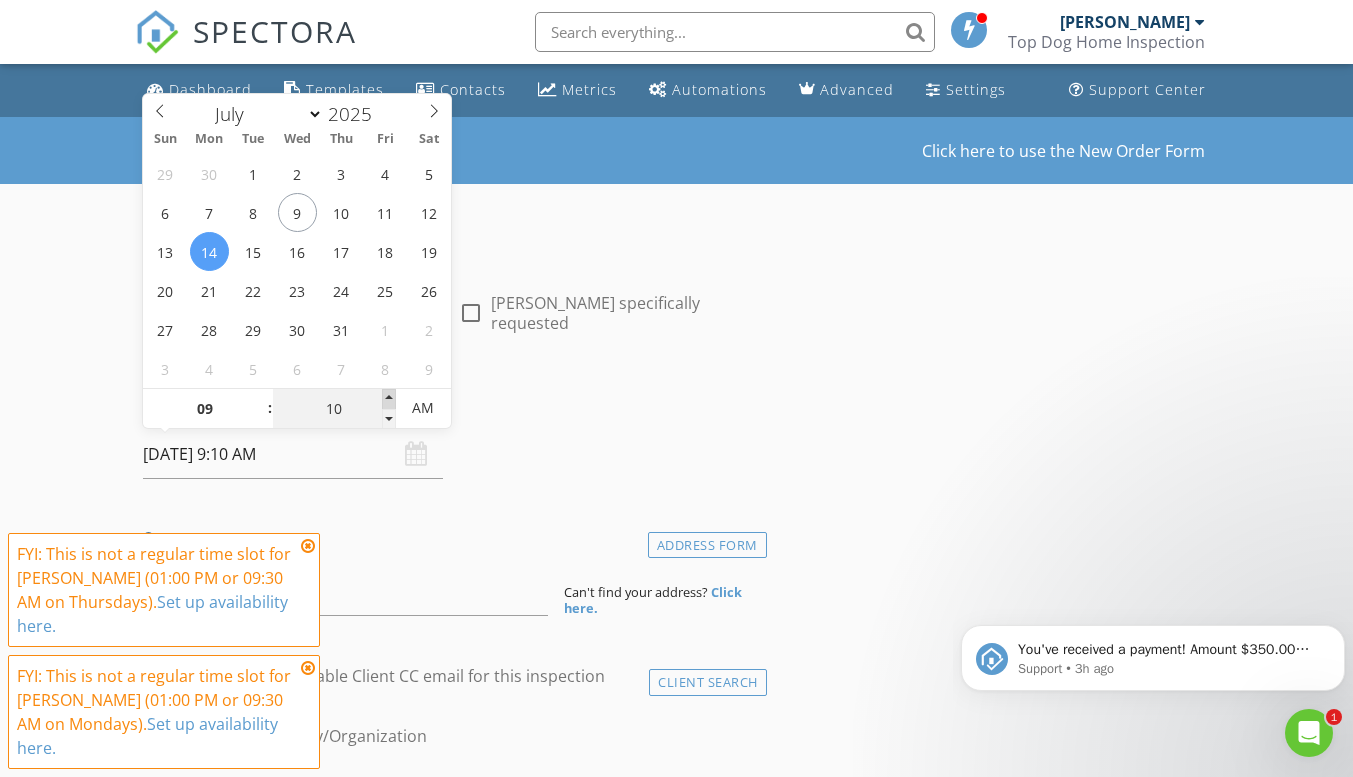 click at bounding box center [389, 399] 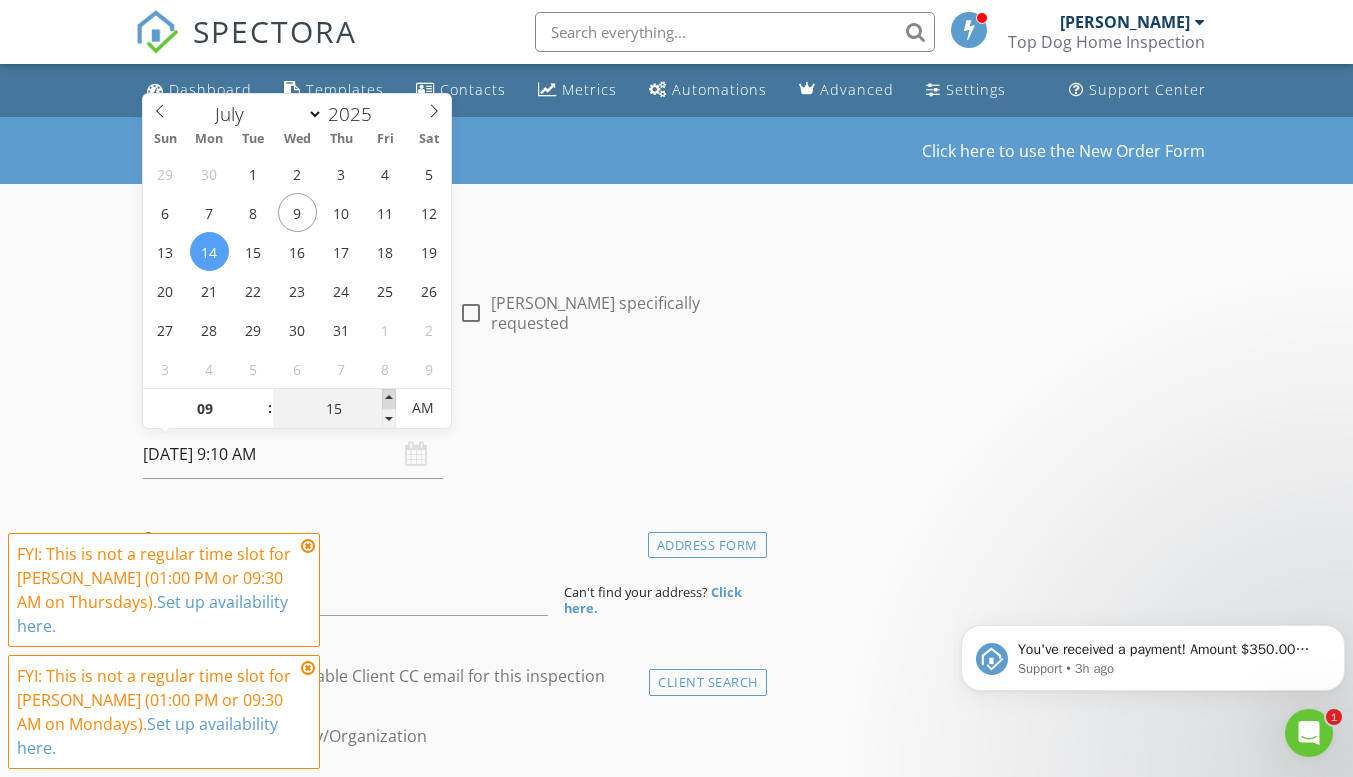 type on "07/14/2025 9:15 AM" 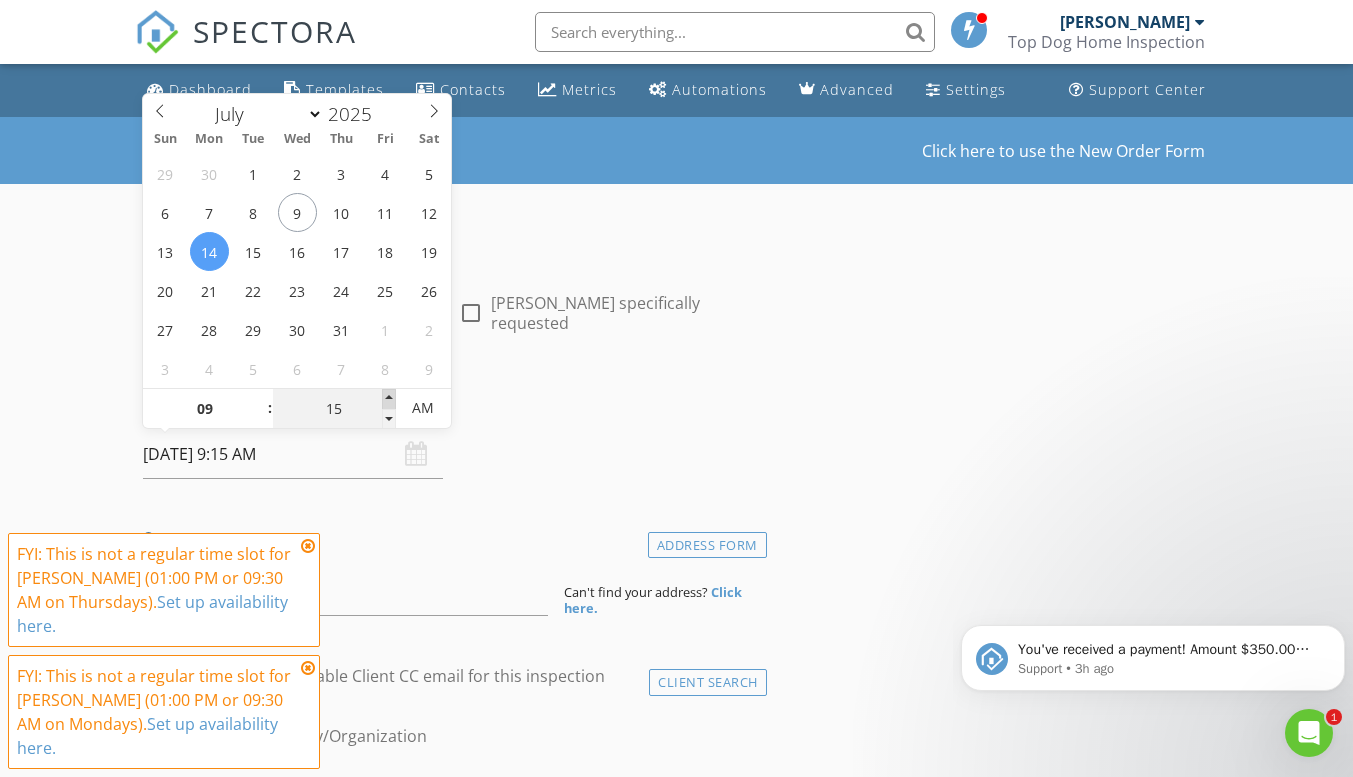 click at bounding box center [389, 399] 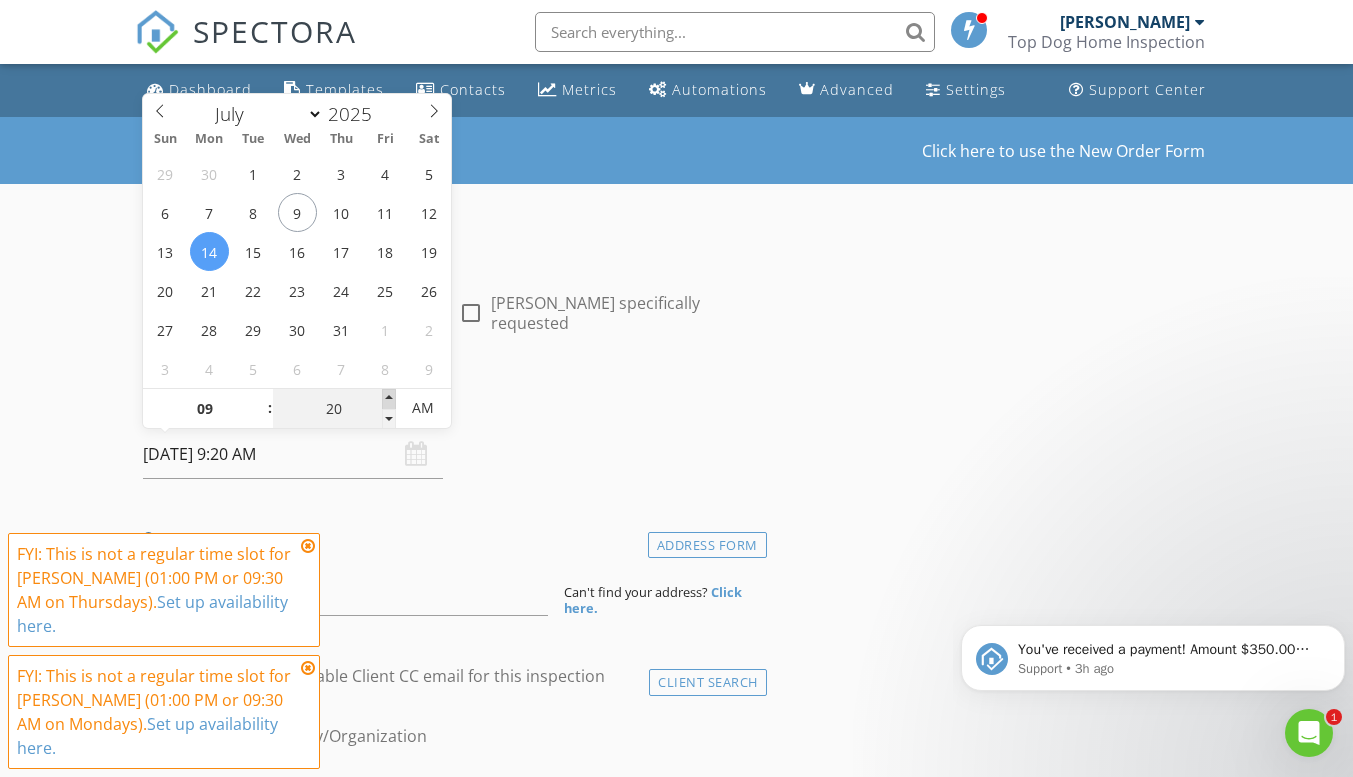 click at bounding box center (389, 399) 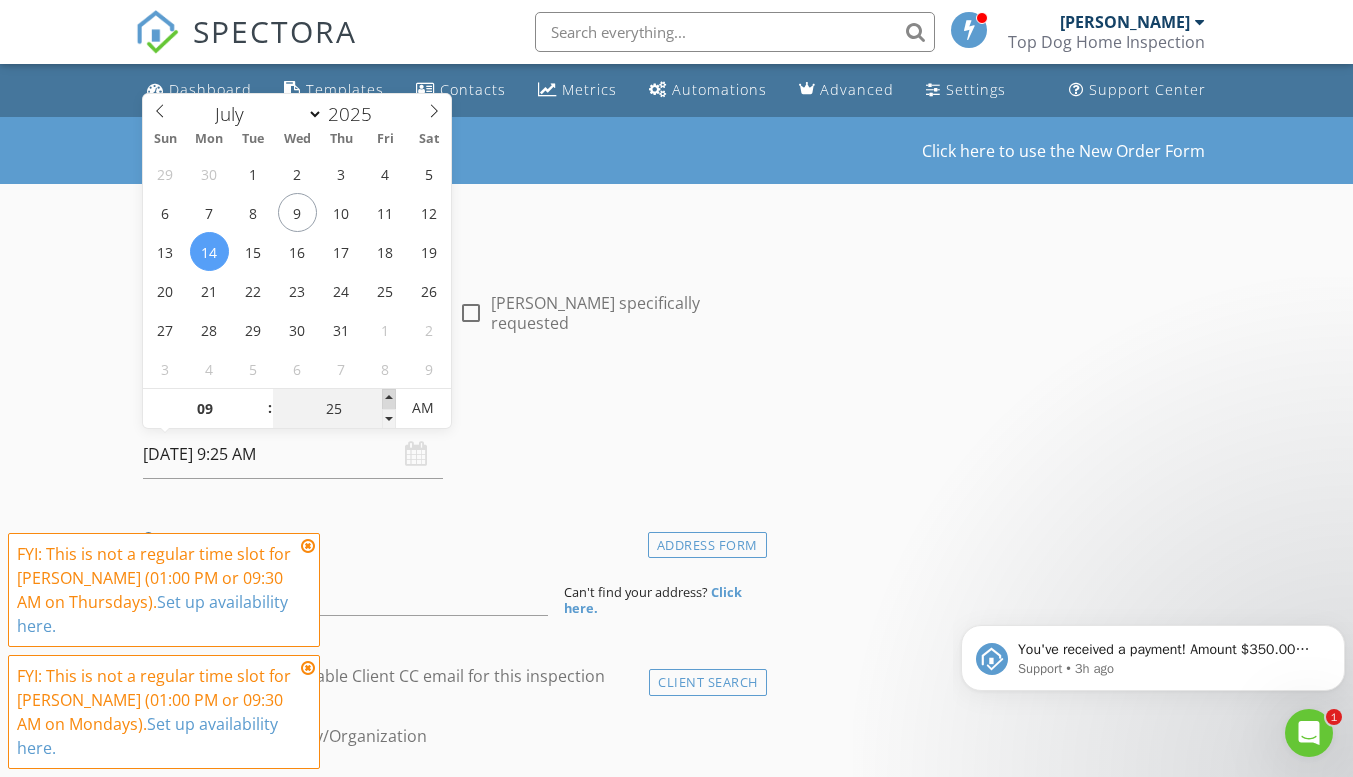 click at bounding box center (389, 399) 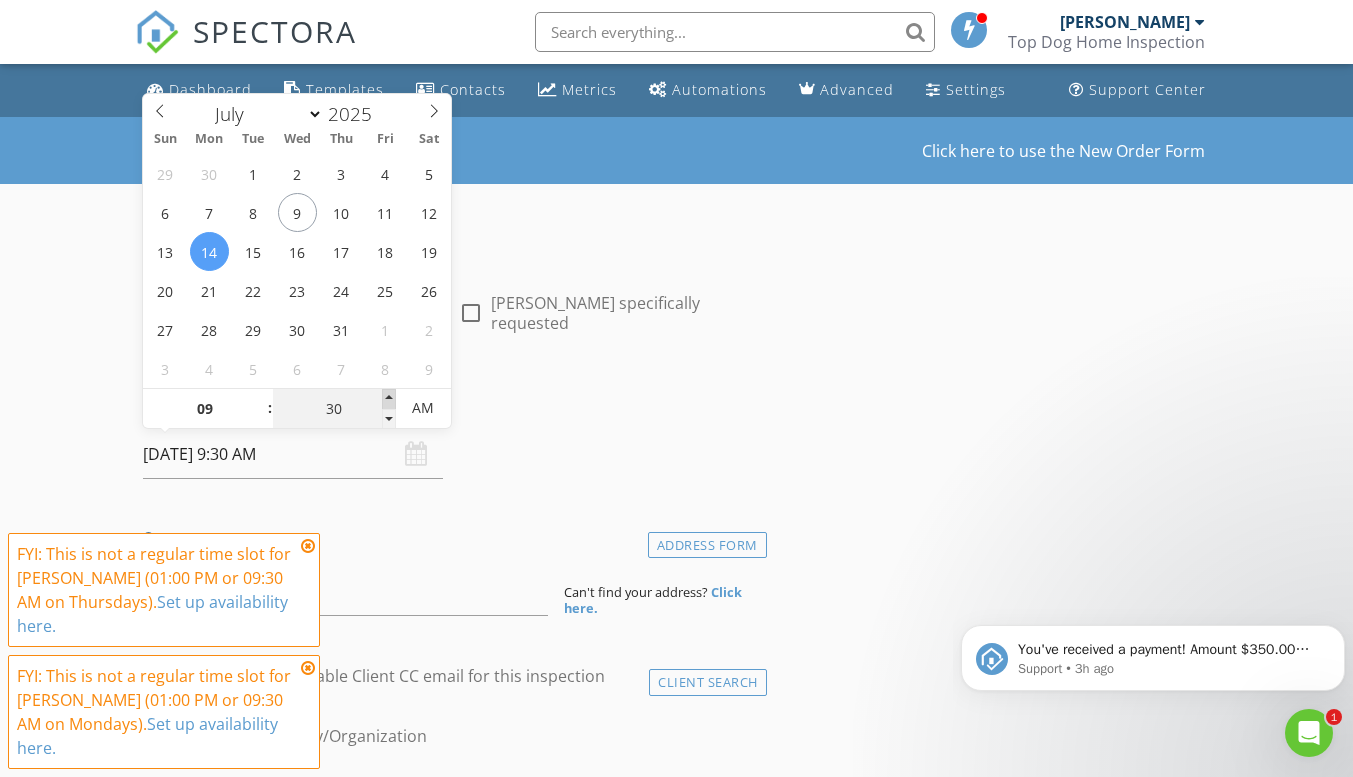 click at bounding box center [389, 399] 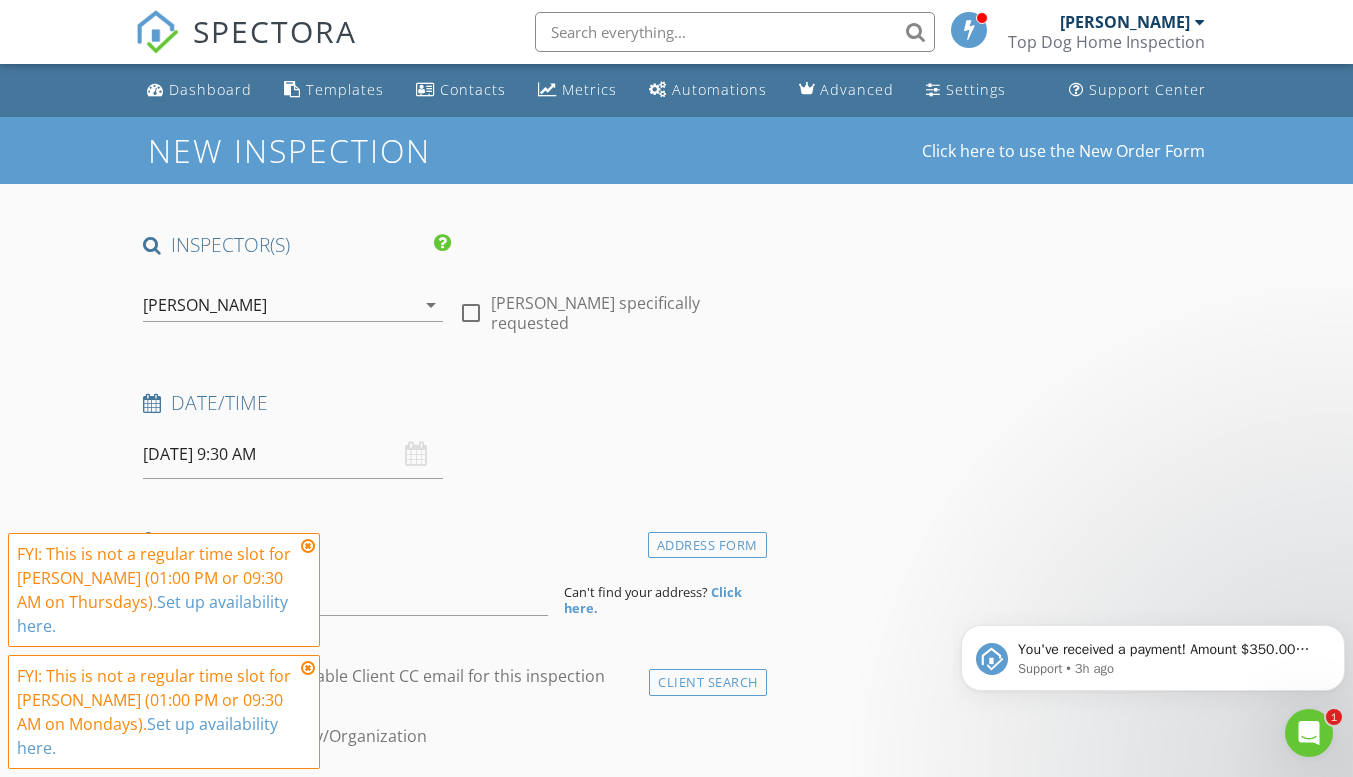 click on "New Inspection
Click here to use the New Order Form
INSPECTOR(S)
check_box   Jacob Kelly   PRIMARY   Jacob Kelly arrow_drop_down   check_box_outline_blank Jacob Kelly specifically requested
Date/Time
07/14/2025 9:30 AM
Location
Address Form       Can't find your address?   Click here.
client
check_box Enable Client CC email for this inspection   Client Search     check_box_outline_blank Client is a Company/Organization     First Name   Last Name   Email   CC Email   Phone   Address   City   State   Zip       Notes   Private Notes
ADD ADDITIONAL client
SERVICES
check_box_outline_blank   Full Home Inspection   check_box_outline_blank   Re-Inspection   check_box_outline_blank   New Construction Inspection   check_box_outline_blank   11 Month Inspection" at bounding box center (676, 1737) 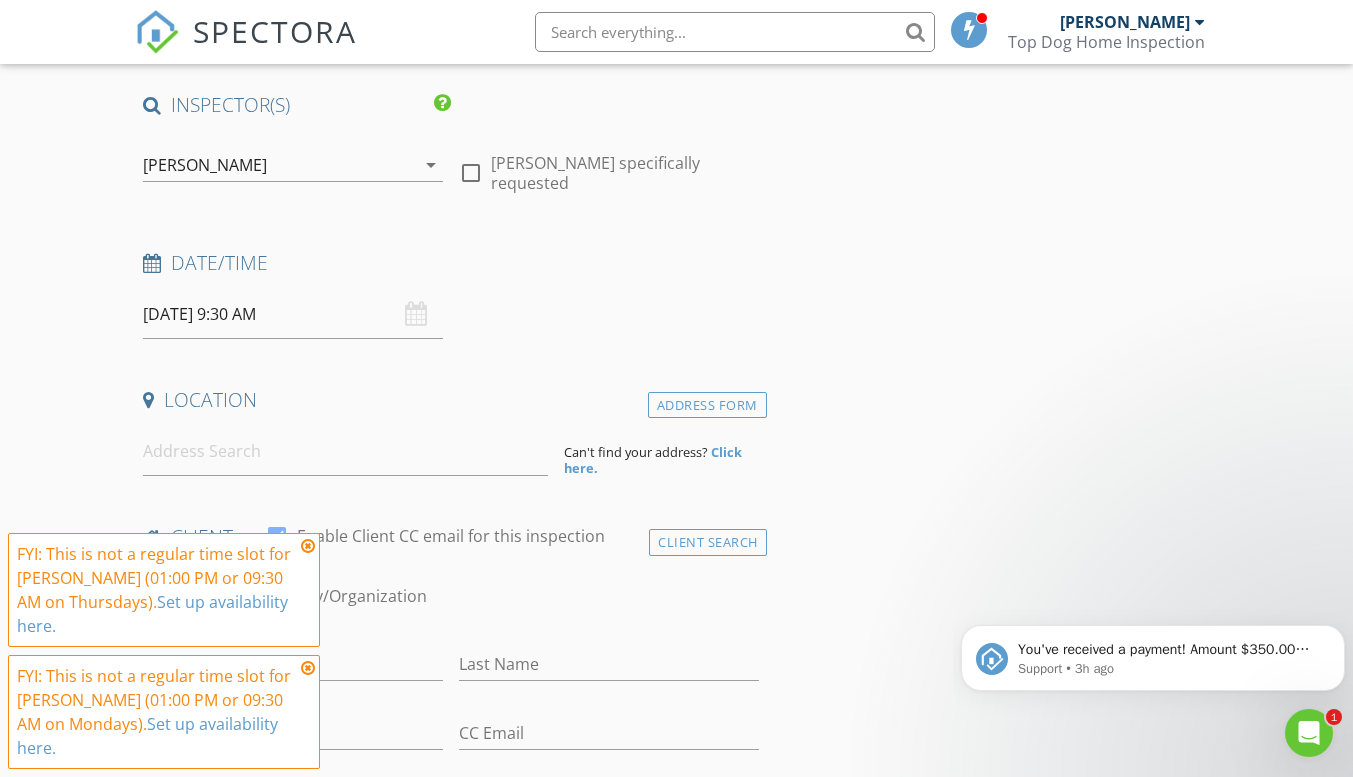 scroll, scrollTop: 200, scrollLeft: 0, axis: vertical 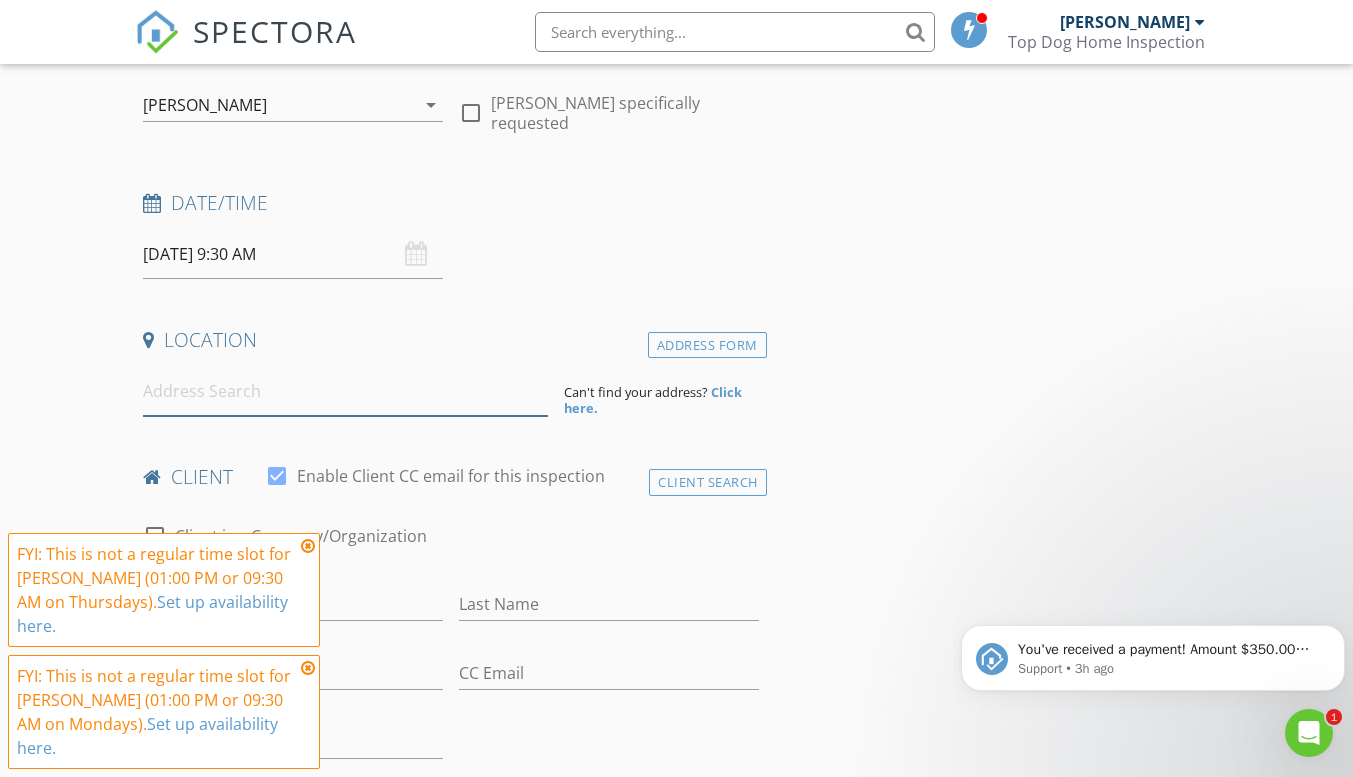 click at bounding box center (345, 391) 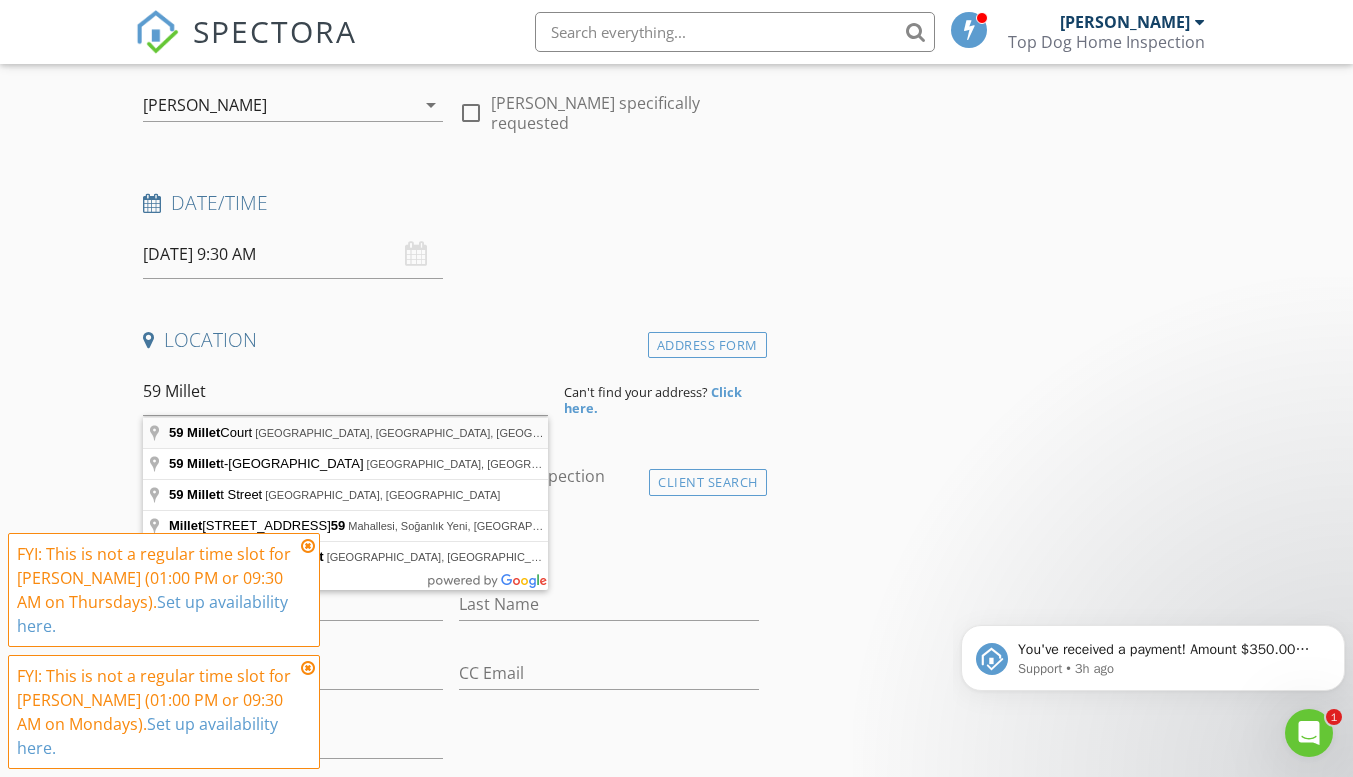 type on "59 Millet Court, Danville, IN, USA" 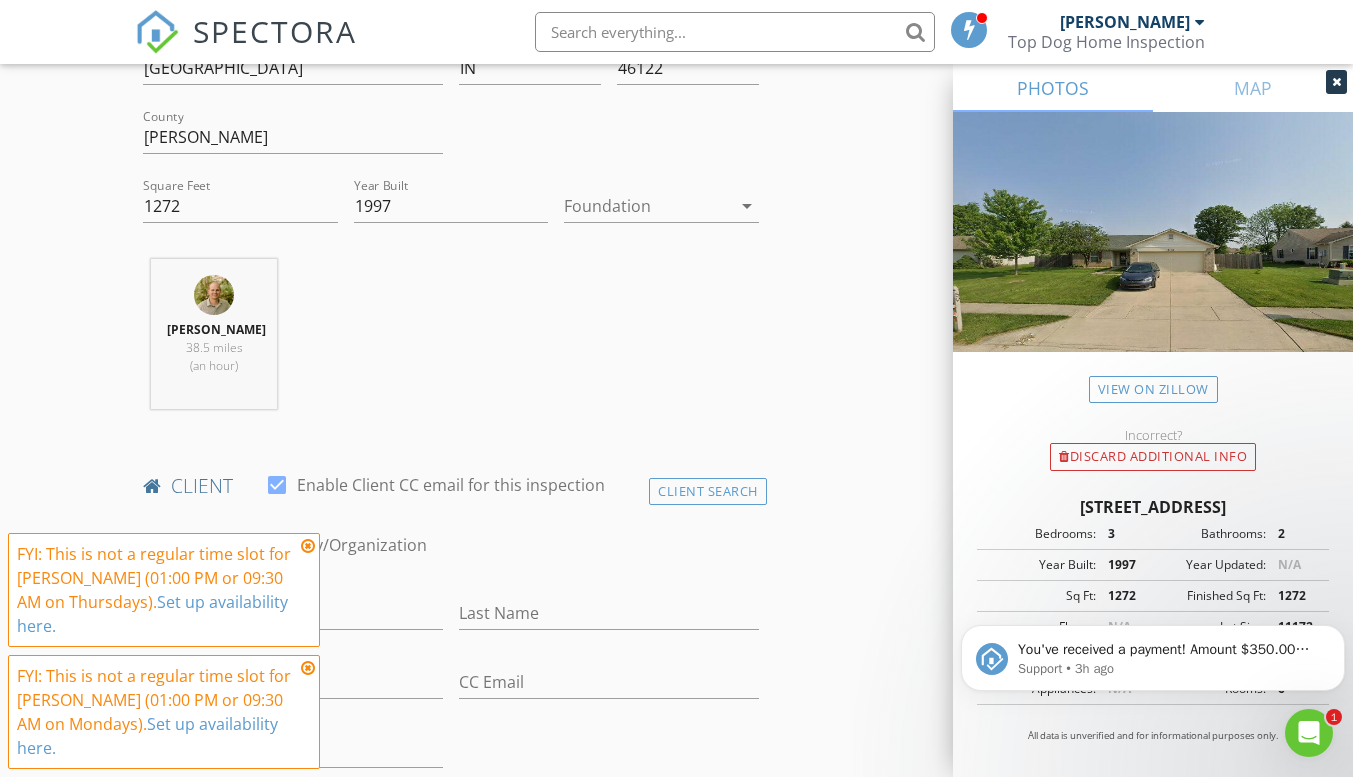 scroll, scrollTop: 800, scrollLeft: 0, axis: vertical 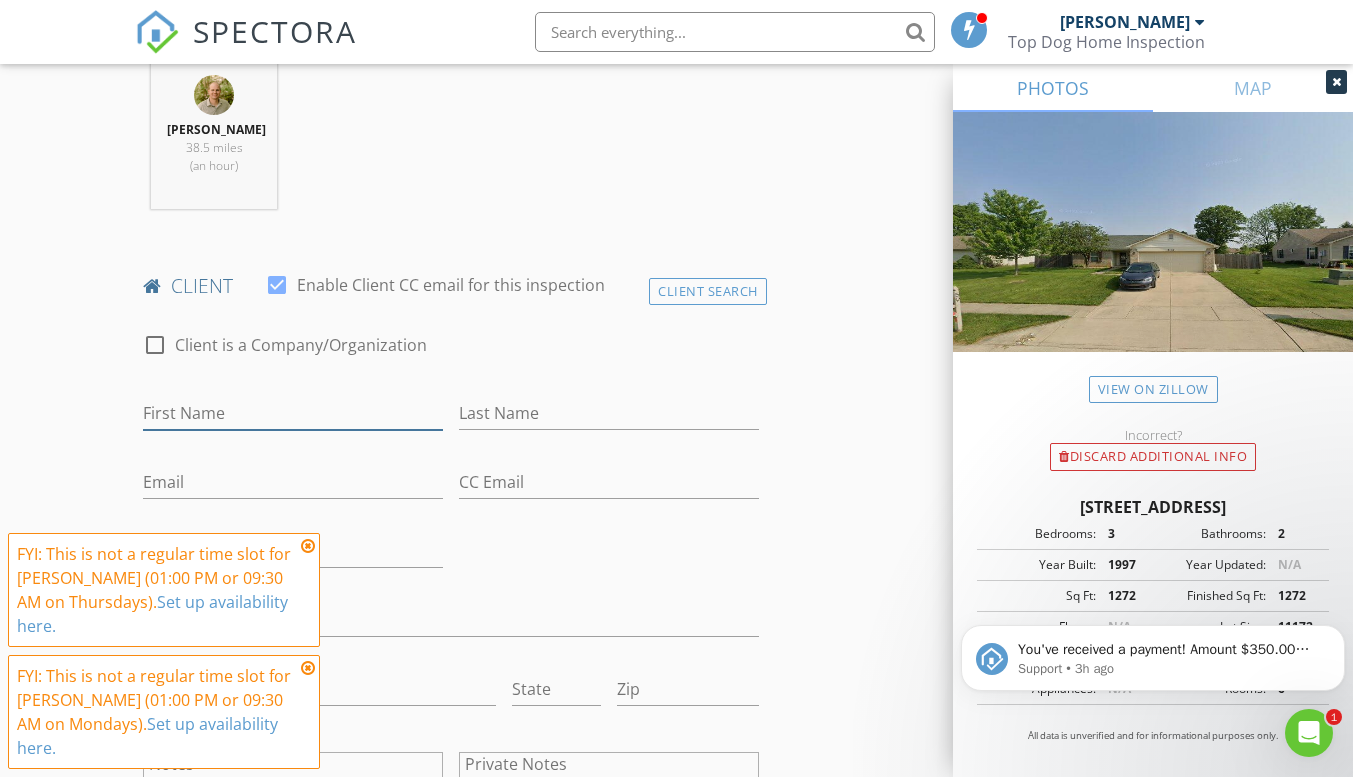click on "First Name" at bounding box center [293, 413] 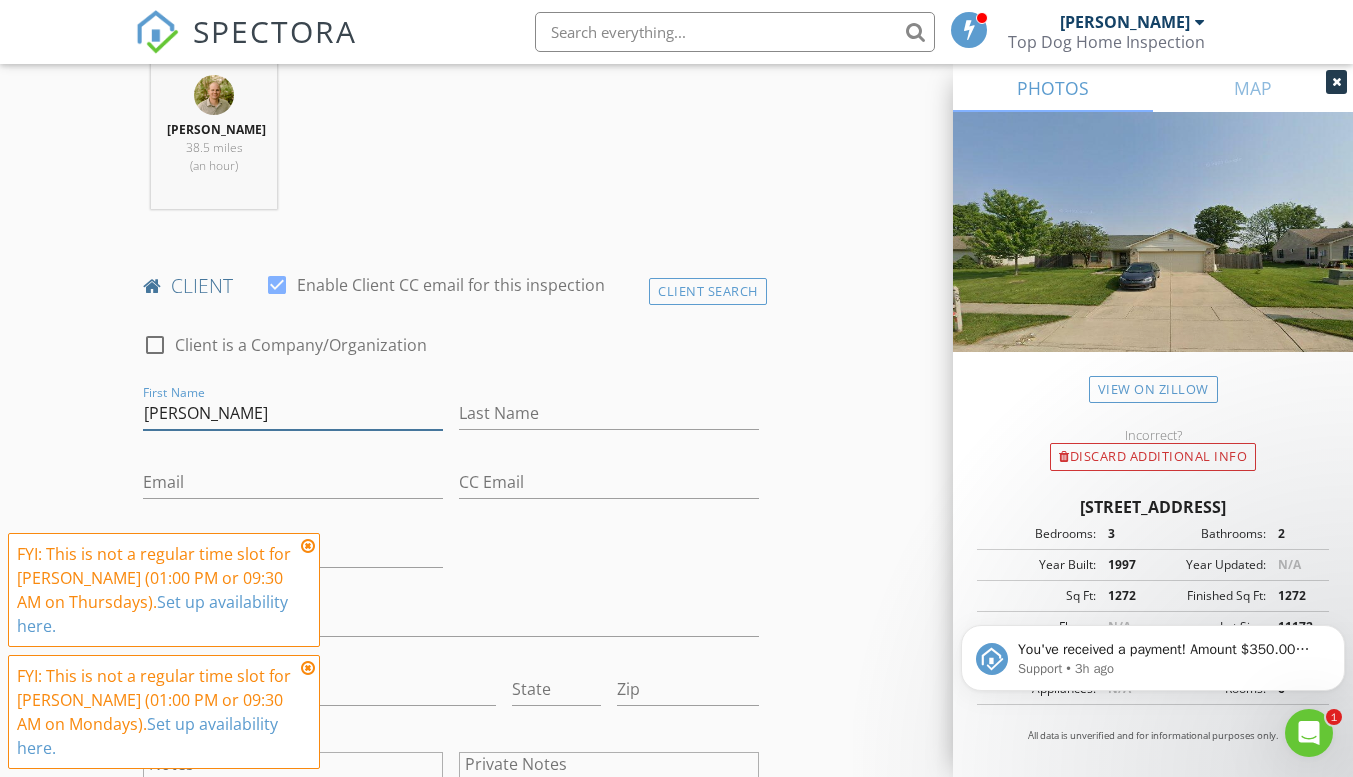 type on "Joe" 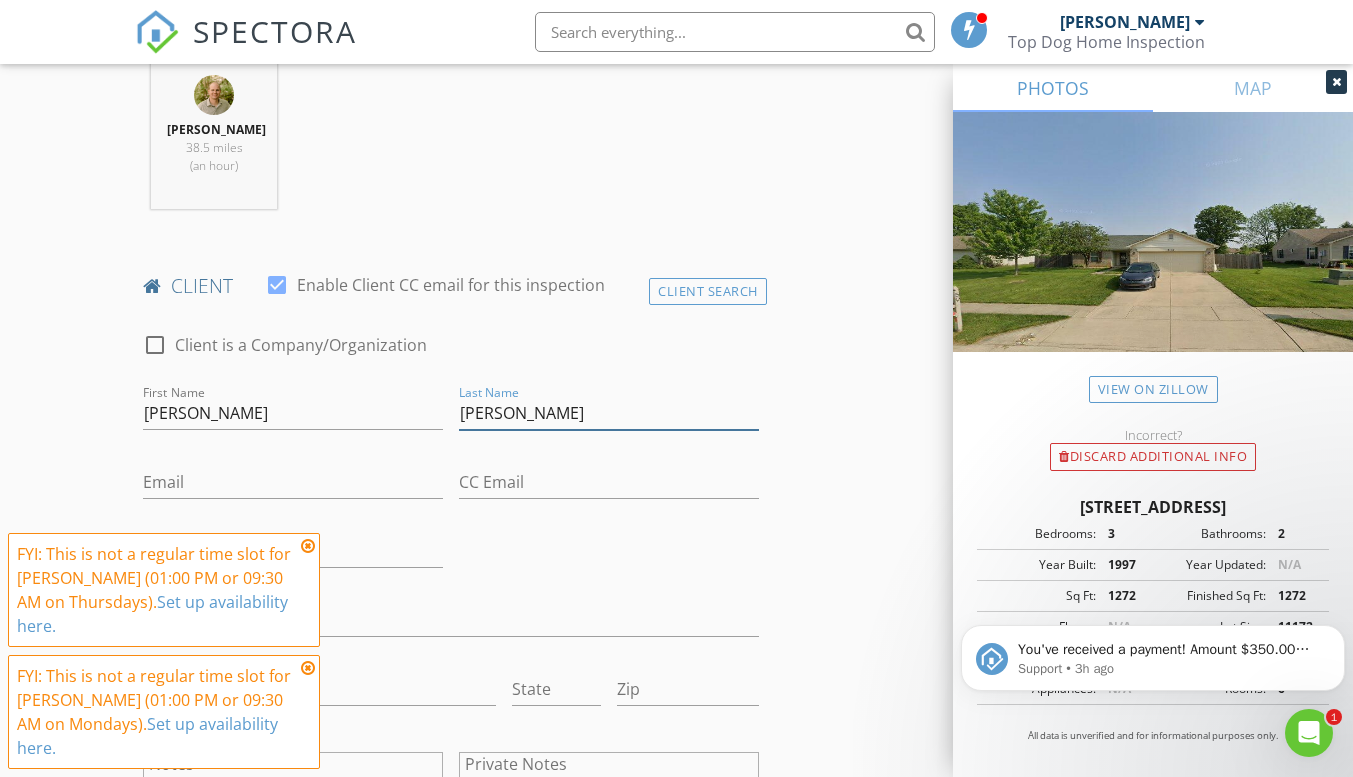 type on "Pickett" 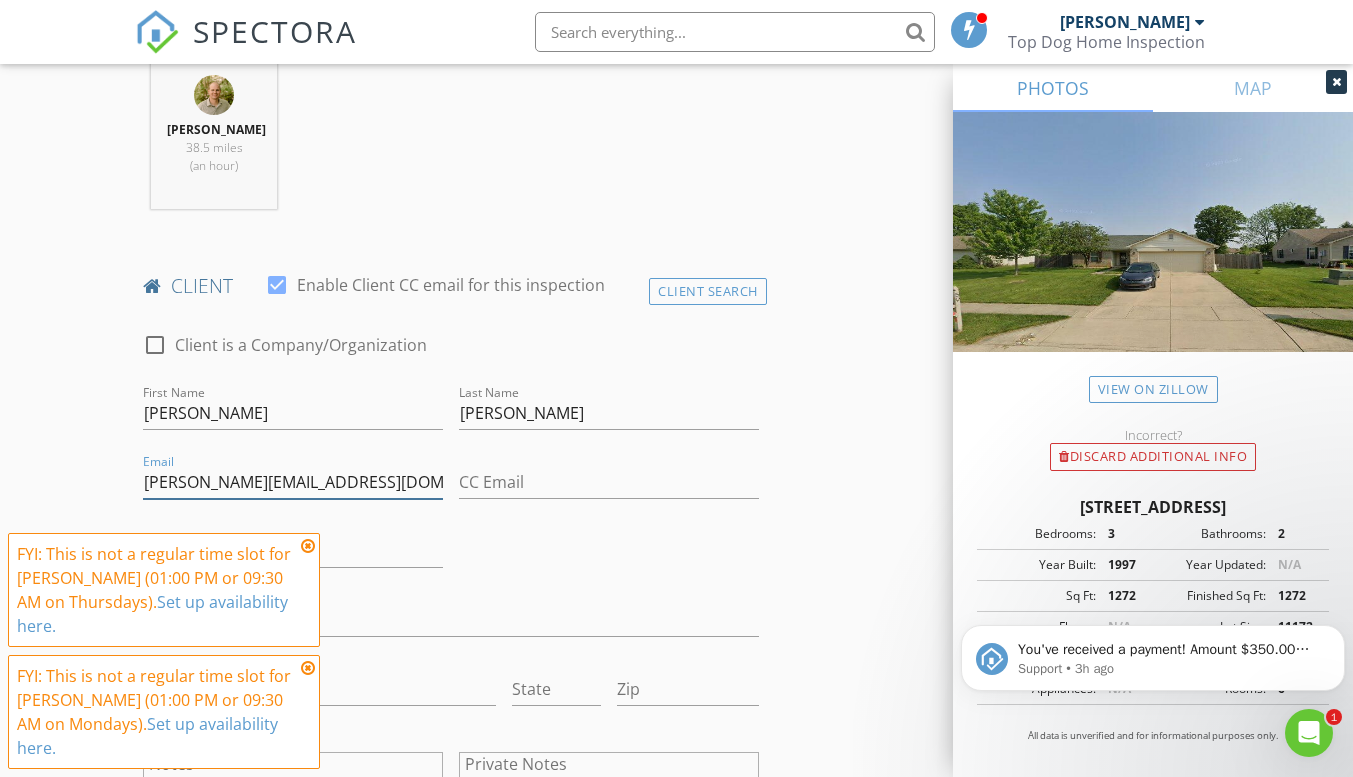 type on "joe@precisionbalance.com" 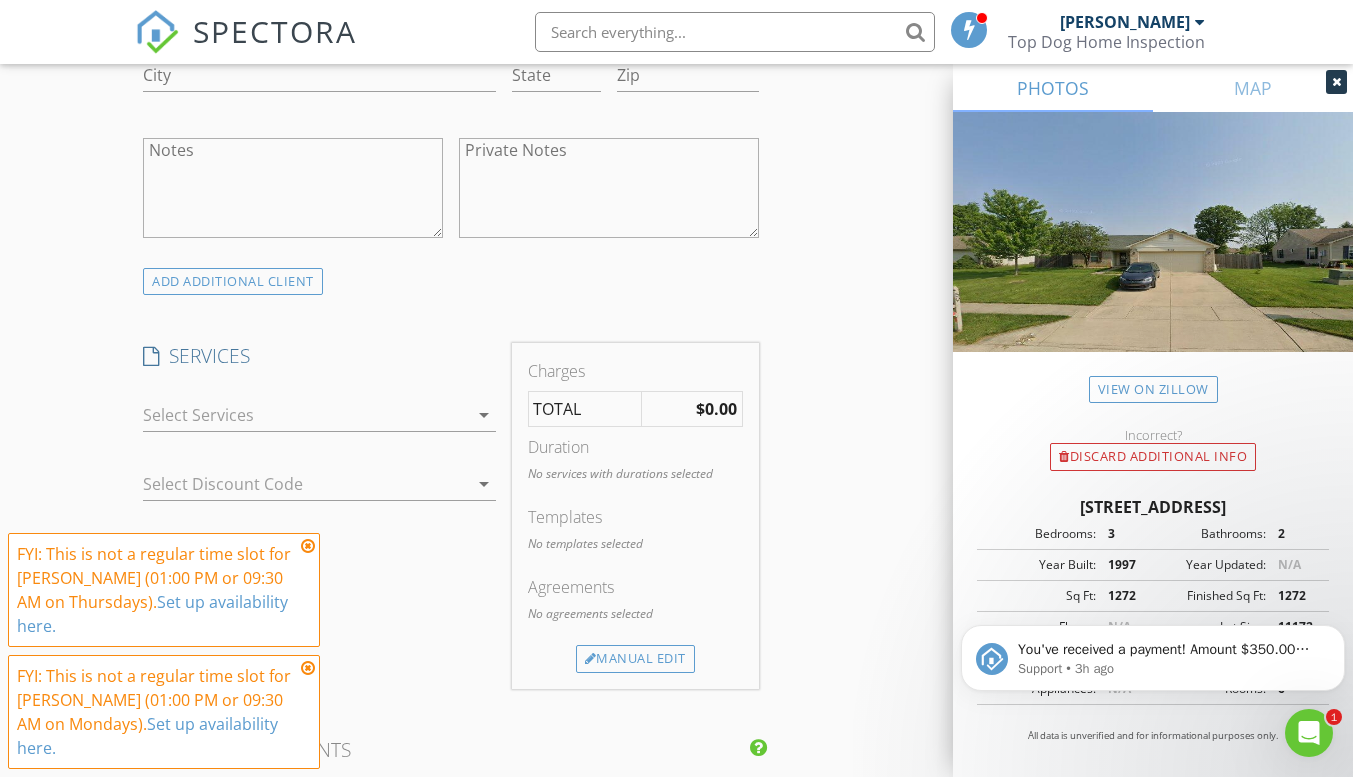 scroll, scrollTop: 1600, scrollLeft: 0, axis: vertical 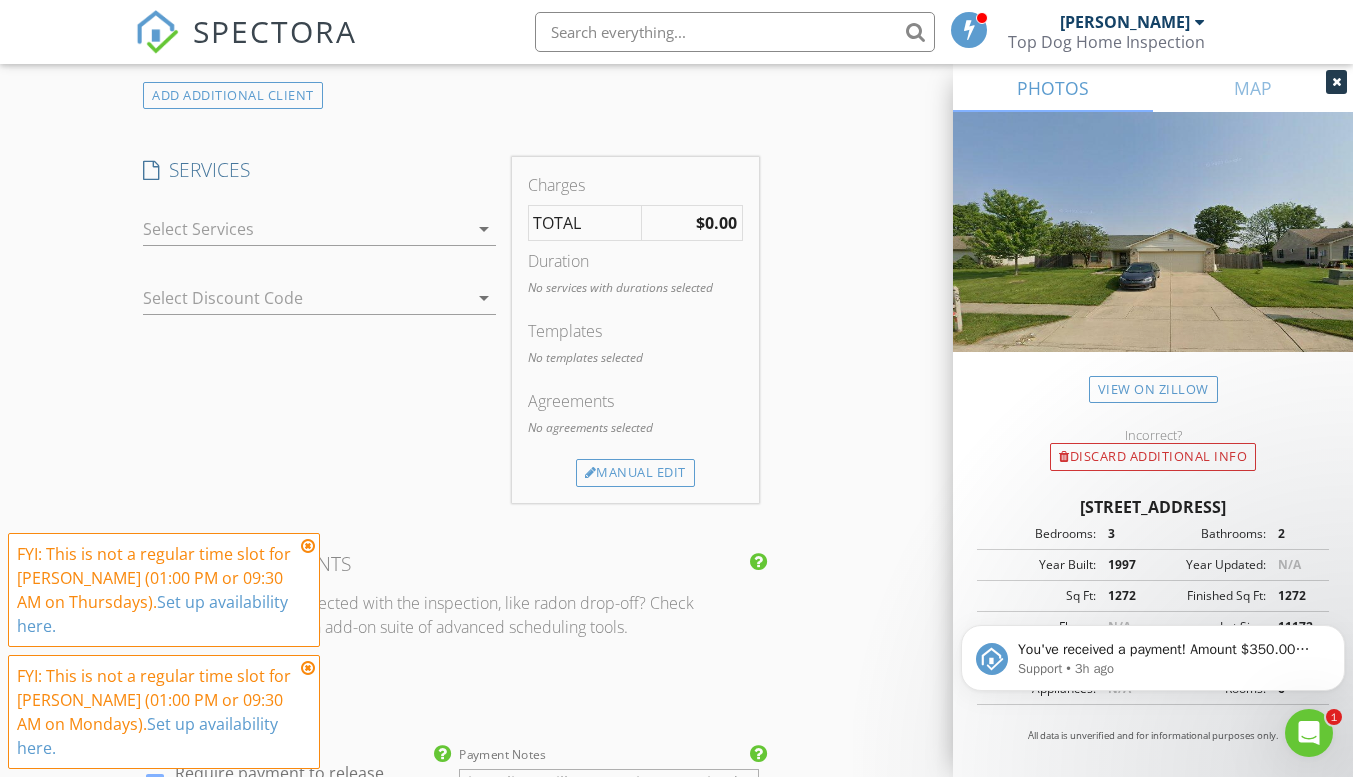 type on "317-440-2821" 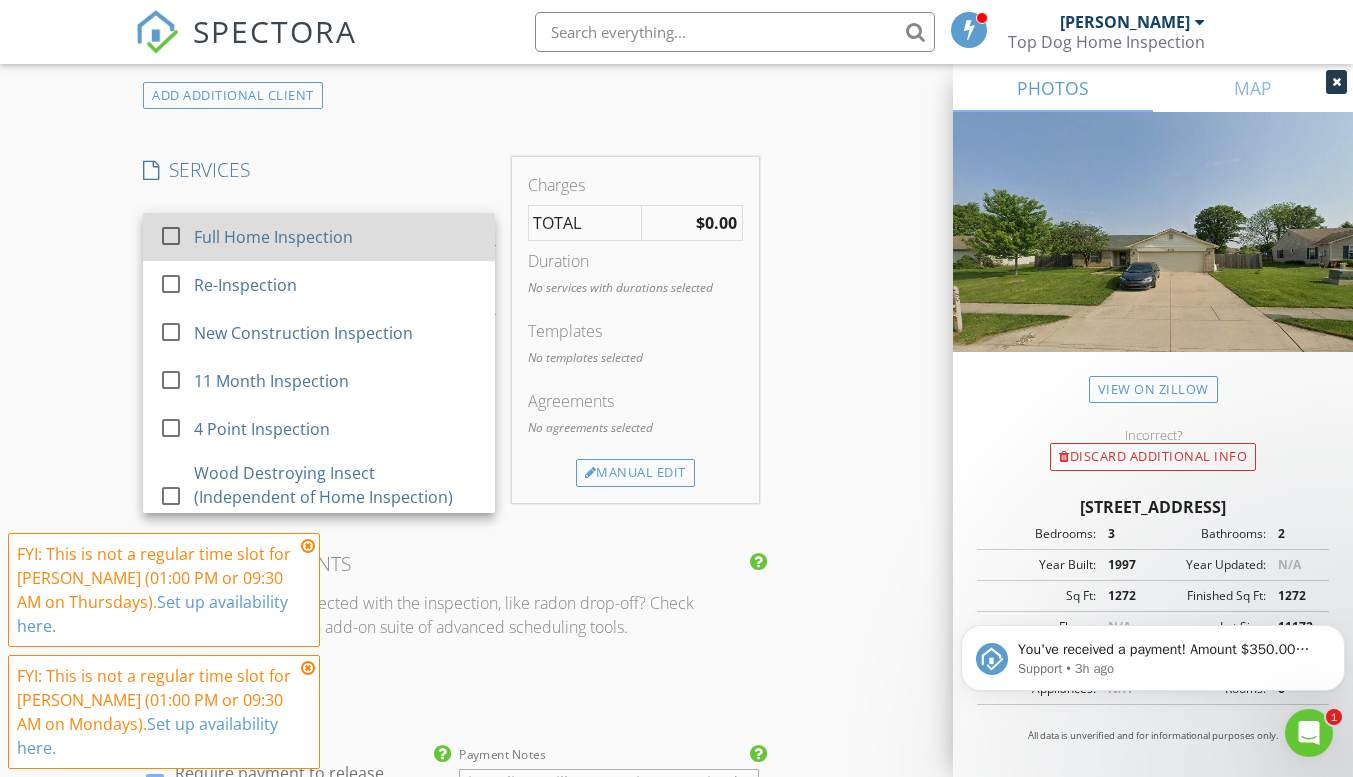 click at bounding box center (171, 236) 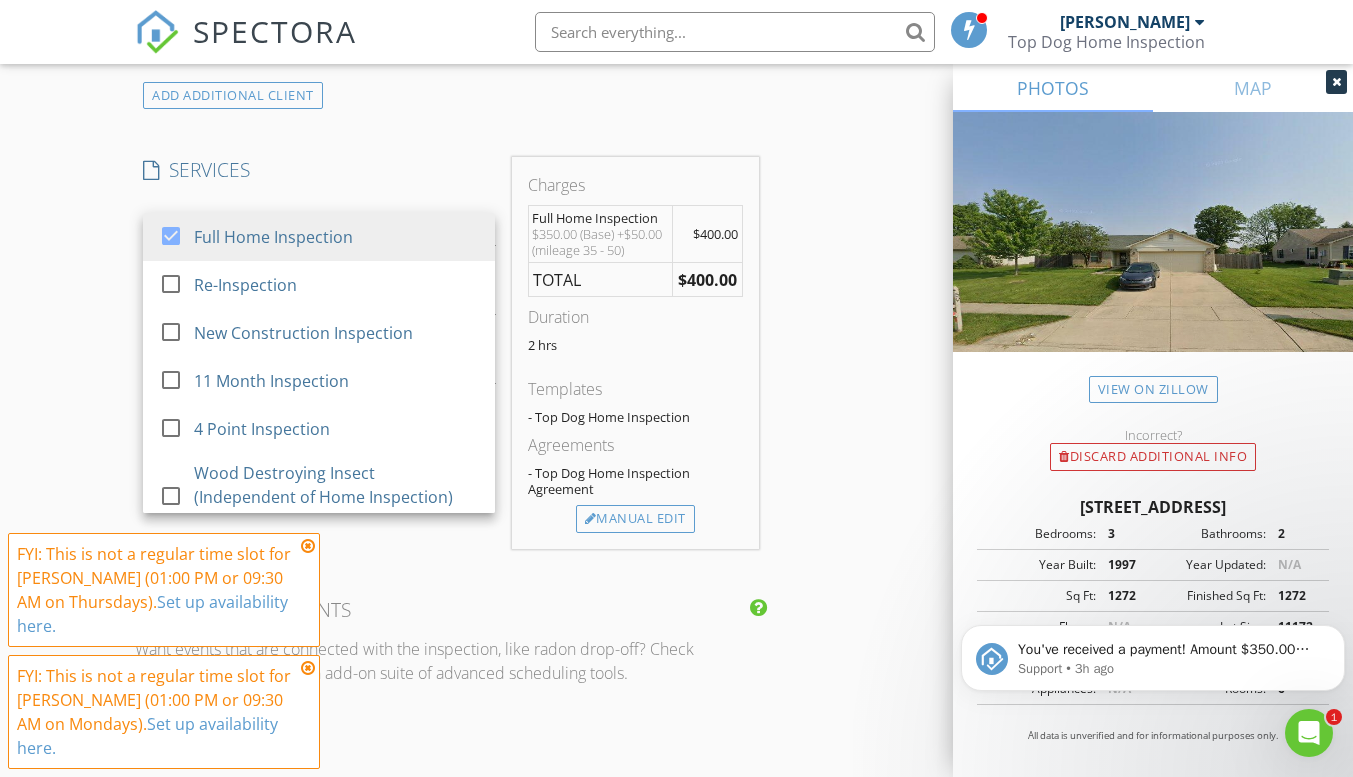 click on "New Inspection
Click here to use the New Order Form
INSPECTOR(S)
check_box   Jacob Kelly   PRIMARY   Jacob Kelly arrow_drop_down   check_box_outline_blank Jacob Kelly specifically requested
Date/Time
07/14/2025 9:30 AM
Location
Address Search       Address 59 Millet Ct   Unit   City Danville   State IN   Zip 46122   County Hendricks     Square Feet 1272   Year Built 1997   Foundation arrow_drop_down     Jacob Kelly     38.5 miles     (an hour)
client
check_box Enable Client CC email for this inspection   Client Search     check_box_outline_blank Client is a Company/Organization     First Name Joe   Last Name Pickett   Email joe@precisionbalance.com   CC Email   Phone 317-440-2821   Address   City   State   Zip       Notes   Private Notes
ADD ADDITIONAL client
check_box   Full Home Inspection" at bounding box center [676, 364] 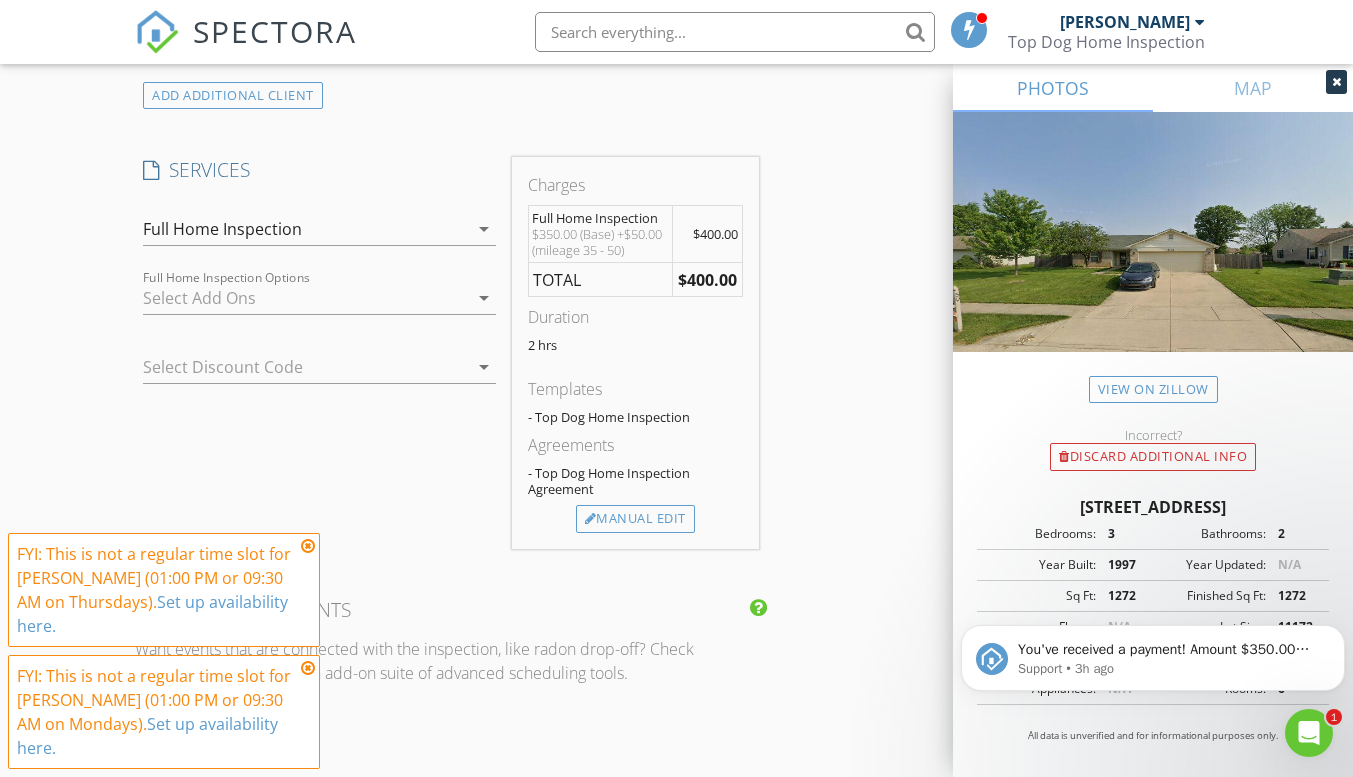 click on "INSPECTOR(S)
check_box   Jacob Kelly   PRIMARY   Jacob Kelly arrow_drop_down   check_box_outline_blank Jacob Kelly specifically requested
Date/Time
07/14/2025 9:30 AM
Location
Address Search       Address 59 Millet Ct   Unit   City Danville   State IN   Zip 46122   County Hendricks     Square Feet 1272   Year Built 1997   Foundation arrow_drop_down     Jacob Kelly     38.5 miles     (an hour)
client
check_box Enable Client CC email for this inspection   Client Search     check_box_outline_blank Client is a Company/Organization     First Name Joe   Last Name Pickett   Email joe@precisionbalance.com   CC Email   Phone 317-440-2821   Address   City   State   Zip       Notes   Private Notes
ADD ADDITIONAL client
SERVICES
check_box   Full Home Inspection     Re-Inspection" at bounding box center (676, 398) 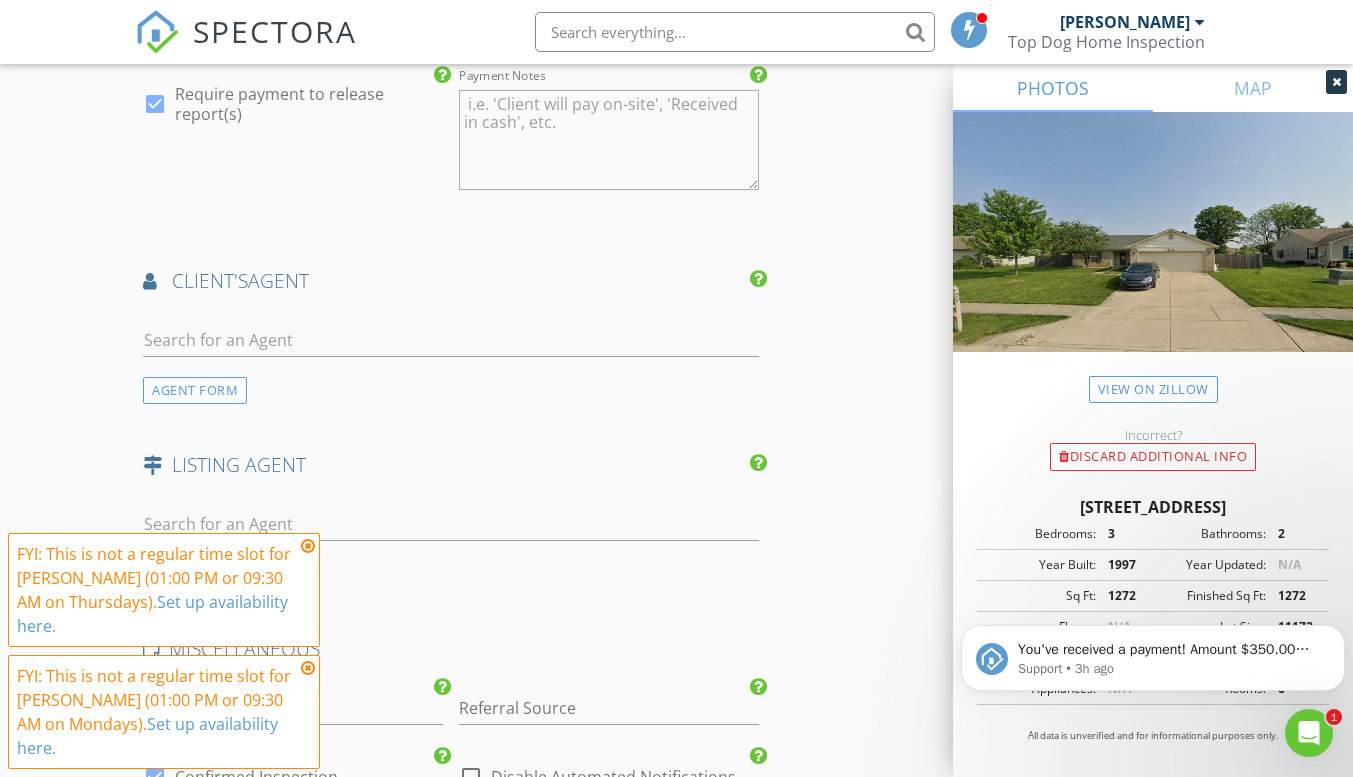 scroll, scrollTop: 2500, scrollLeft: 0, axis: vertical 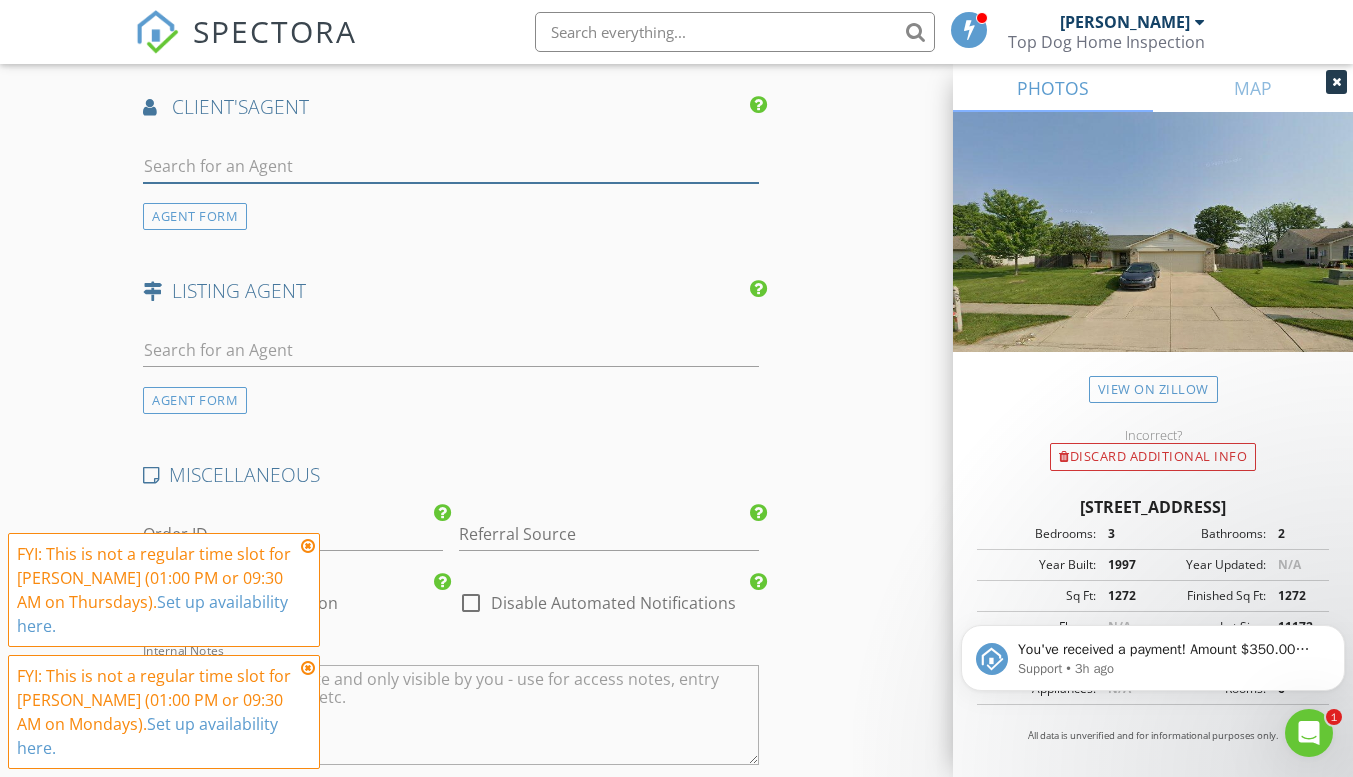 click at bounding box center (450, 166) 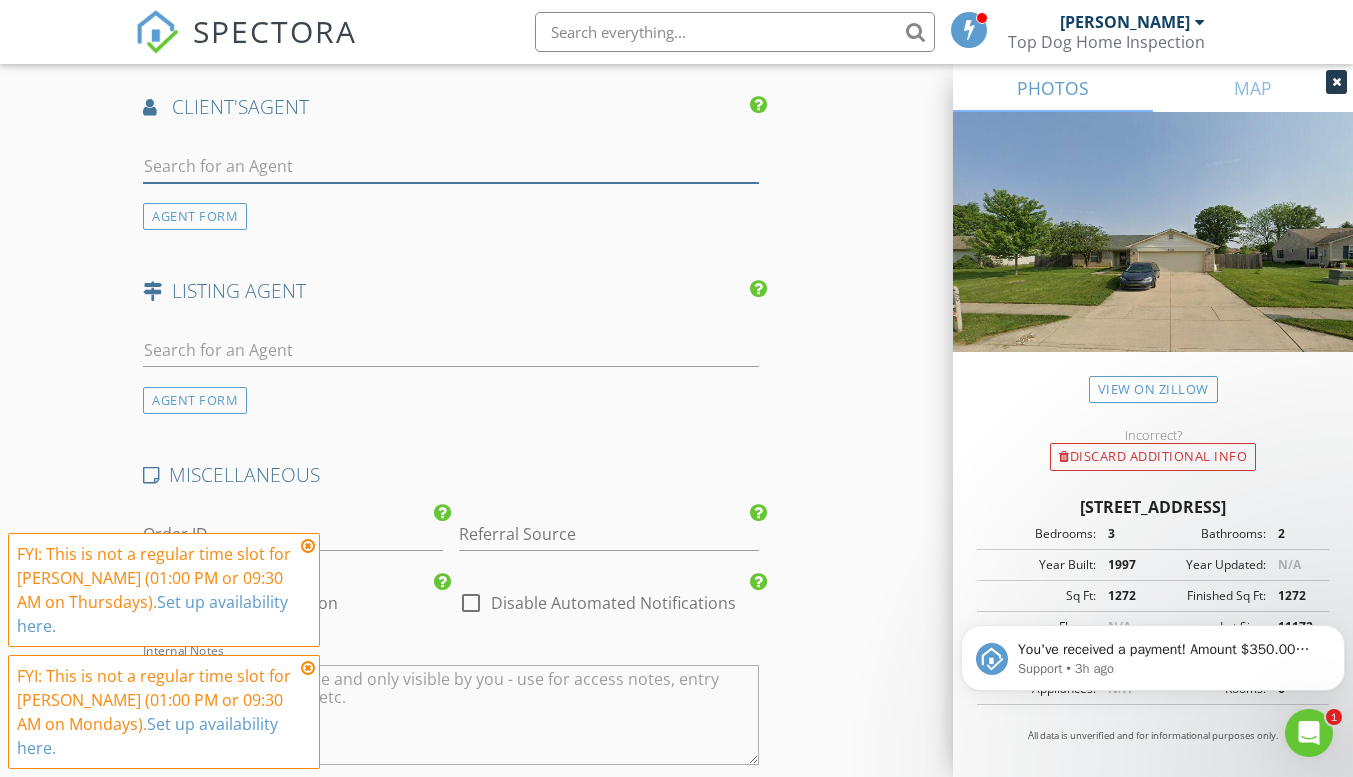 scroll, scrollTop: 2000, scrollLeft: 0, axis: vertical 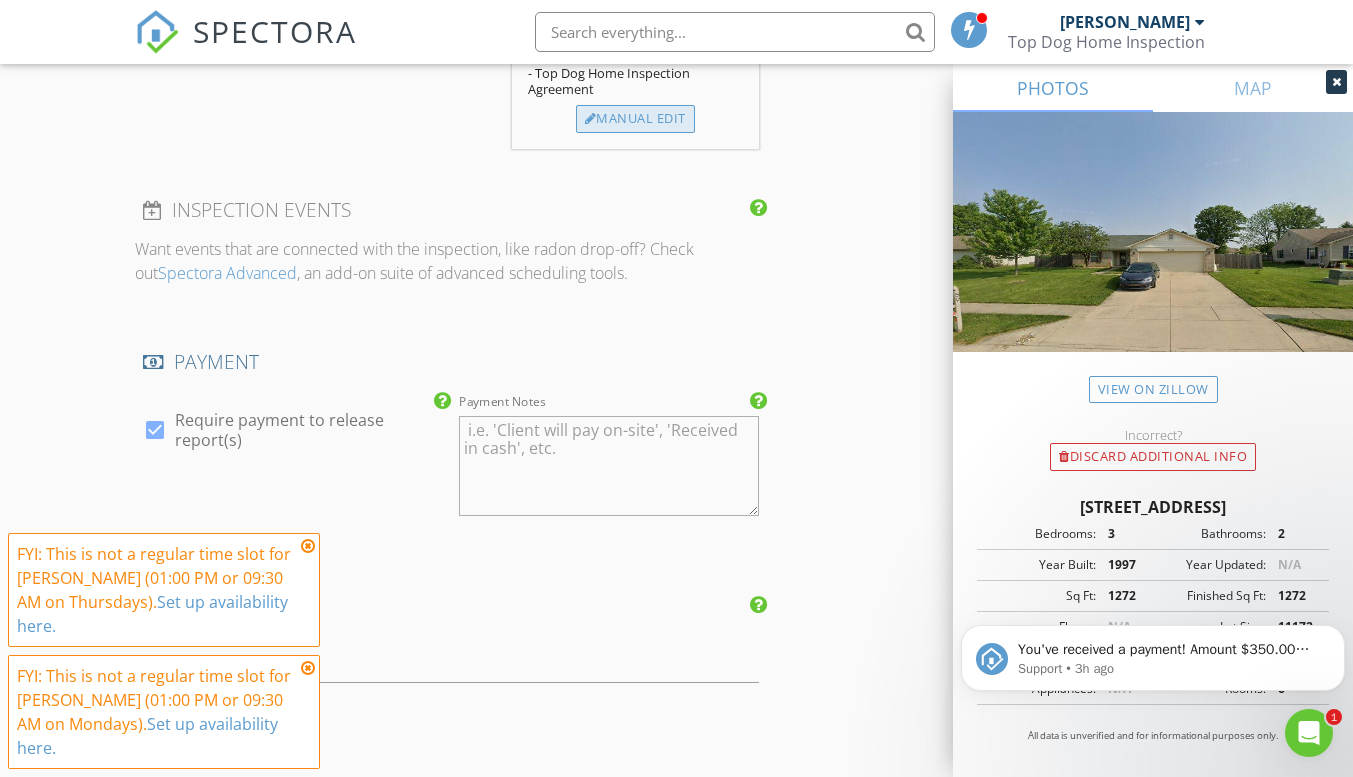 click on "Manual Edit" at bounding box center [635, 119] 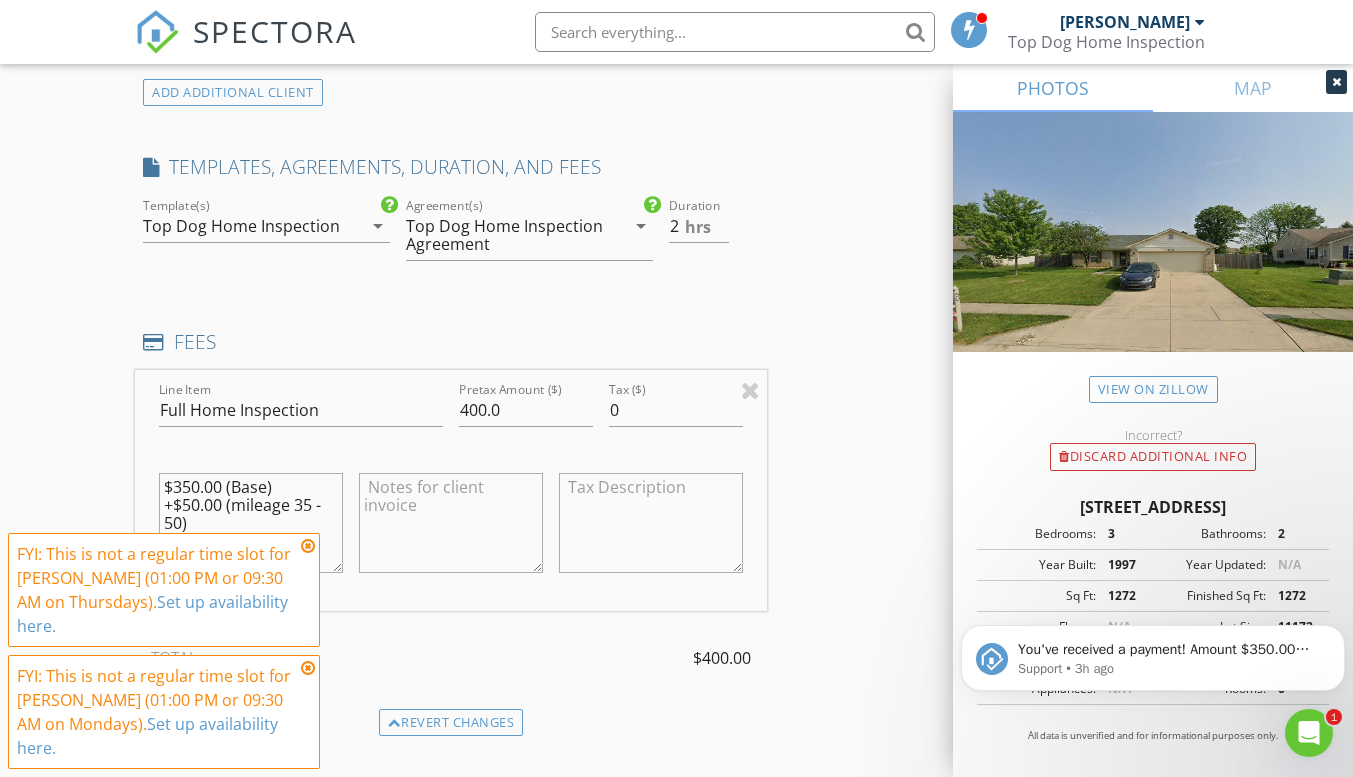scroll, scrollTop: 1600, scrollLeft: 0, axis: vertical 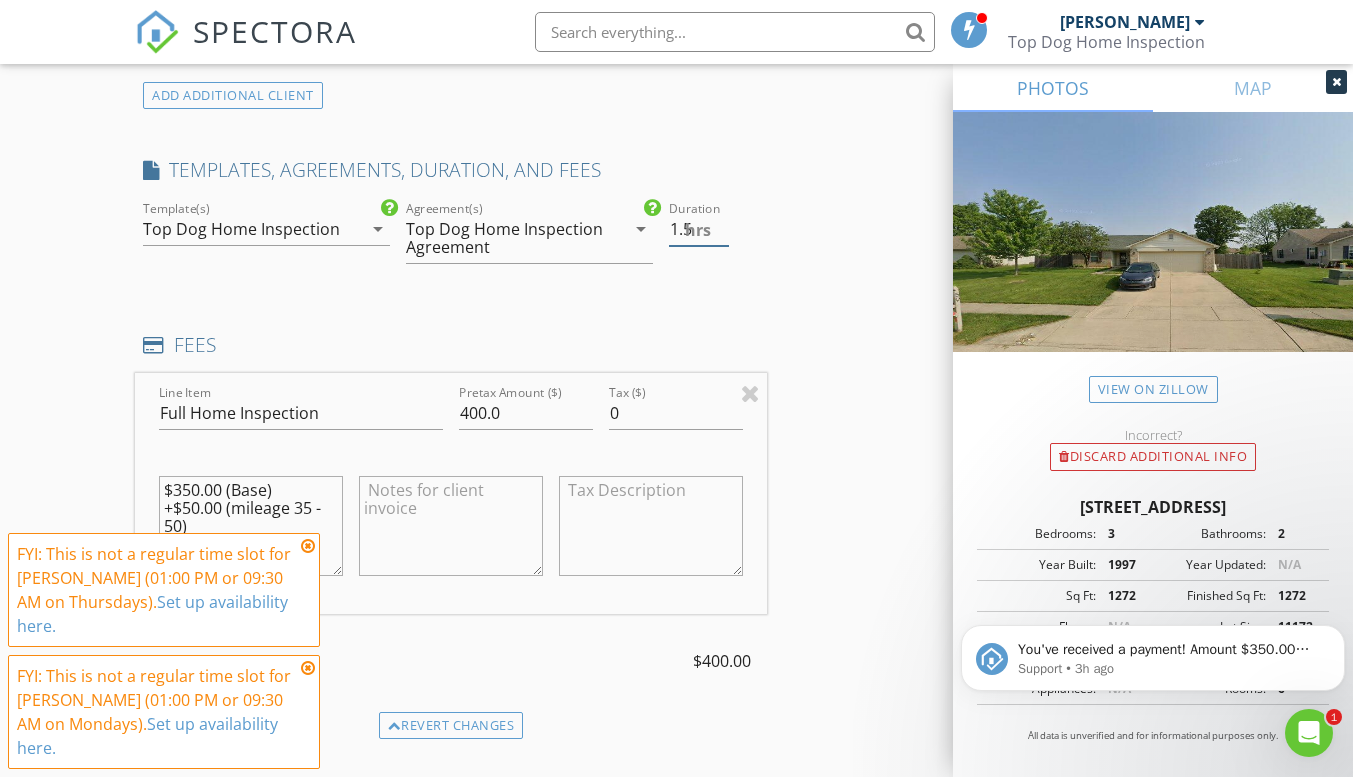 type on "1.5" 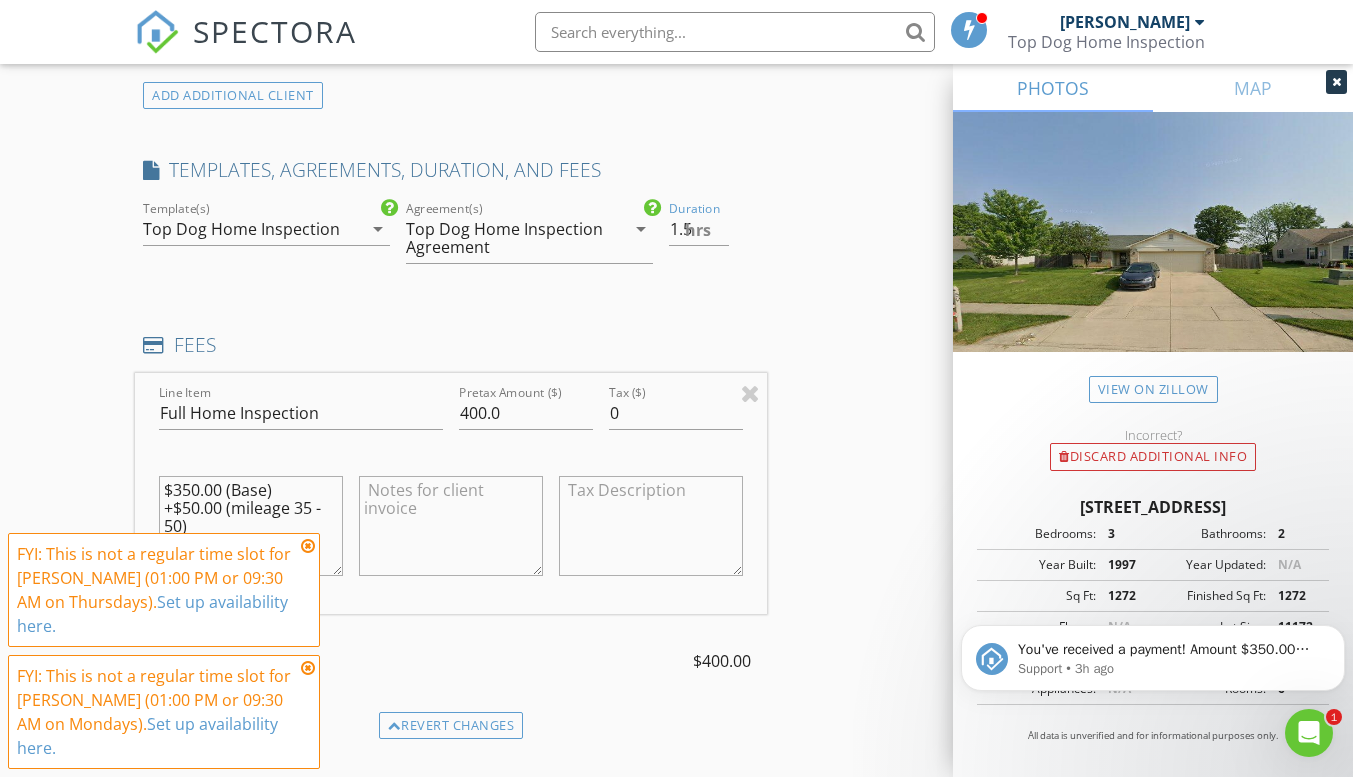 click on "INSPECTOR(S)
check_box   Jacob Kelly   PRIMARY   Jacob Kelly arrow_drop_down   check_box_outline_blank Jacob Kelly specifically requested
Date/Time
07/14/2025 9:30 AM
Location
Address Search       Address 59 Millet Ct   Unit   City Danville   State IN   Zip 46122   County Hendricks     Square Feet 1272   Year Built 1997   Foundation arrow_drop_down     Jacob Kelly     38.5 miles     (an hour)
client
check_box Enable Client CC email for this inspection   Client Search     check_box_outline_blank Client is a Company/Organization     First Name Joe   Last Name Pickett   Email joe@precisionbalance.com   CC Email   Phone 317-440-2821   Address   City   State   Zip       Notes   Private Notes
ADD ADDITIONAL client
SERVICES
check_box   Full Home Inspection     Re-Inspection" at bounding box center [676, 493] 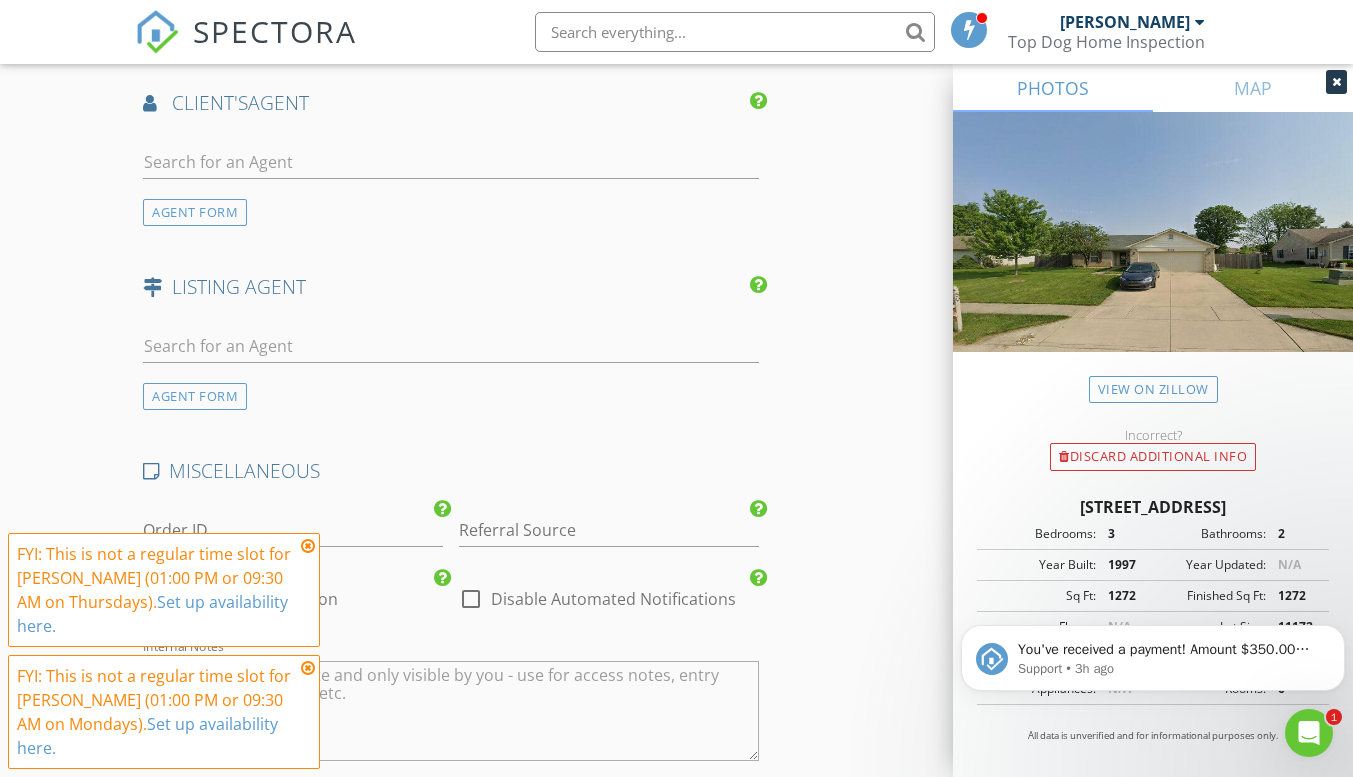 scroll, scrollTop: 2600, scrollLeft: 0, axis: vertical 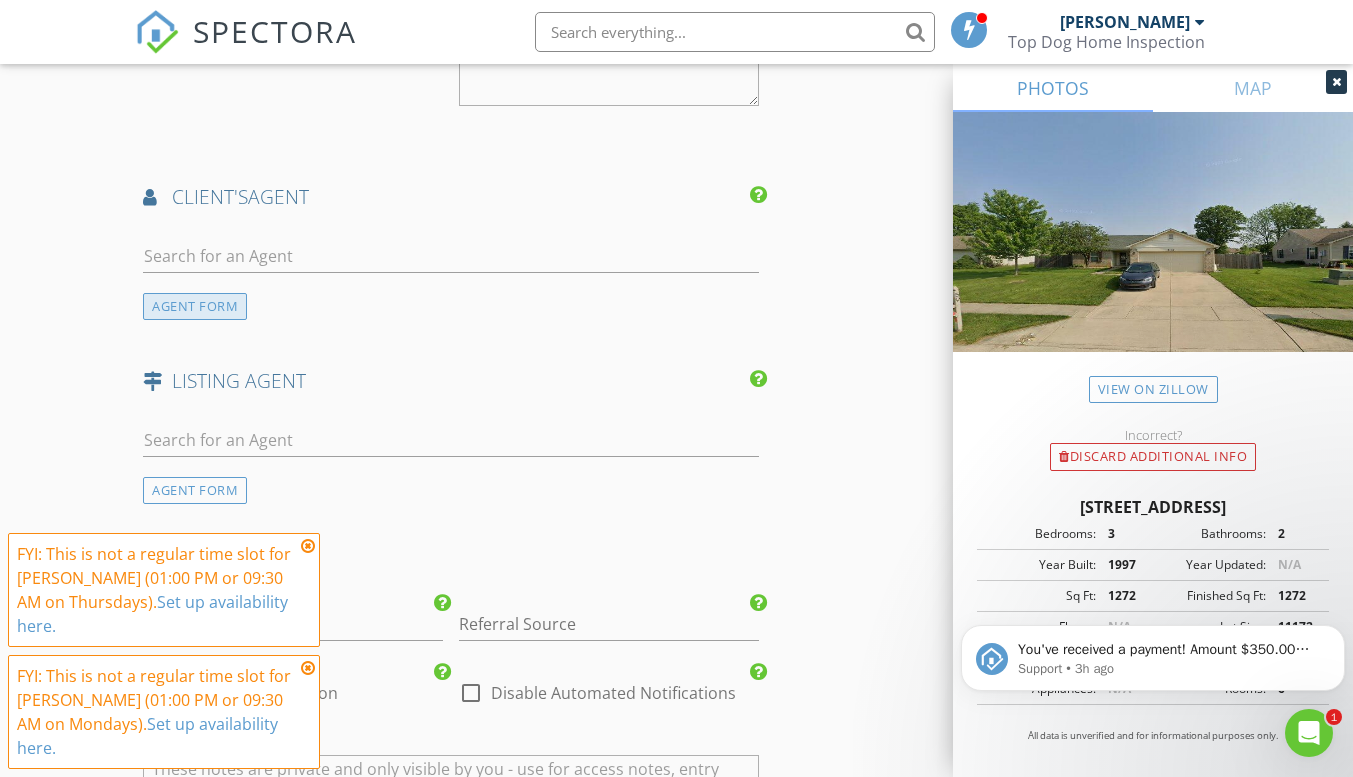 click on "AGENT FORM" at bounding box center (195, 306) 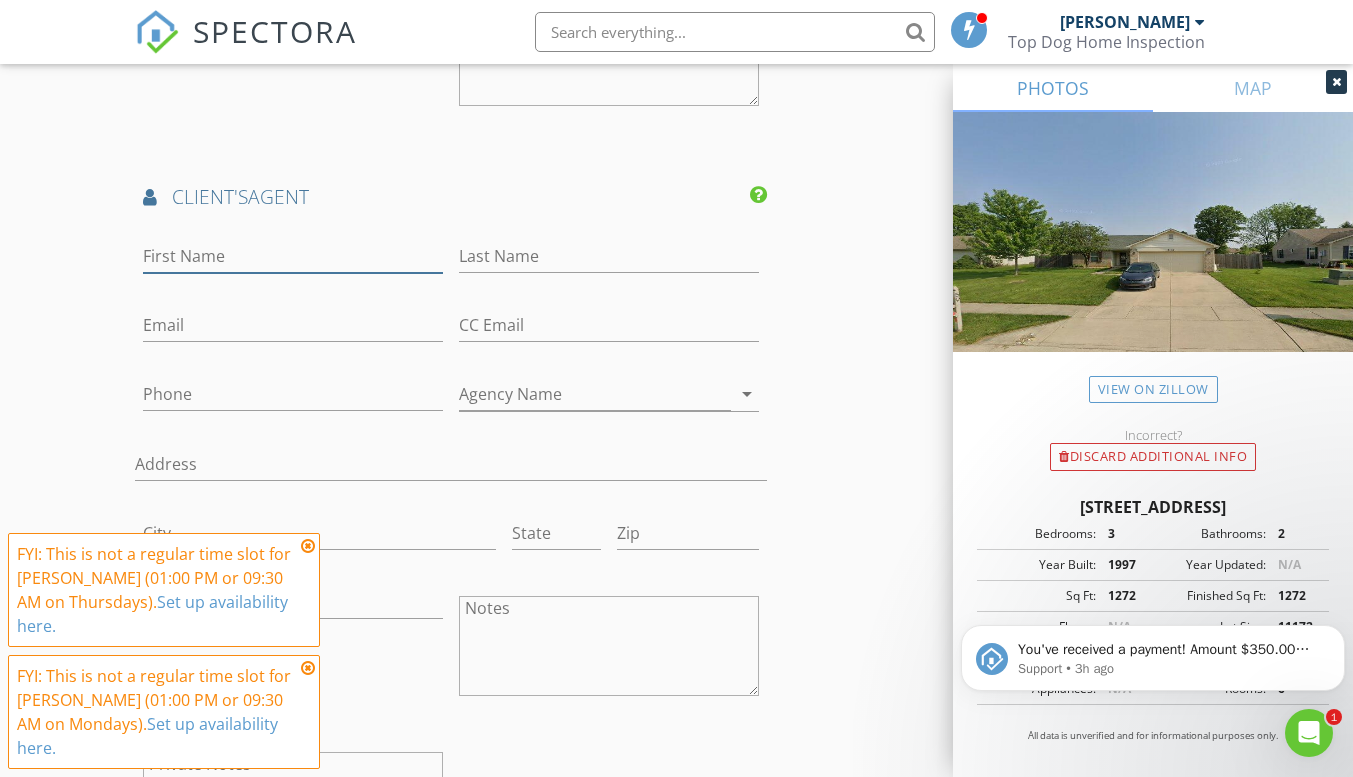 click on "First Name" at bounding box center [293, 256] 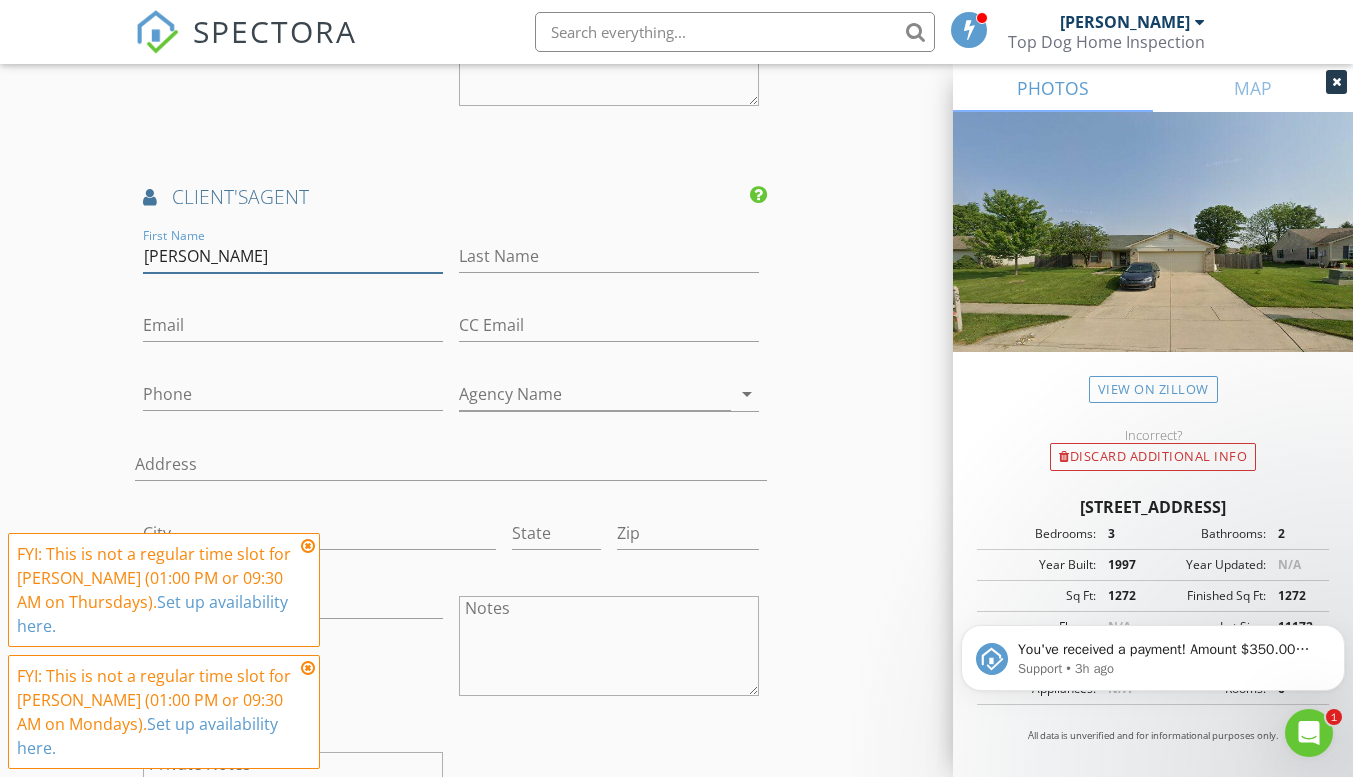 type on "Ronda" 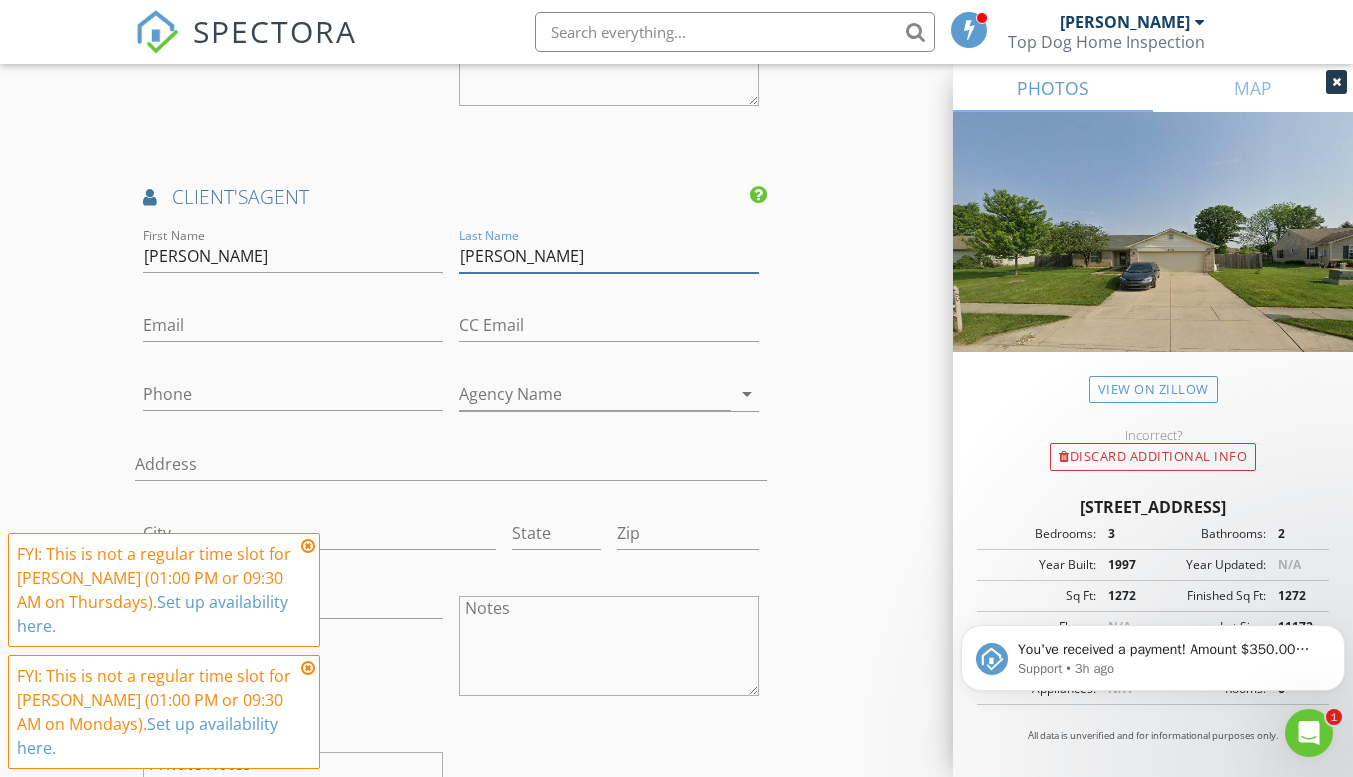 type on "Pollock" 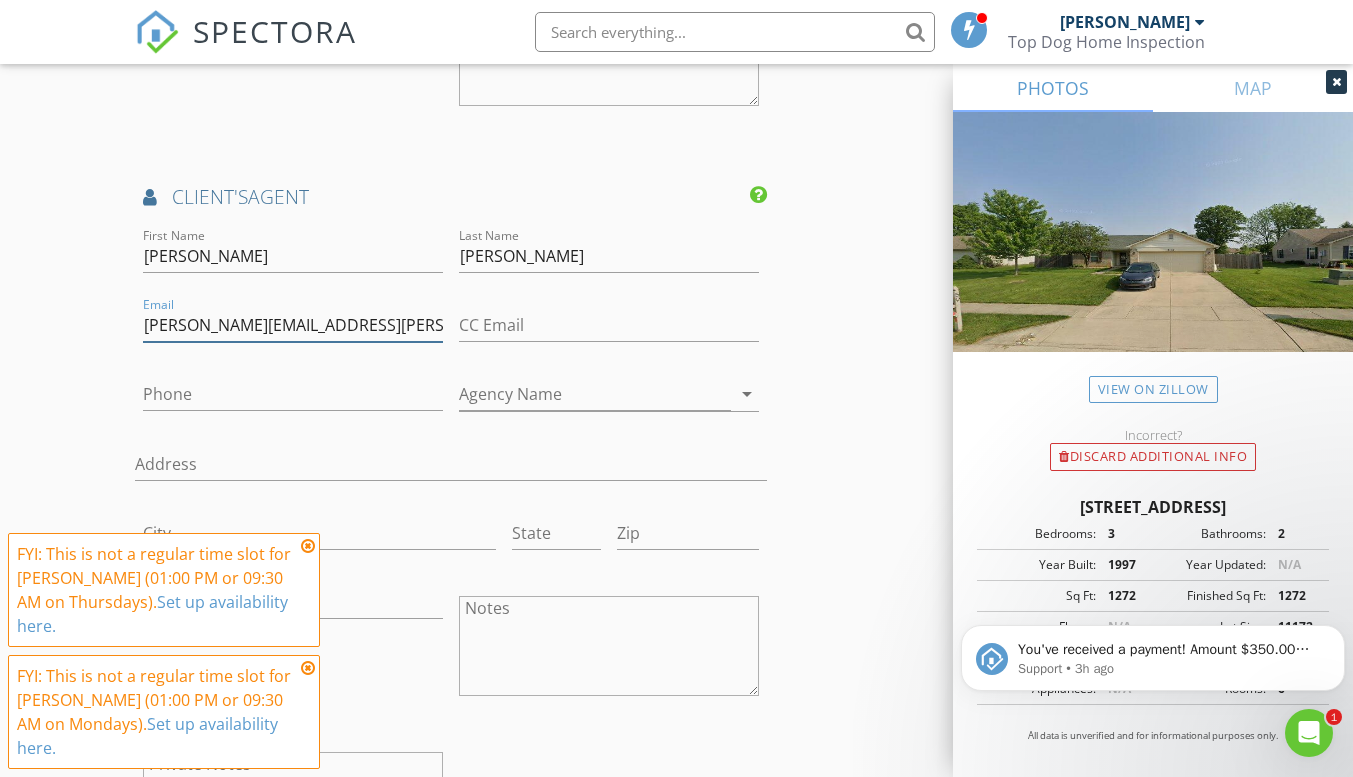 type on "ronda.pollock@talktotucker.com" 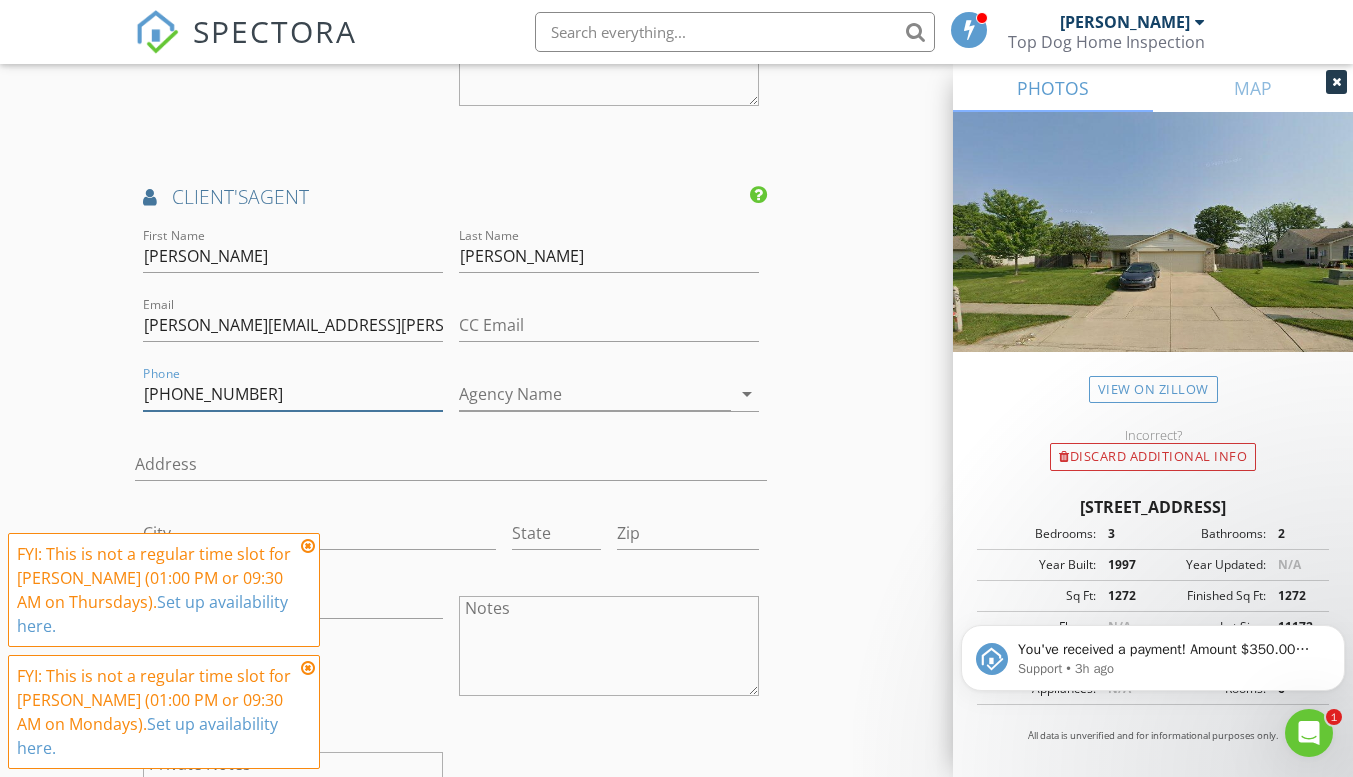 type on "317-442-0928" 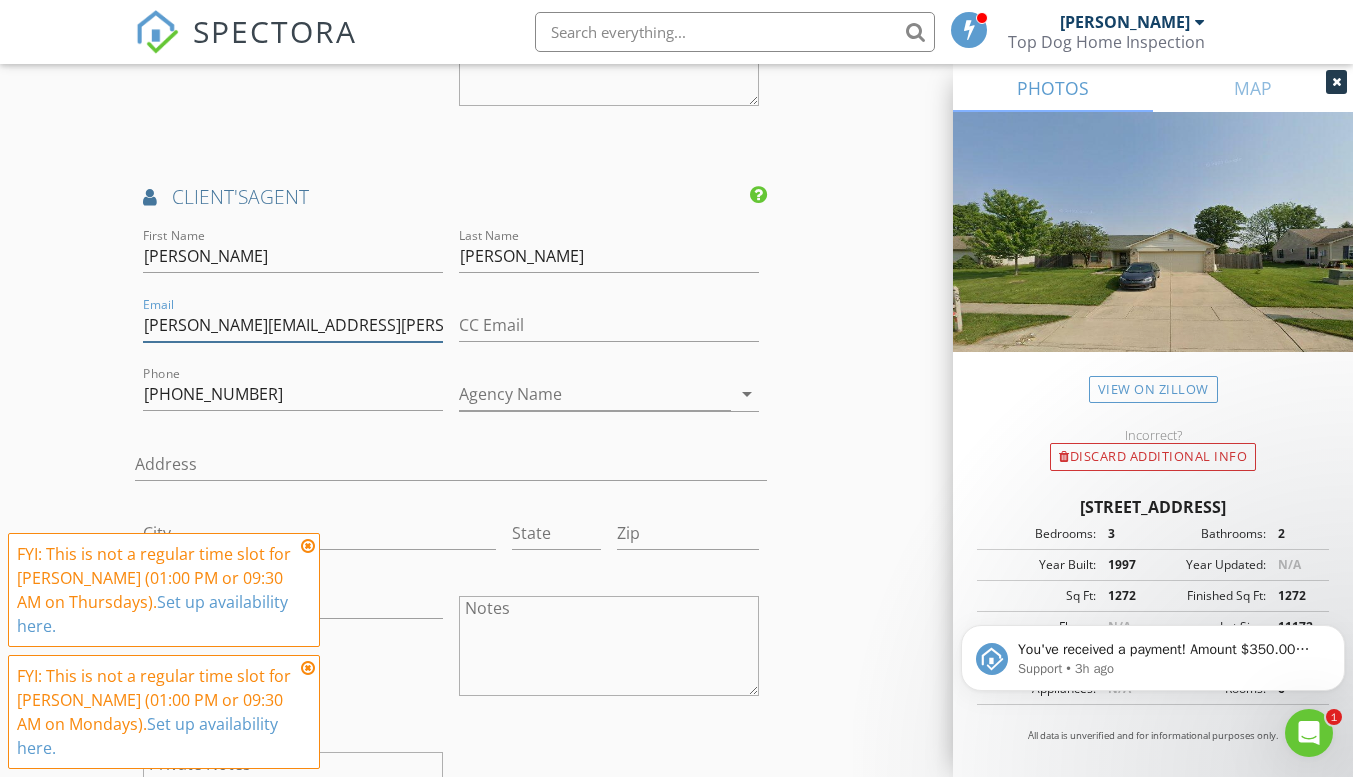 click on "ronda.pollock@talktotucker.com" at bounding box center (293, 325) 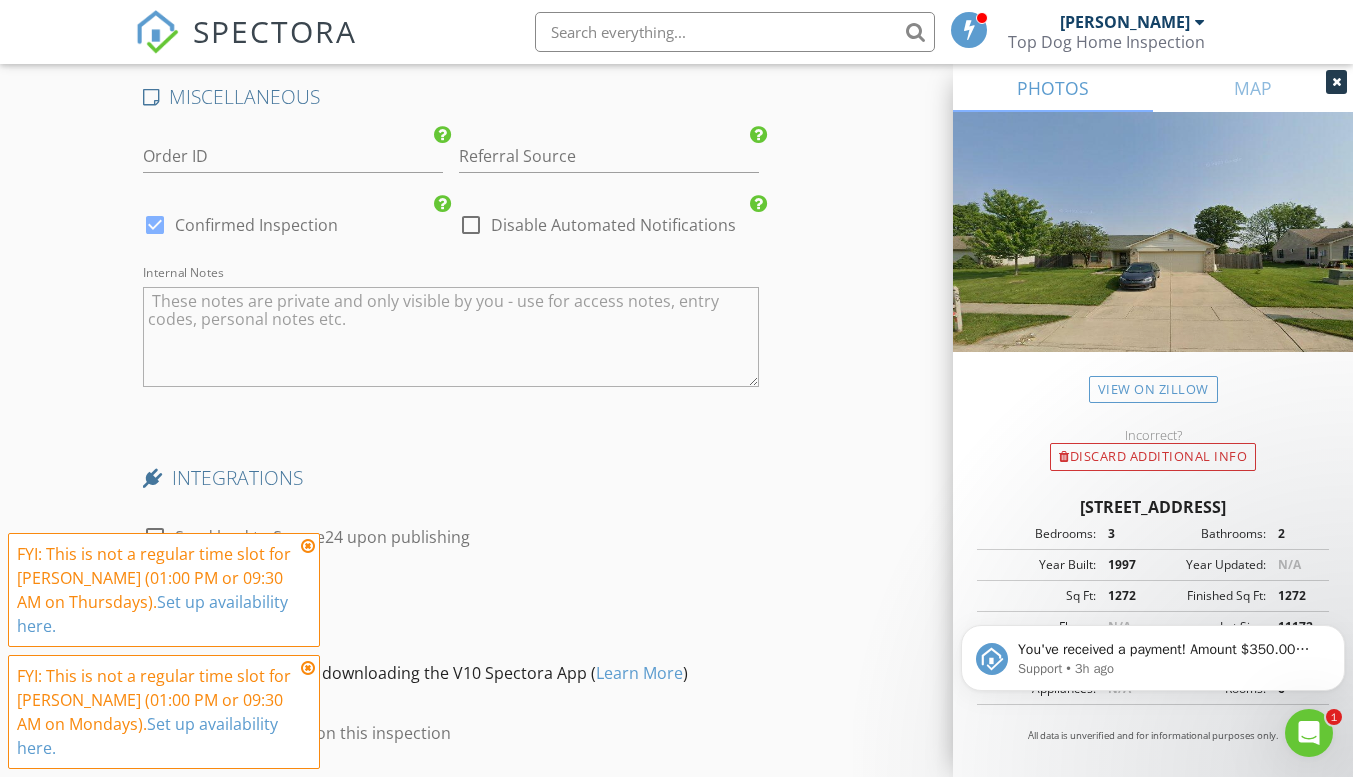 scroll, scrollTop: 3815, scrollLeft: 0, axis: vertical 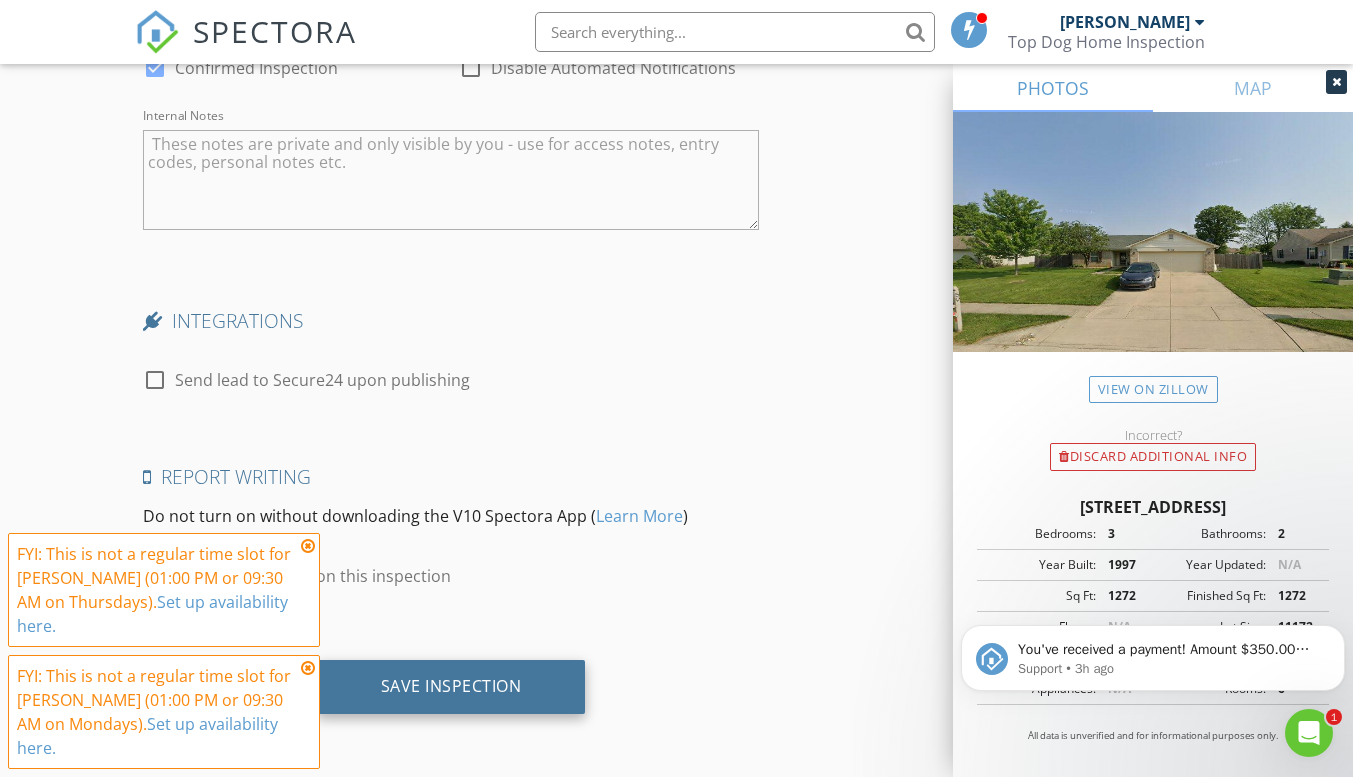 type on "Ronda.pollock@talktotucker.com" 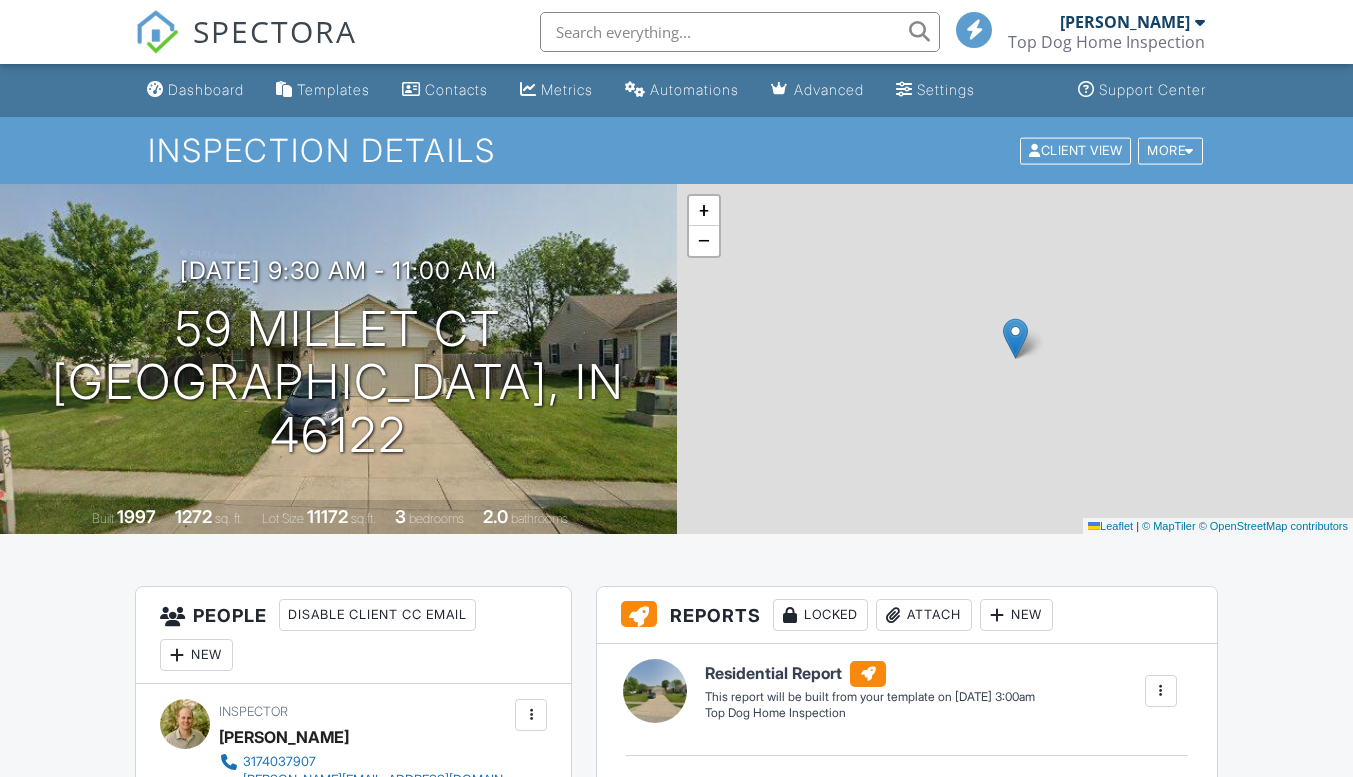 scroll, scrollTop: 0, scrollLeft: 0, axis: both 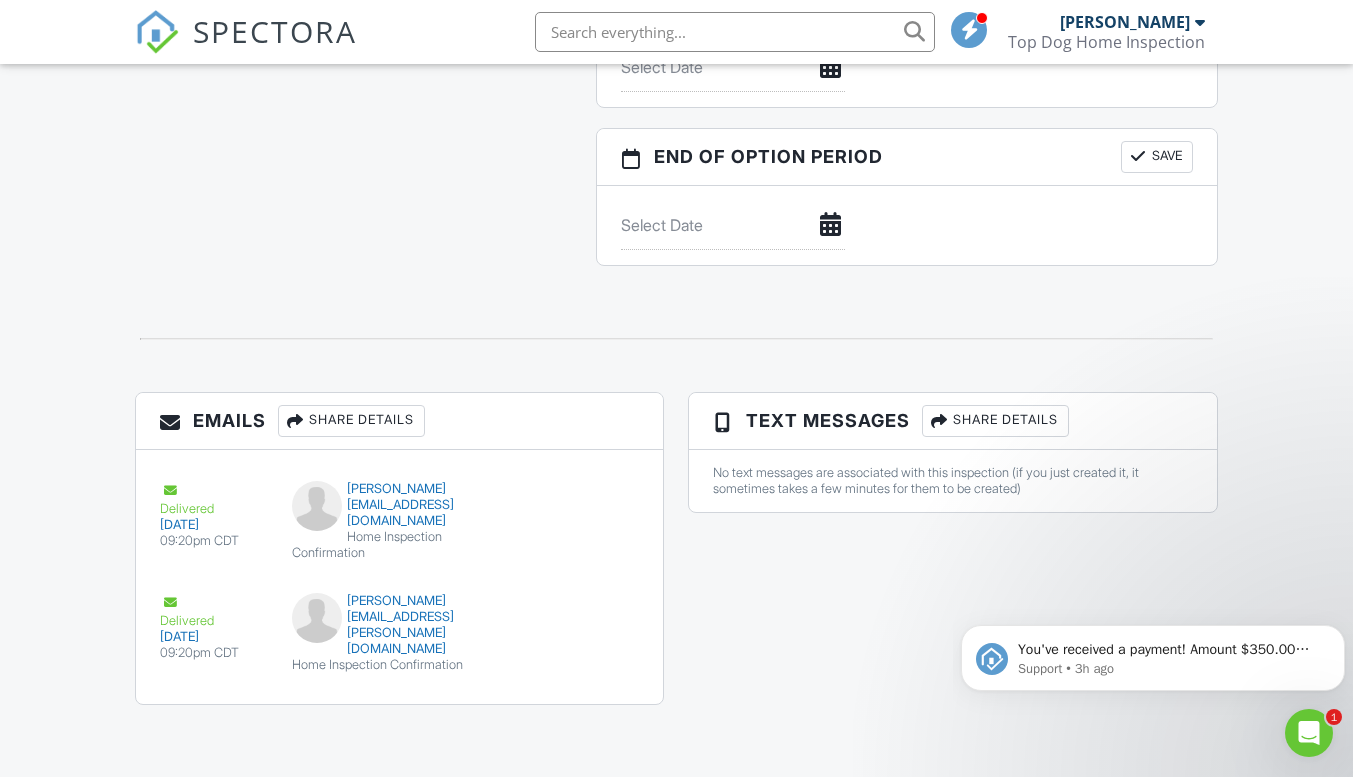 click 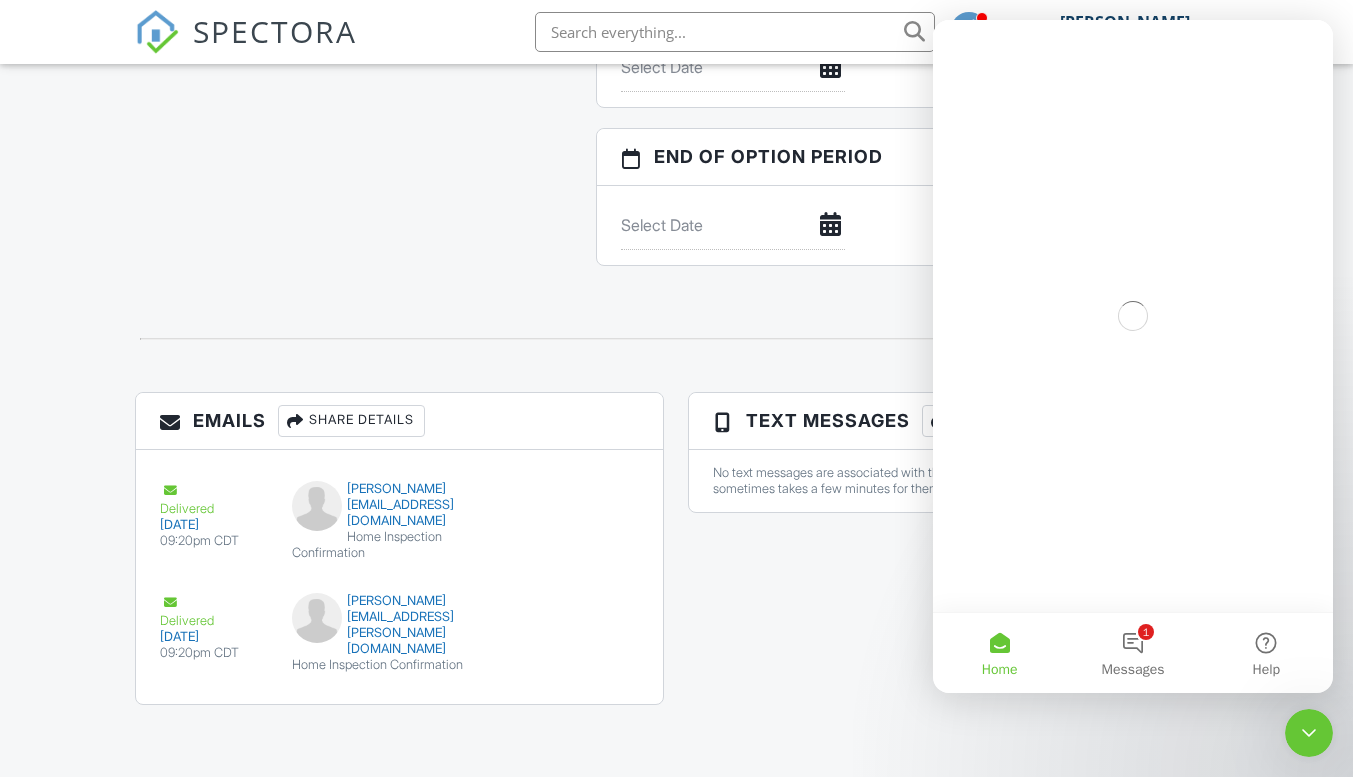 scroll, scrollTop: 0, scrollLeft: 0, axis: both 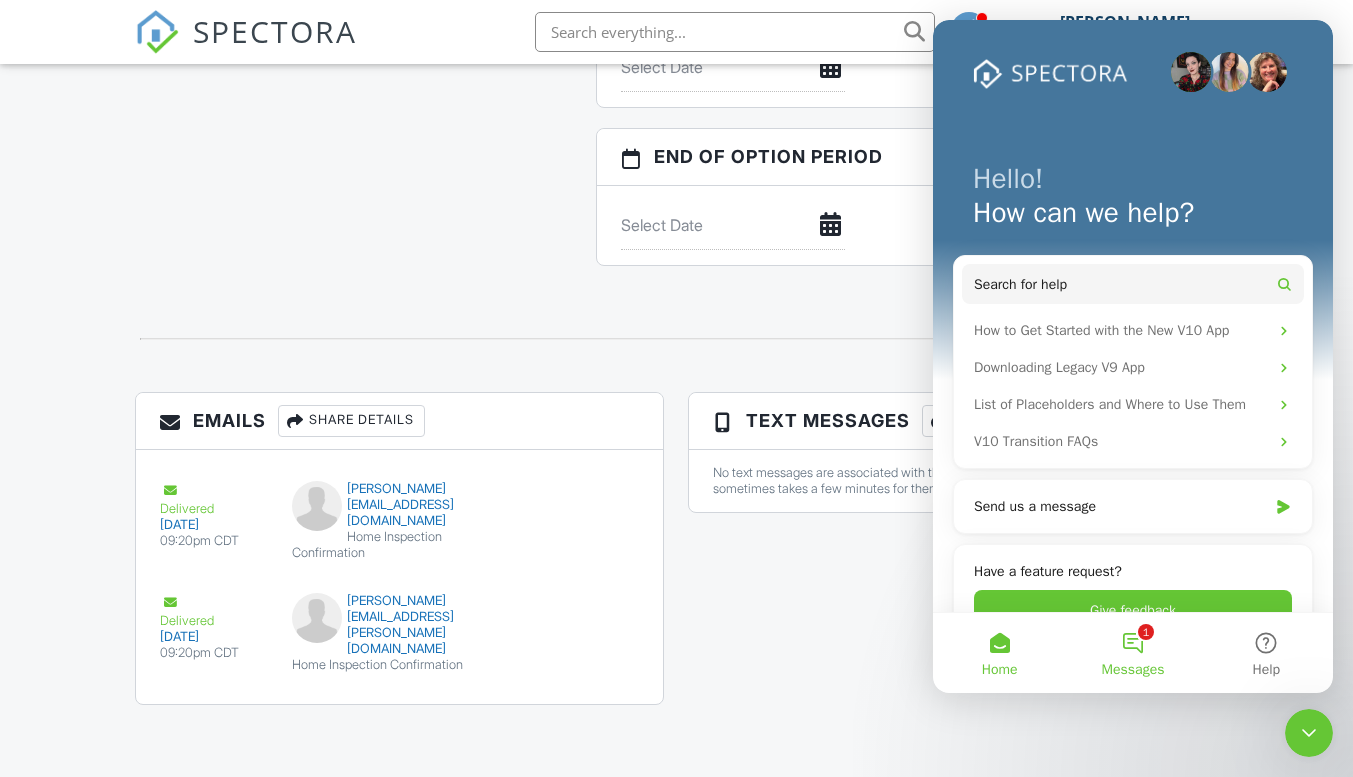 click on "1 Messages" at bounding box center [1132, 653] 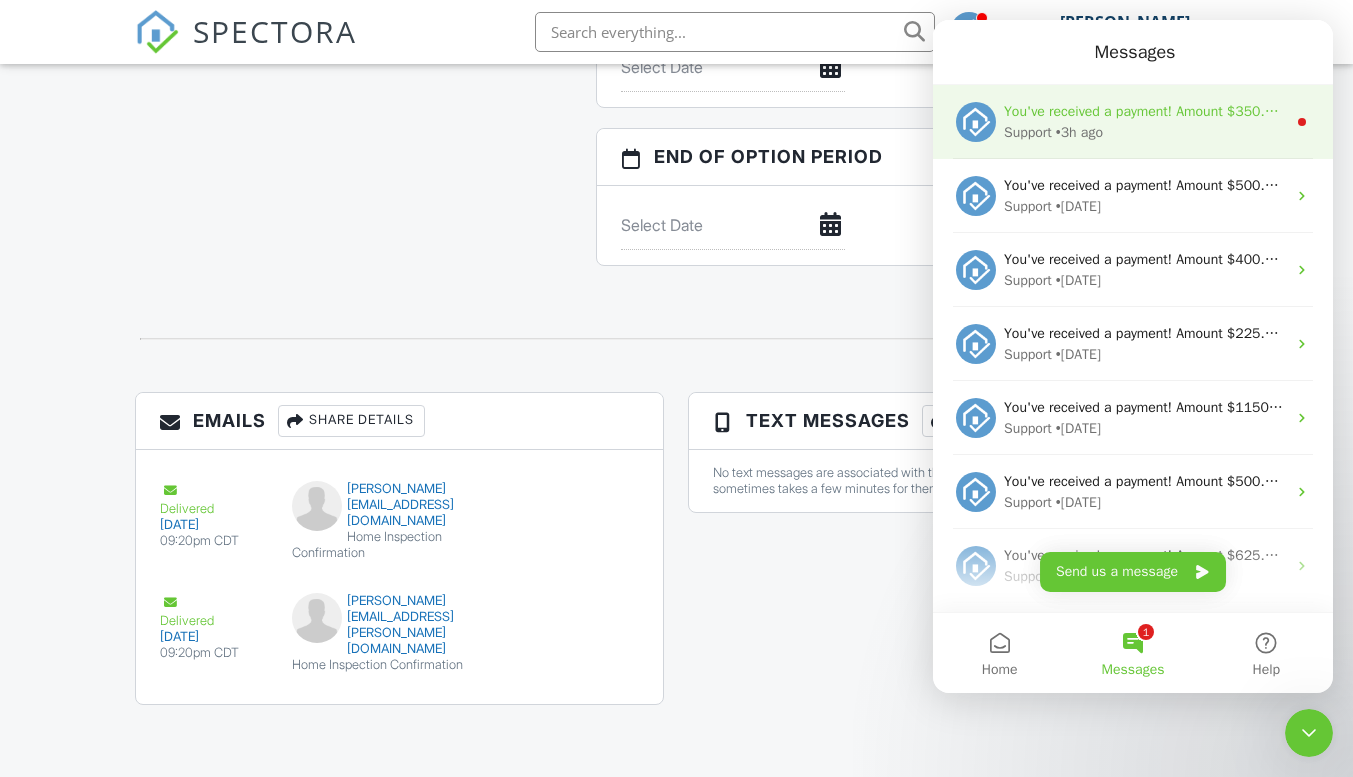 click on "You've received a payment!  Amount  $350.00  Fee  $9.93  Net  $340.07  Transaction #  pi_3Rj5hJK7snlDGpRF0bG9Ybbj  Inspection  [STREET_ADDRESS] Payouts to your bank or debit card occur on a daily basis. Each payment usually takes two business days to process. You can view your pending payout amount here. If you have any questions reach out on our chat bubble at [DOMAIN_NAME]." at bounding box center [2201, 111] 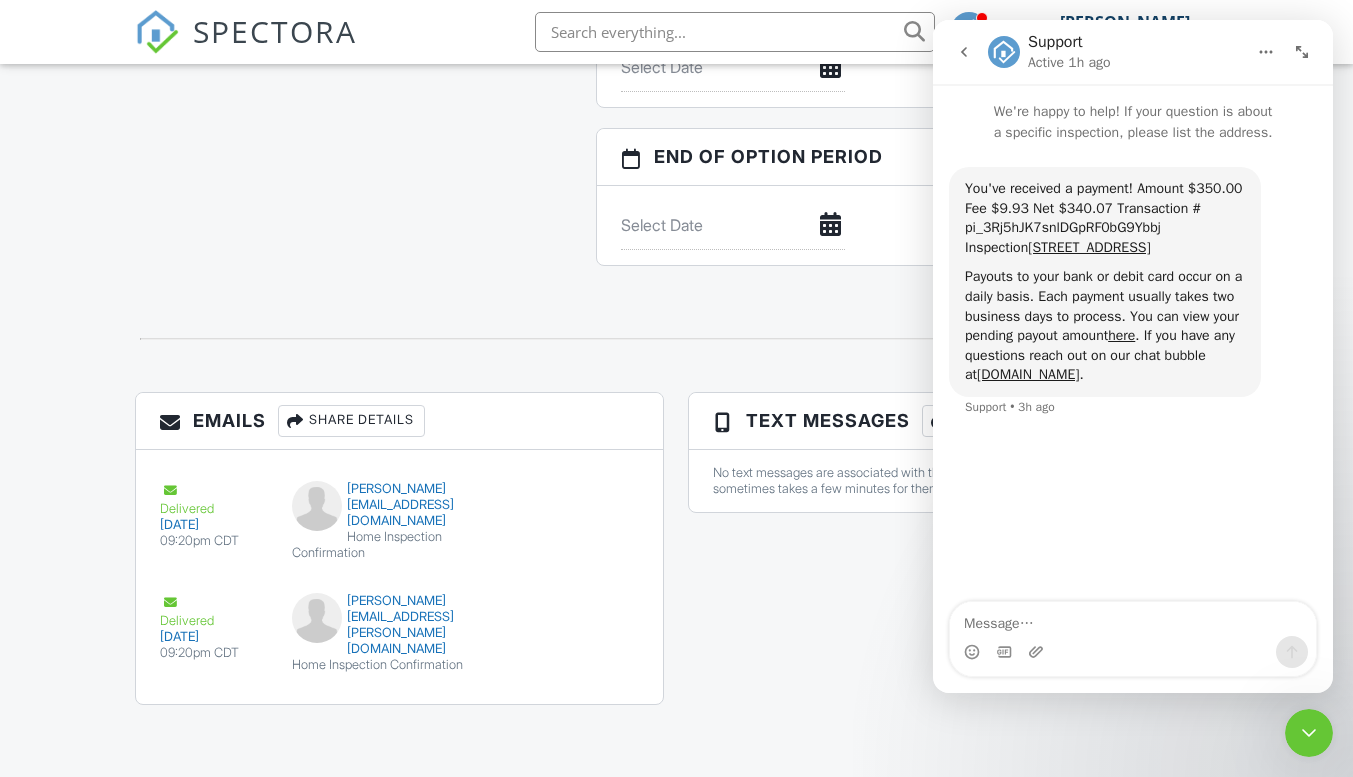 click 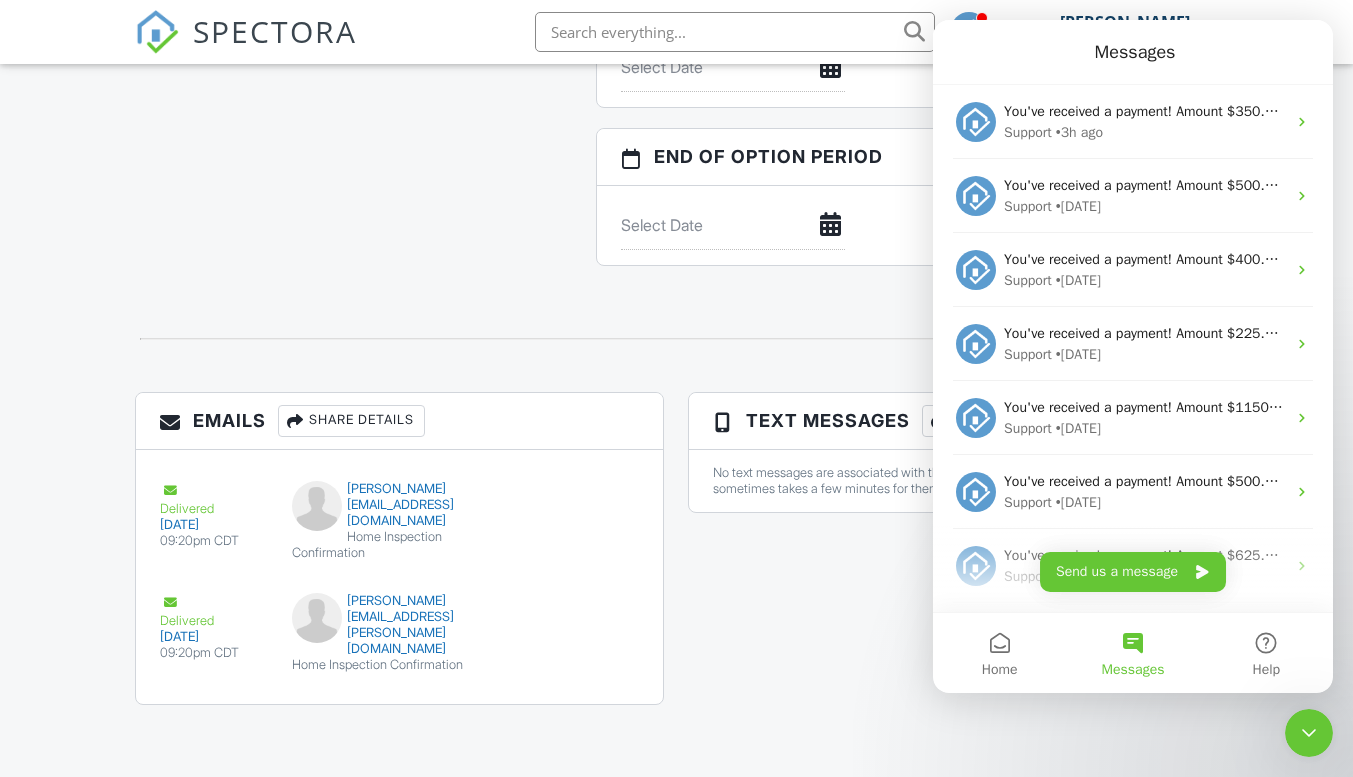 scroll, scrollTop: 16, scrollLeft: 0, axis: vertical 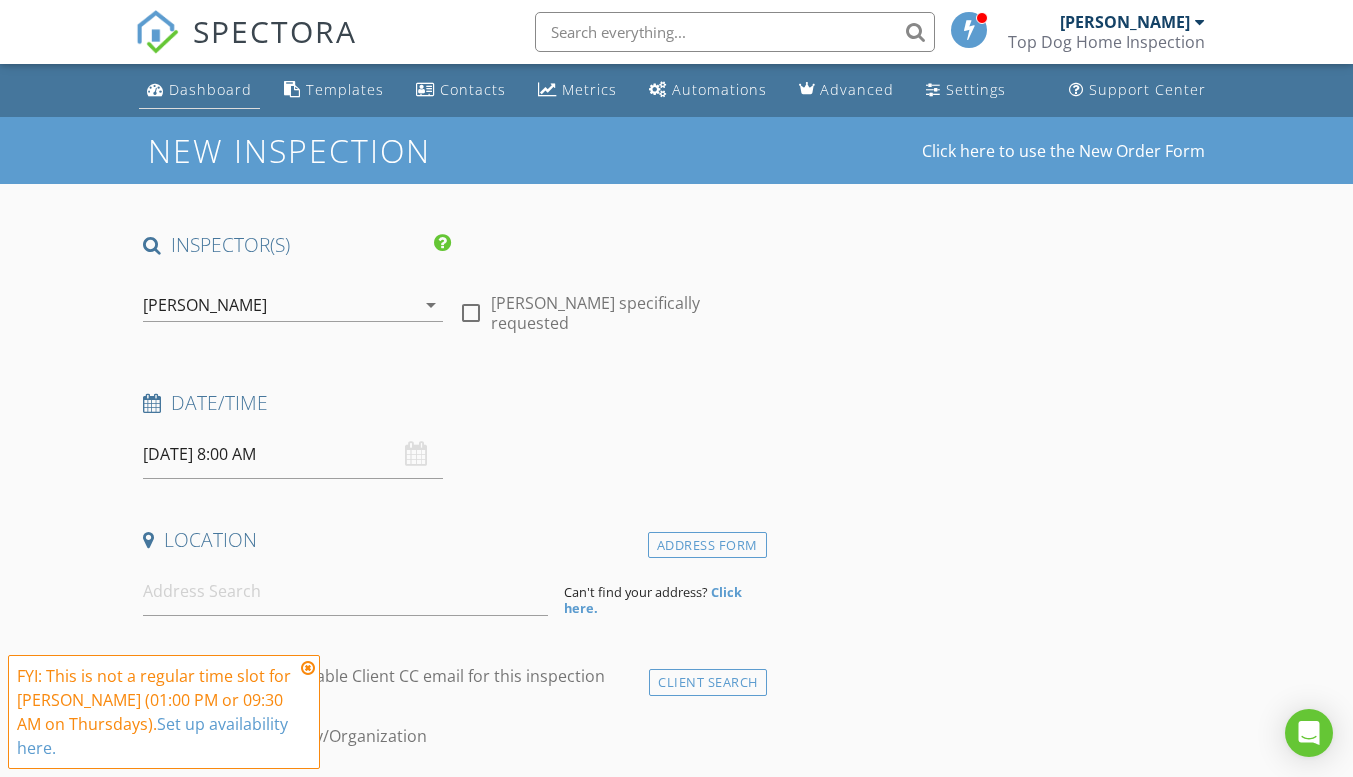 click on "Dashboard" at bounding box center [199, 90] 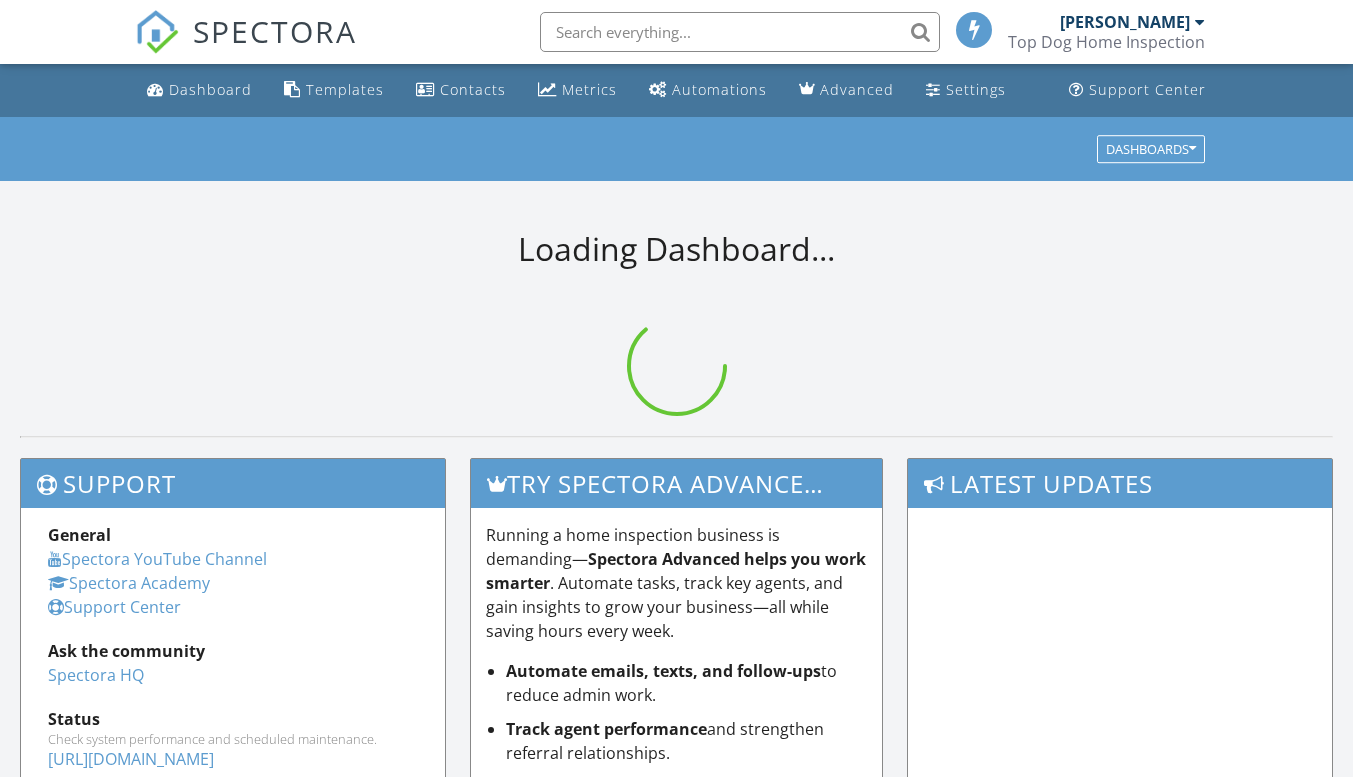 scroll, scrollTop: 0, scrollLeft: 0, axis: both 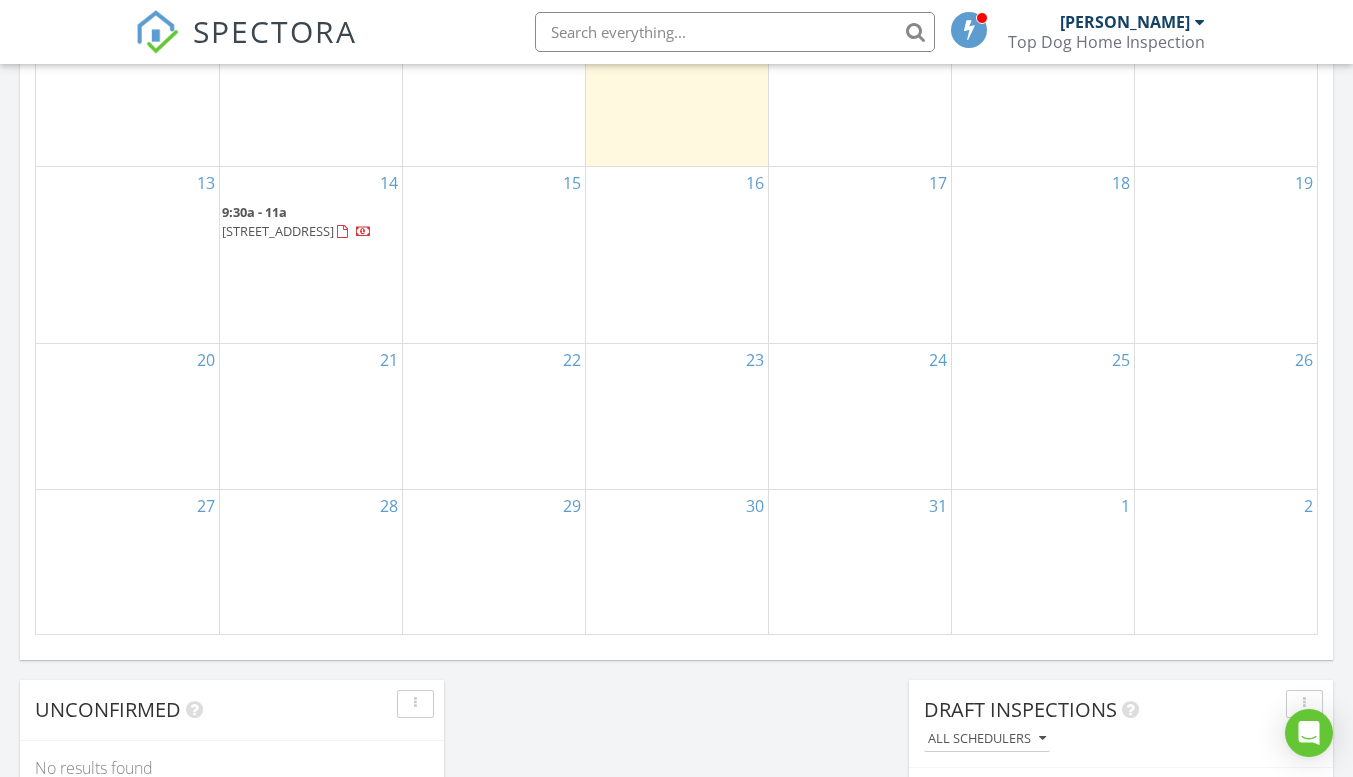 click on "9:30a - 11a" at bounding box center (254, 212) 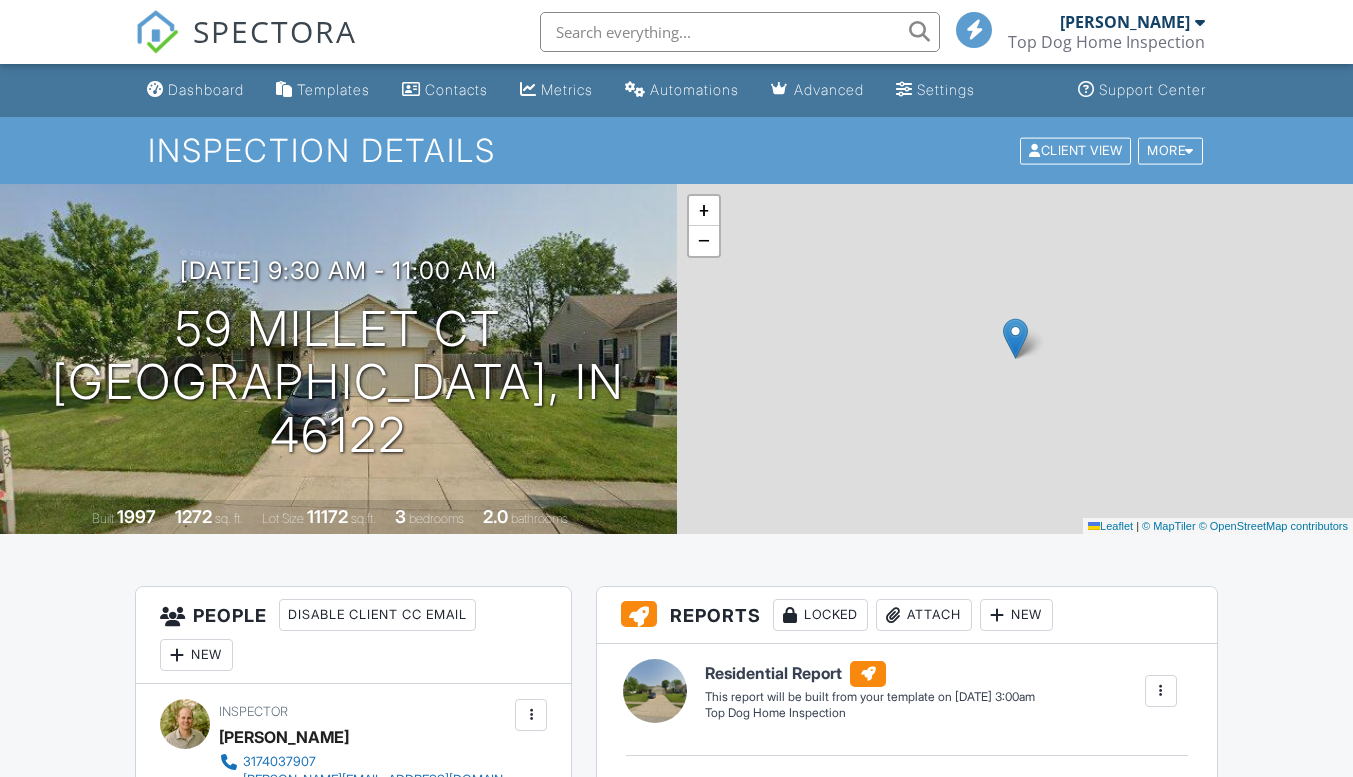 scroll, scrollTop: 0, scrollLeft: 0, axis: both 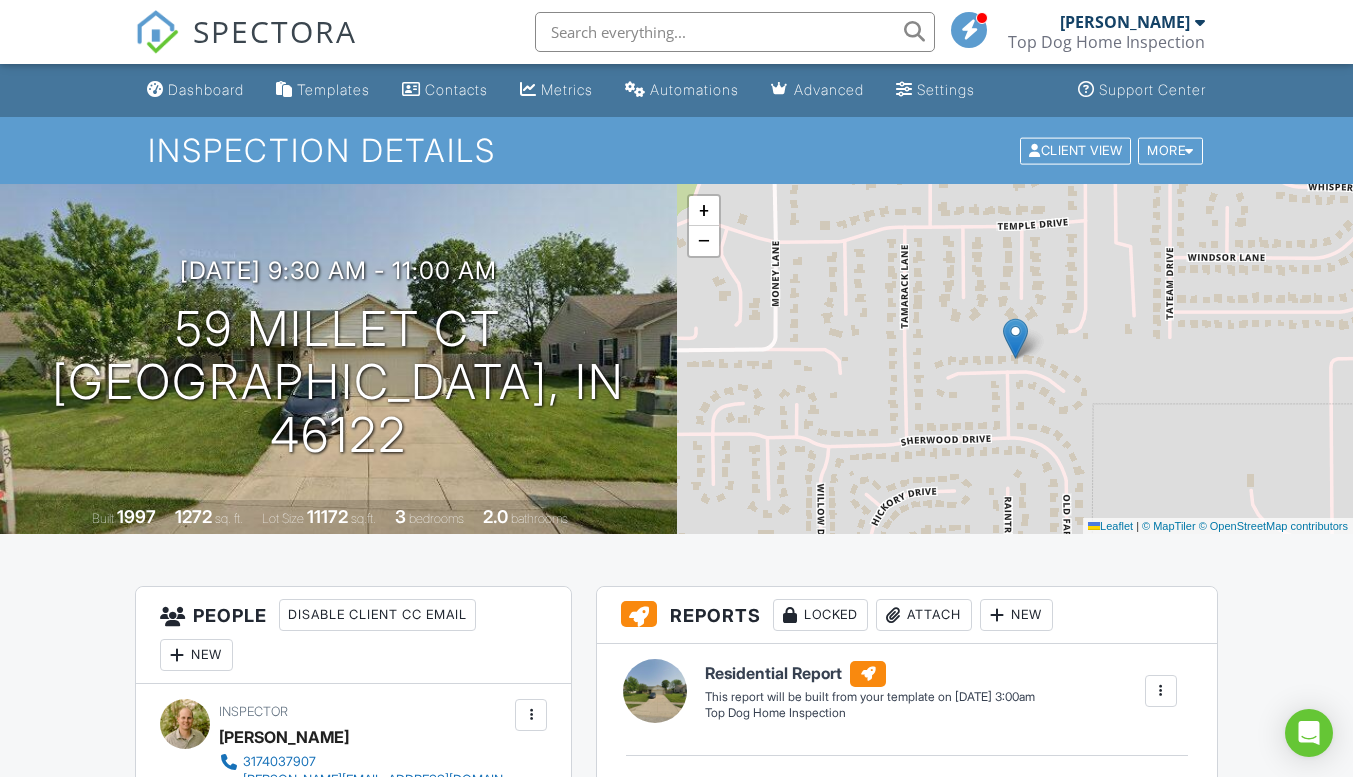 click on "SPECTORA" at bounding box center [246, 32] 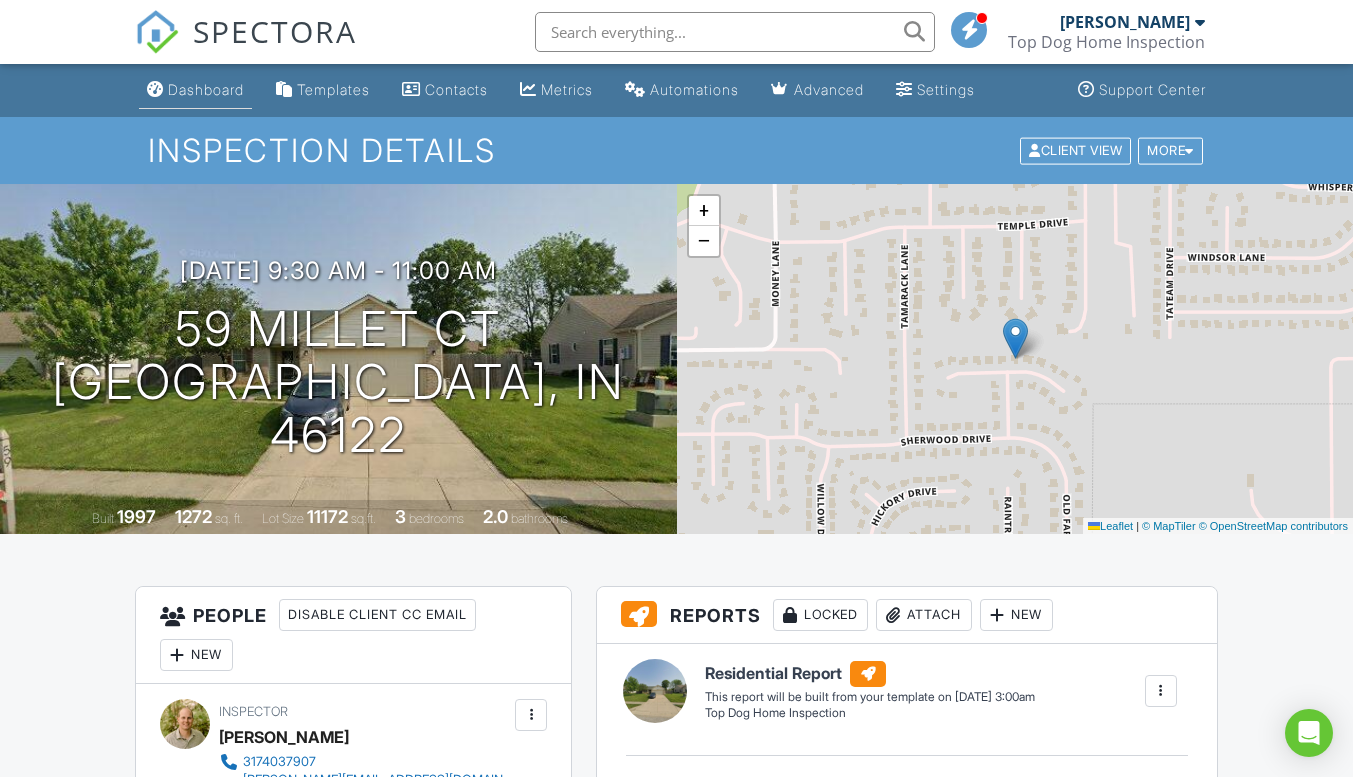 click on "Dashboard" at bounding box center (195, 90) 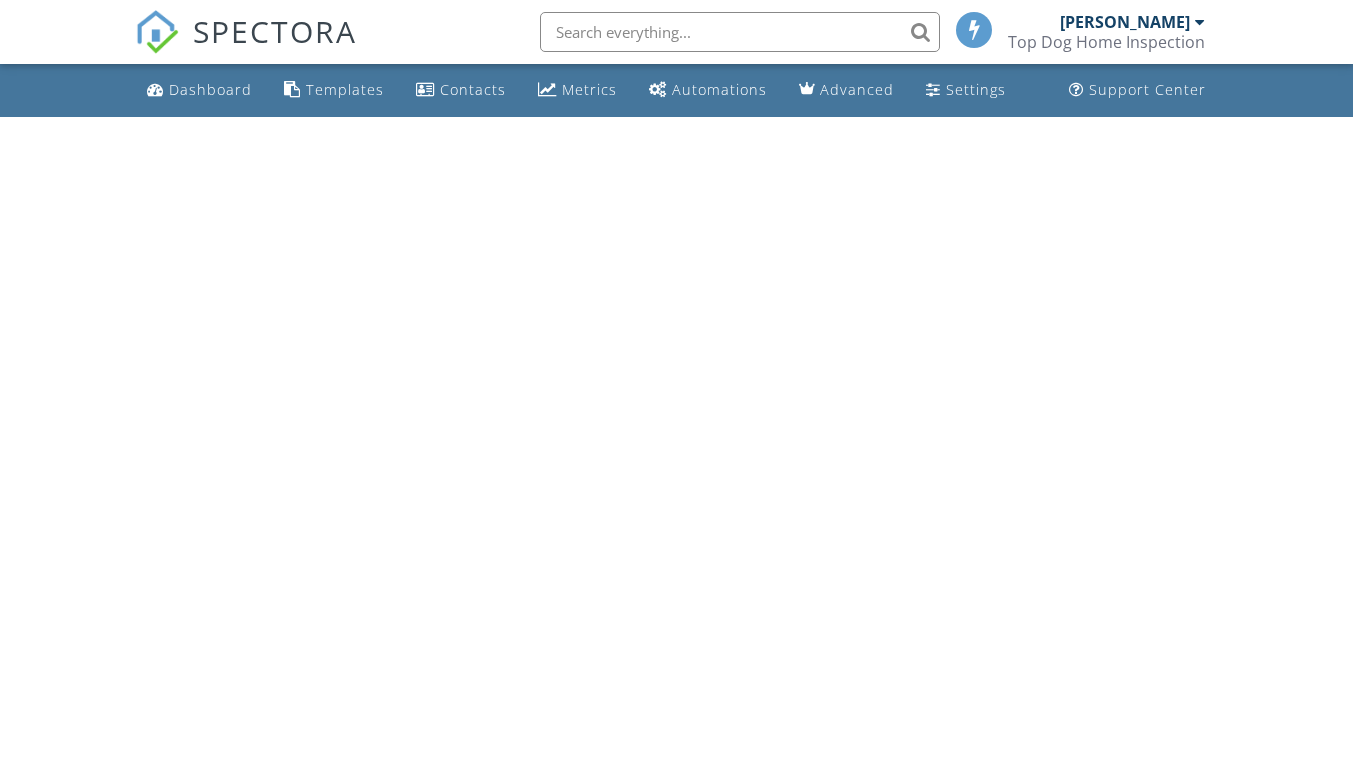 scroll, scrollTop: 0, scrollLeft: 0, axis: both 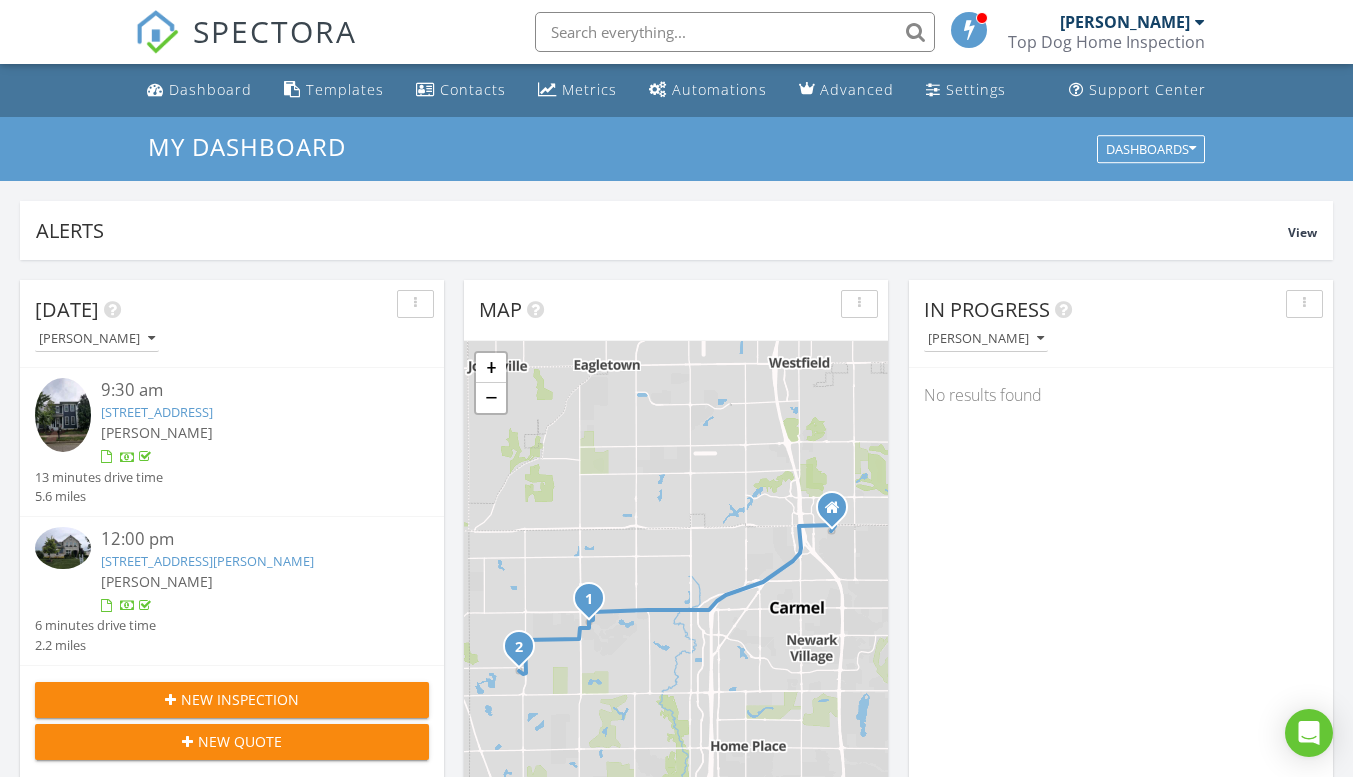 click on "[STREET_ADDRESS][PERSON_NAME]" at bounding box center [207, 561] 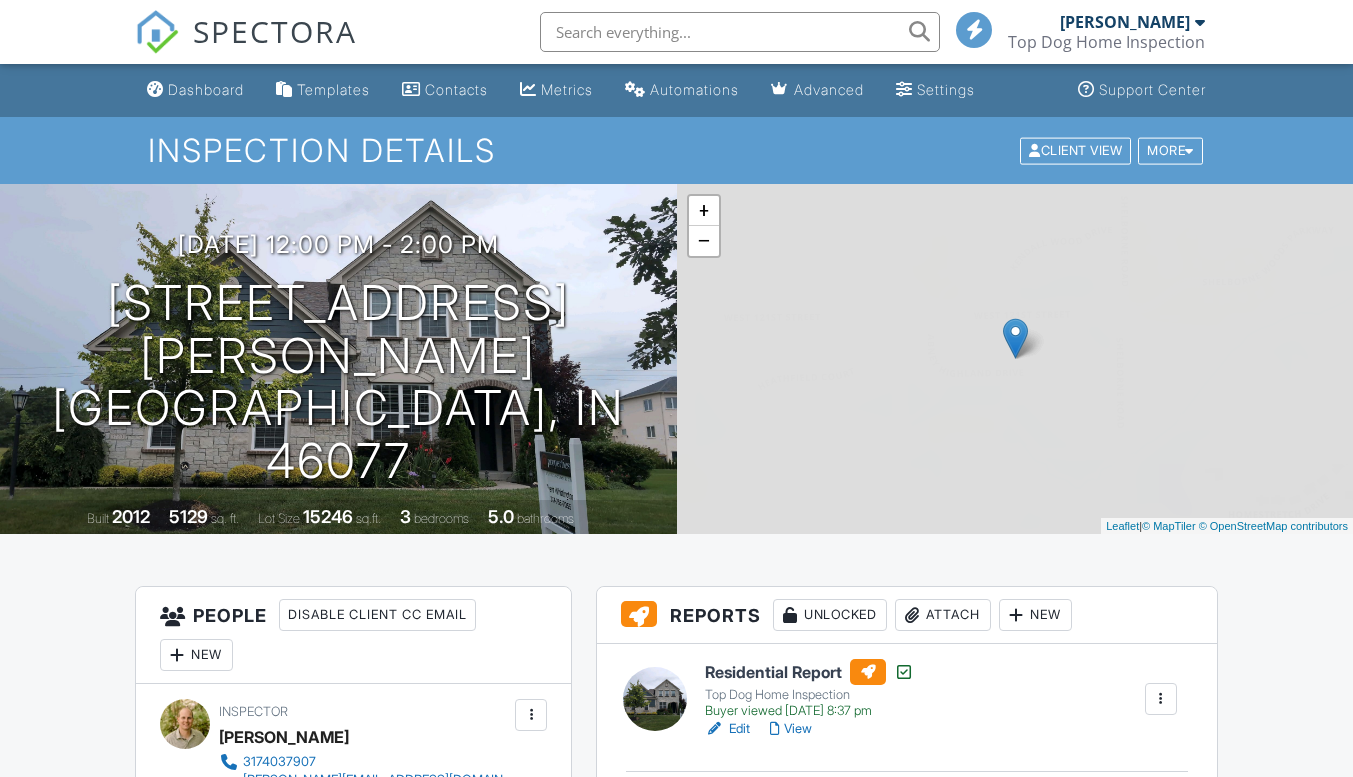 scroll, scrollTop: 0, scrollLeft: 0, axis: both 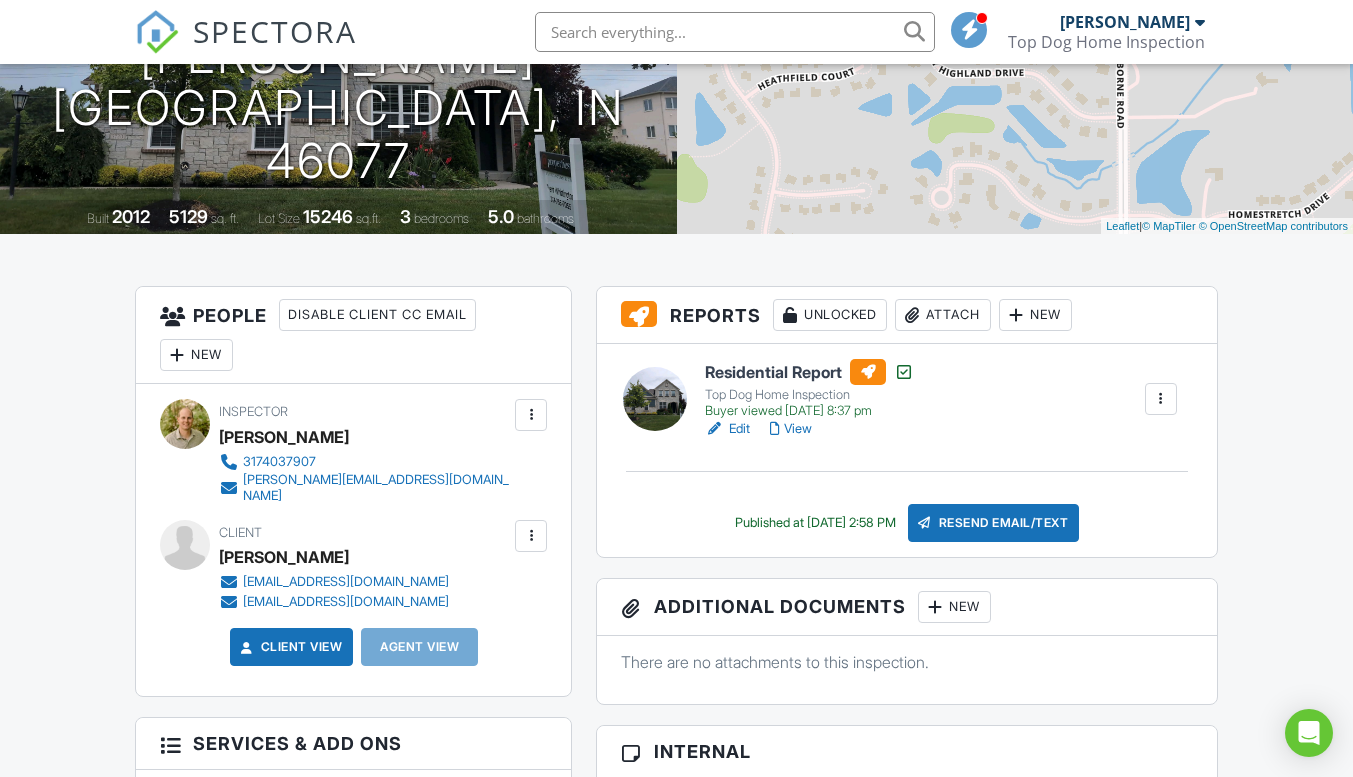 click on "New" at bounding box center (196, 355) 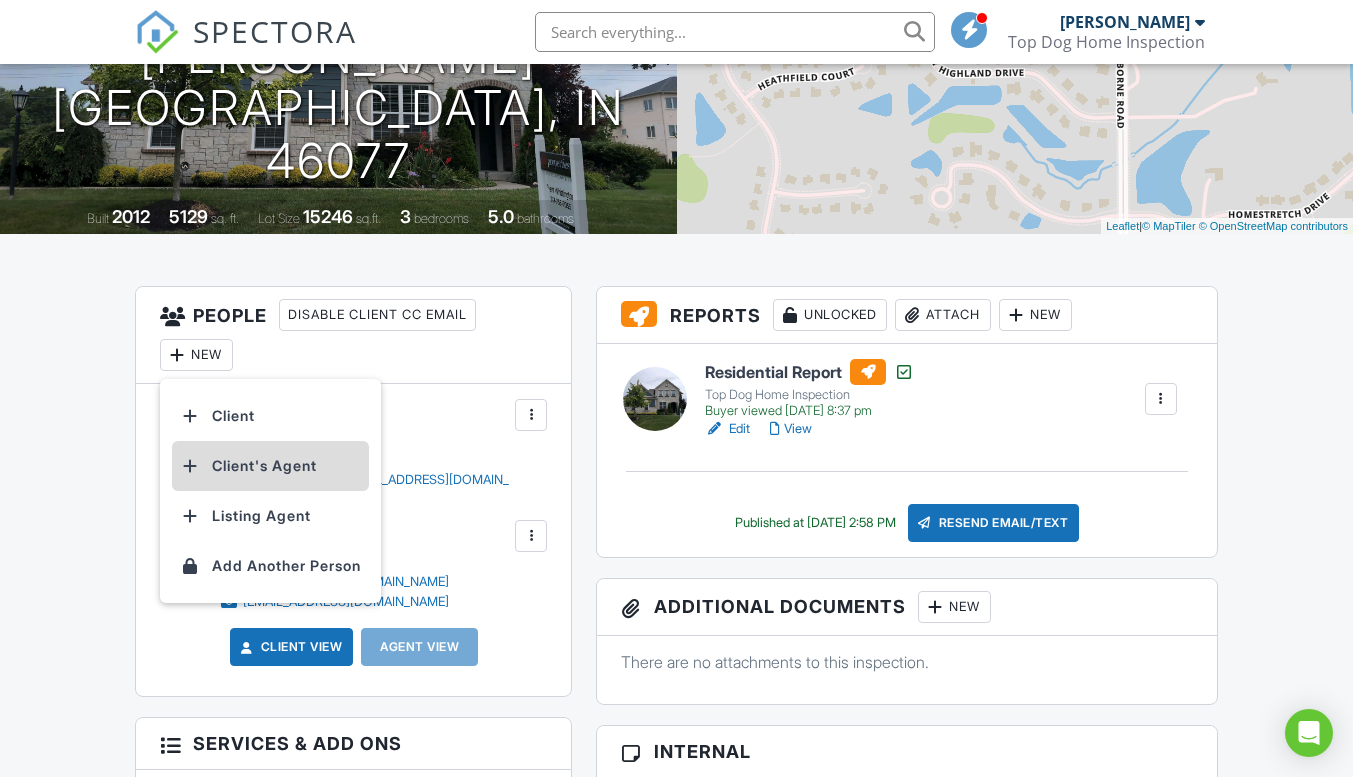click on "Client's Agent" at bounding box center (270, 466) 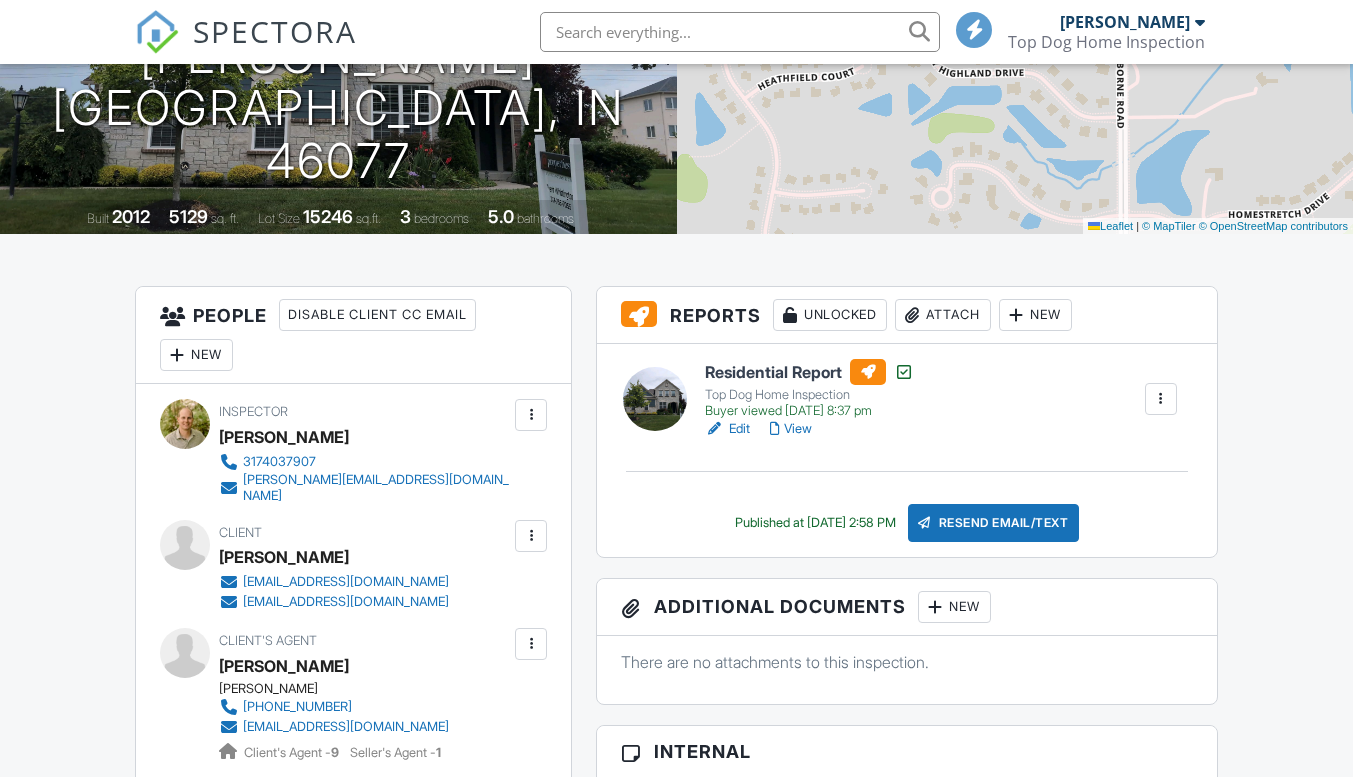 scroll, scrollTop: 600, scrollLeft: 0, axis: vertical 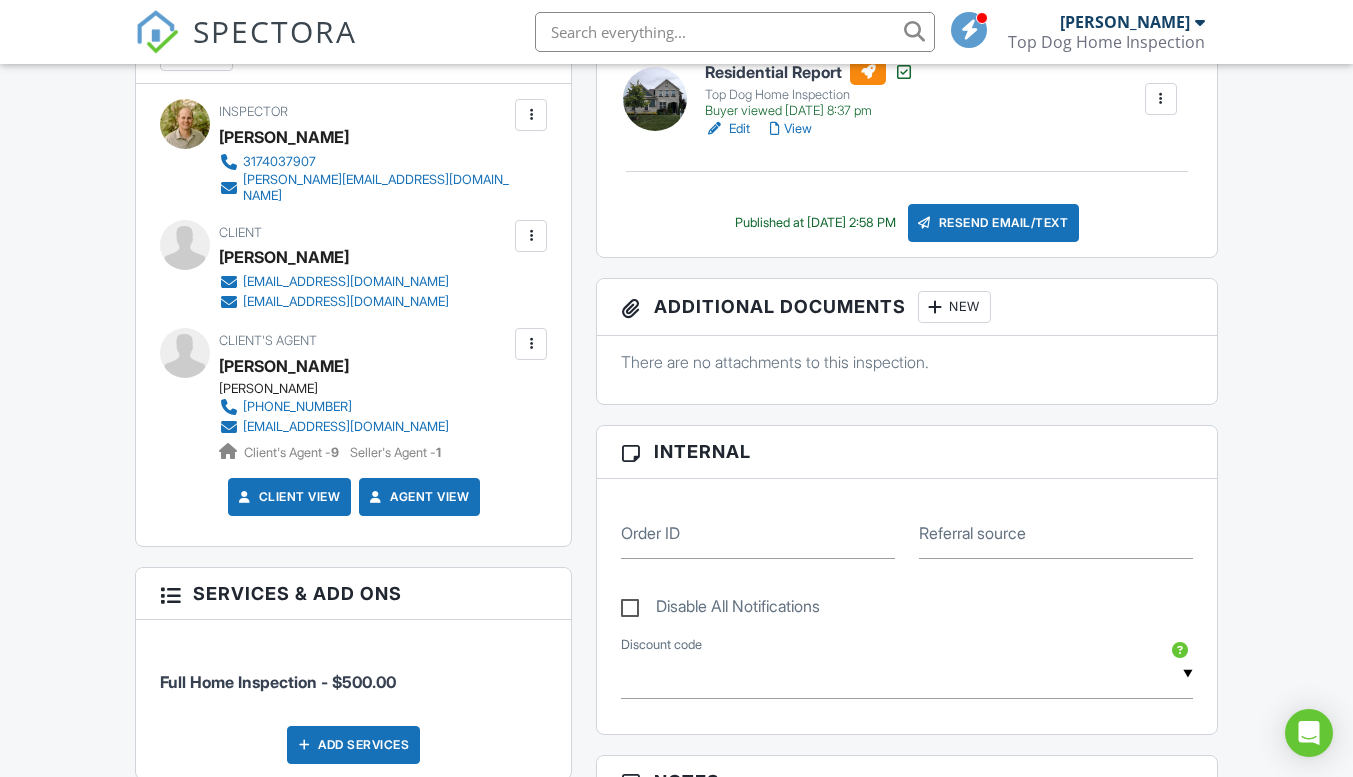 click on "Resend Email/Text" at bounding box center (994, 223) 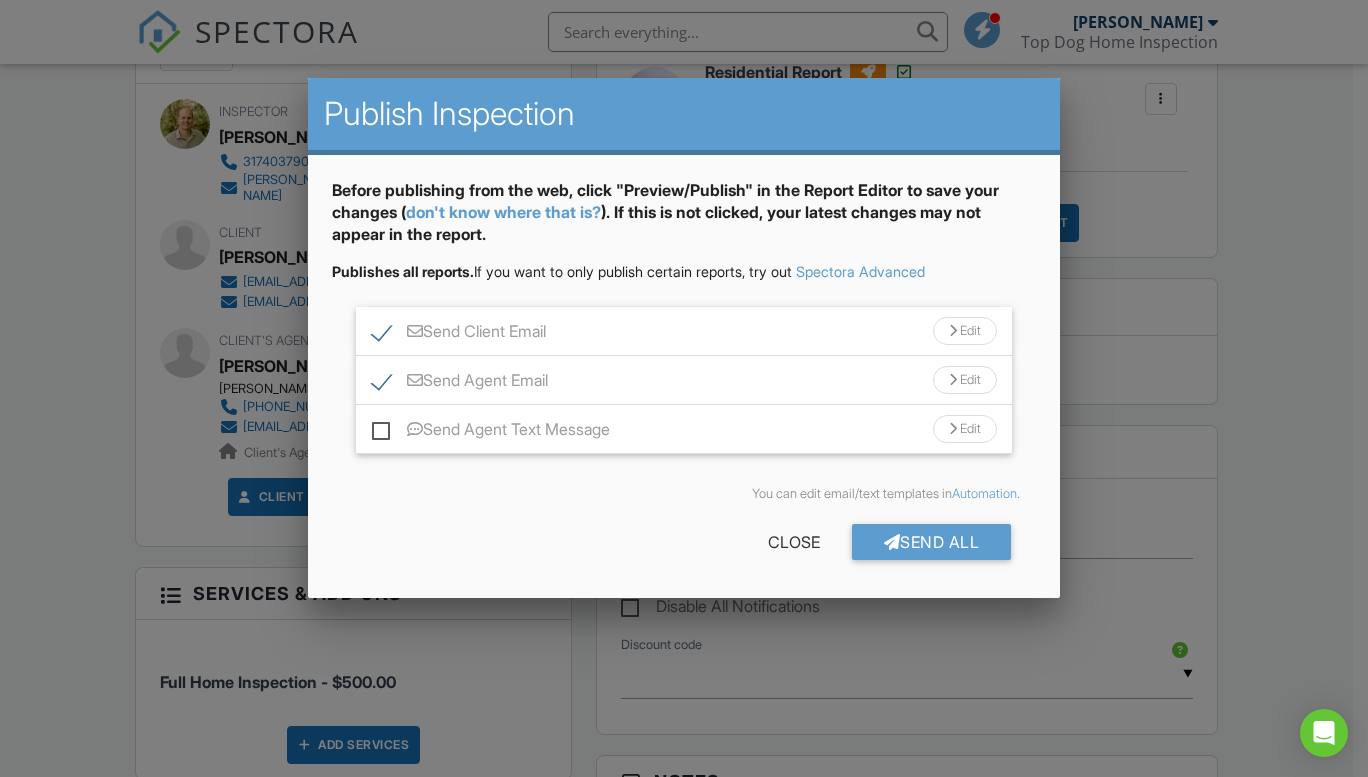 click on "Send Client Email" at bounding box center (459, 334) 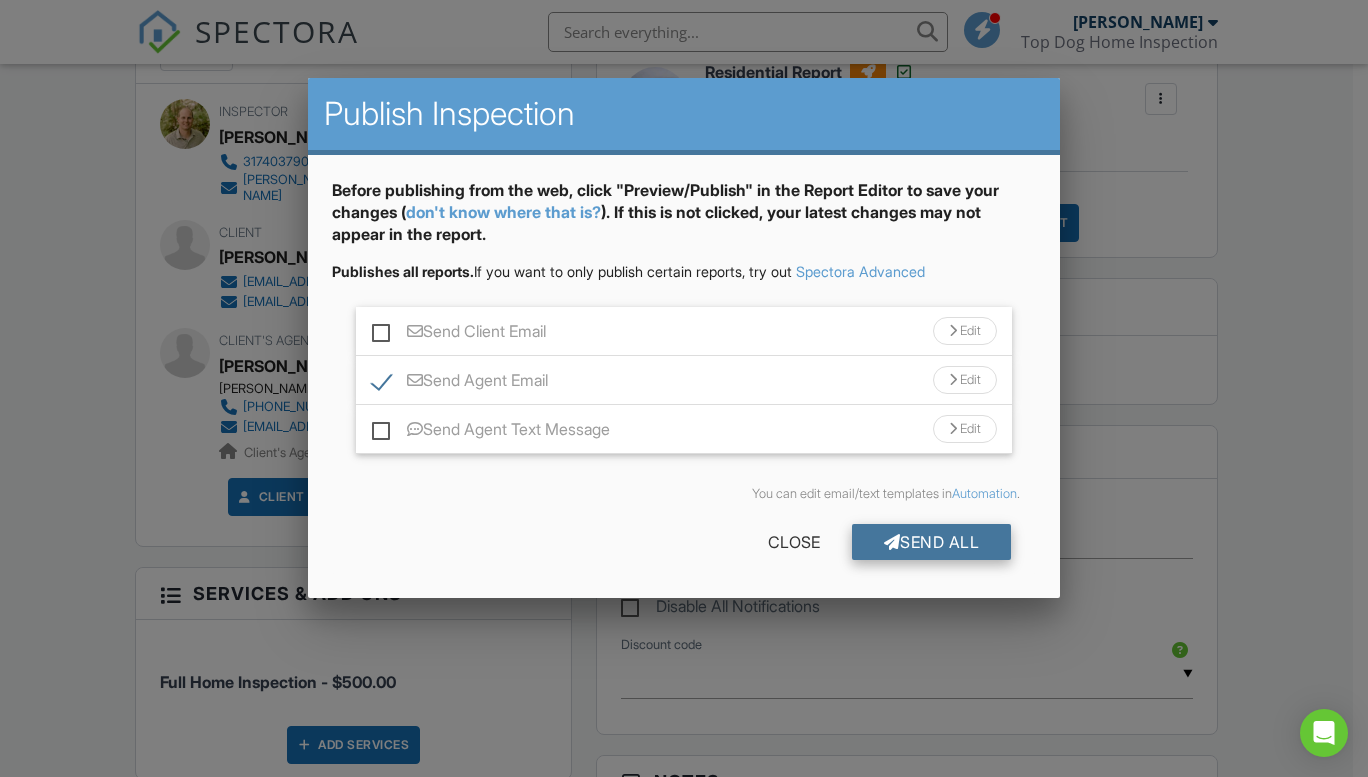 click on "Send All" at bounding box center (932, 542) 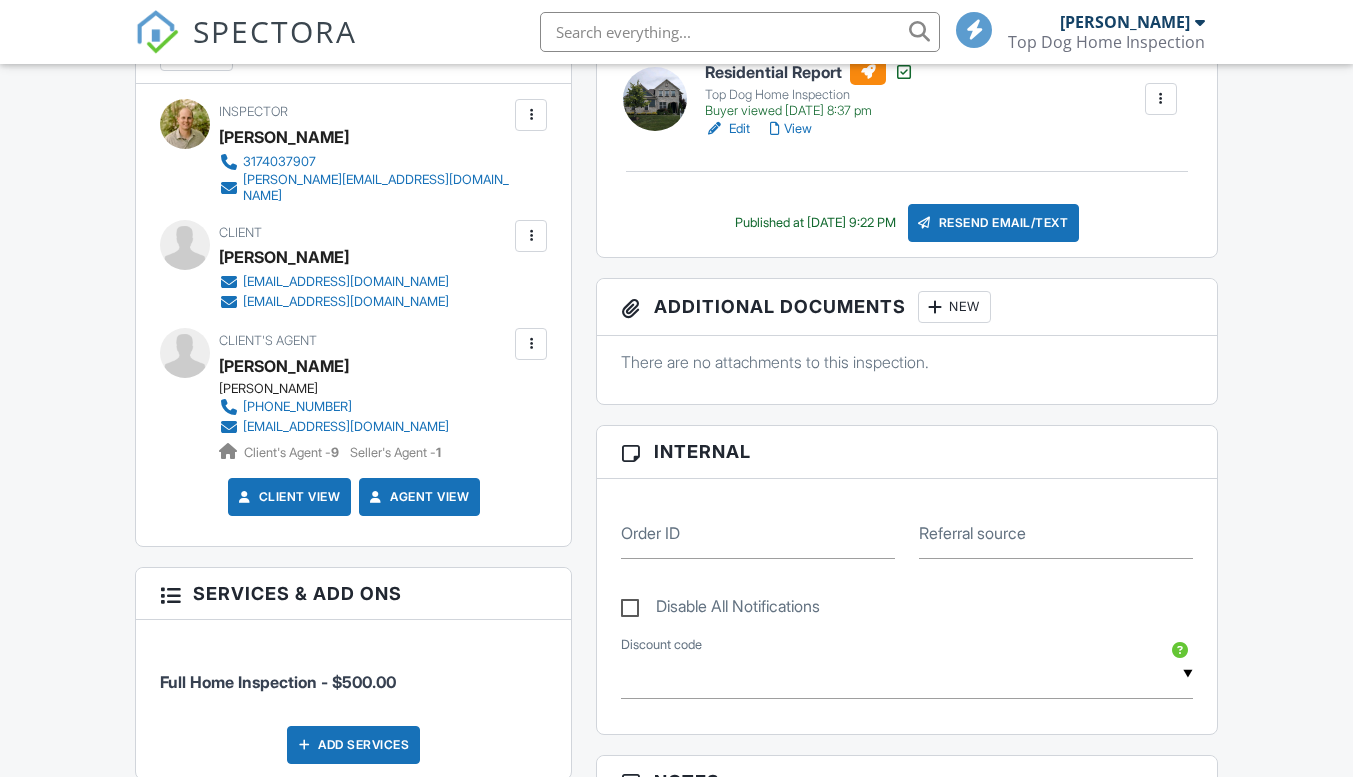 scroll, scrollTop: 600, scrollLeft: 0, axis: vertical 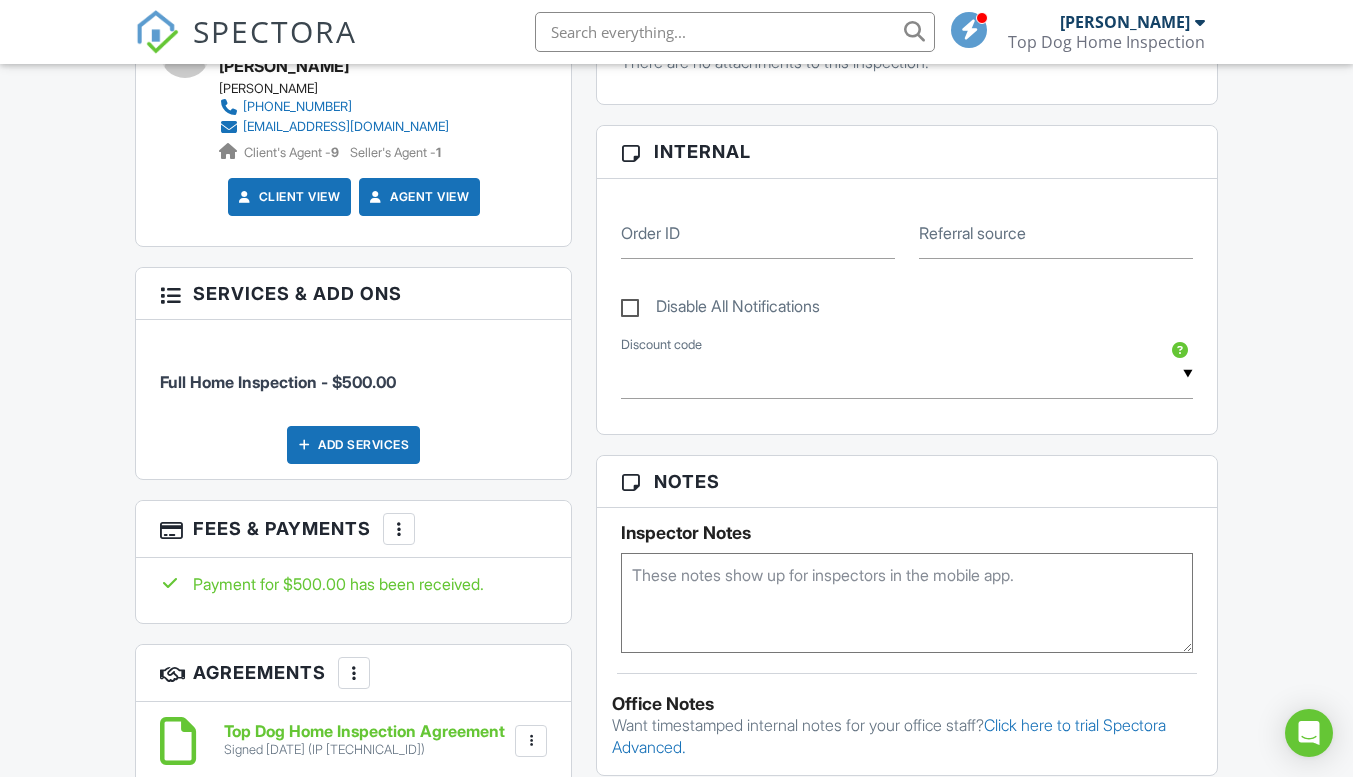 click on "Add Services" at bounding box center (353, 445) 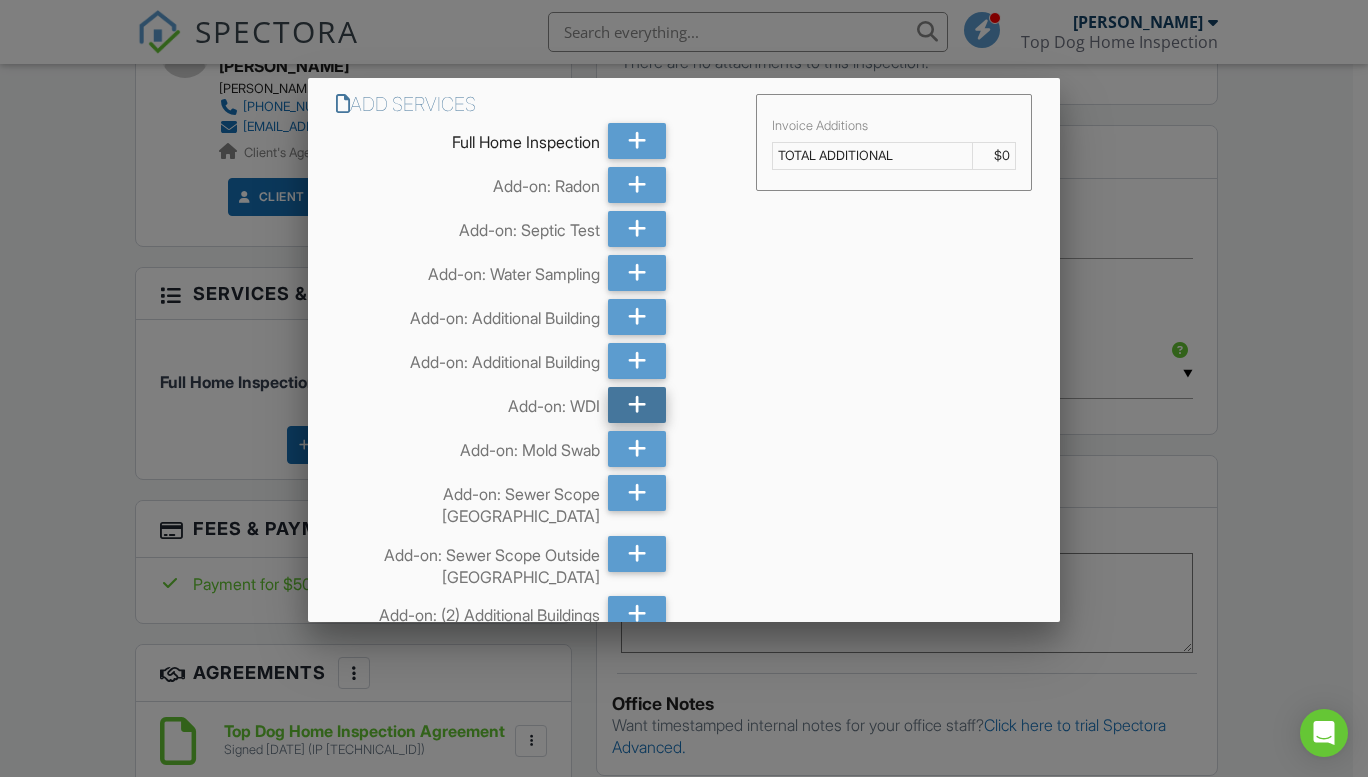 click at bounding box center (637, 405) 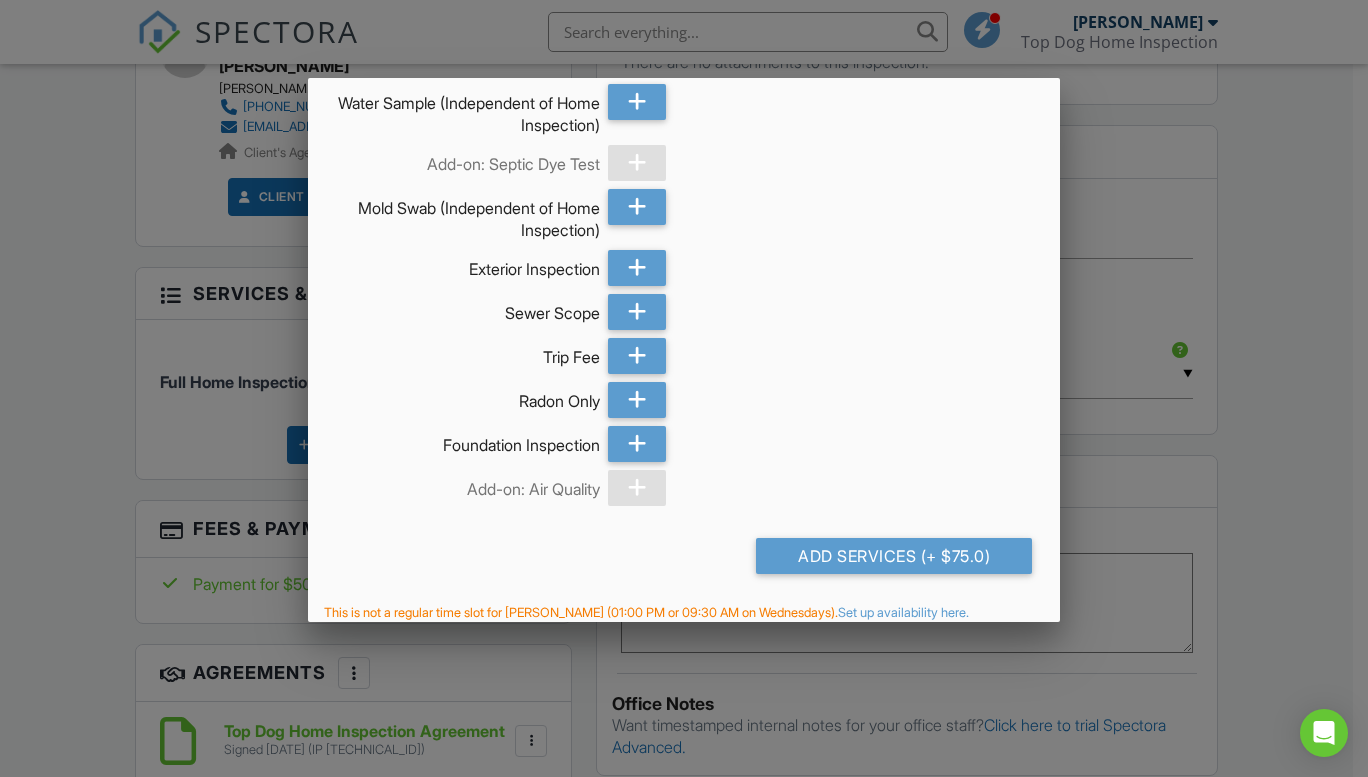 scroll, scrollTop: 2761, scrollLeft: 0, axis: vertical 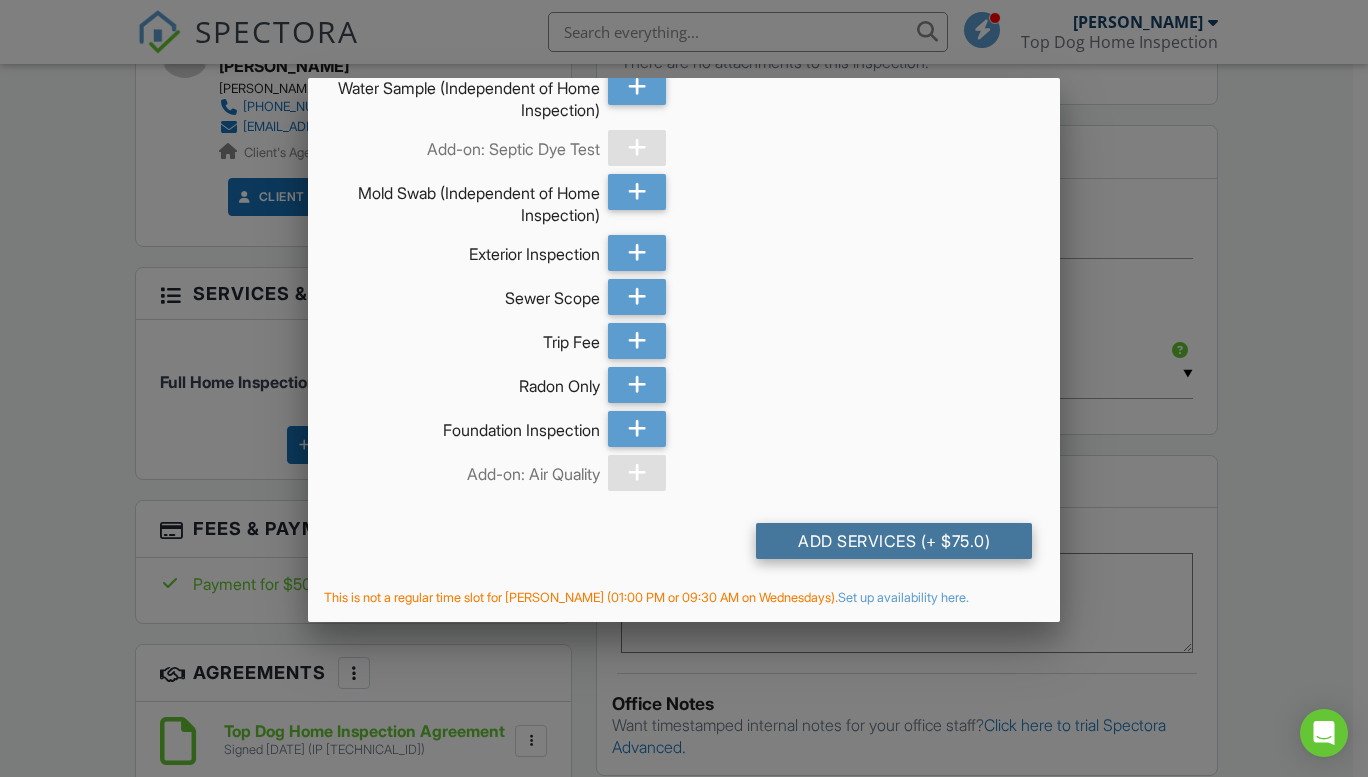 click on "Add Services
(+ $75.0)" at bounding box center (894, 541) 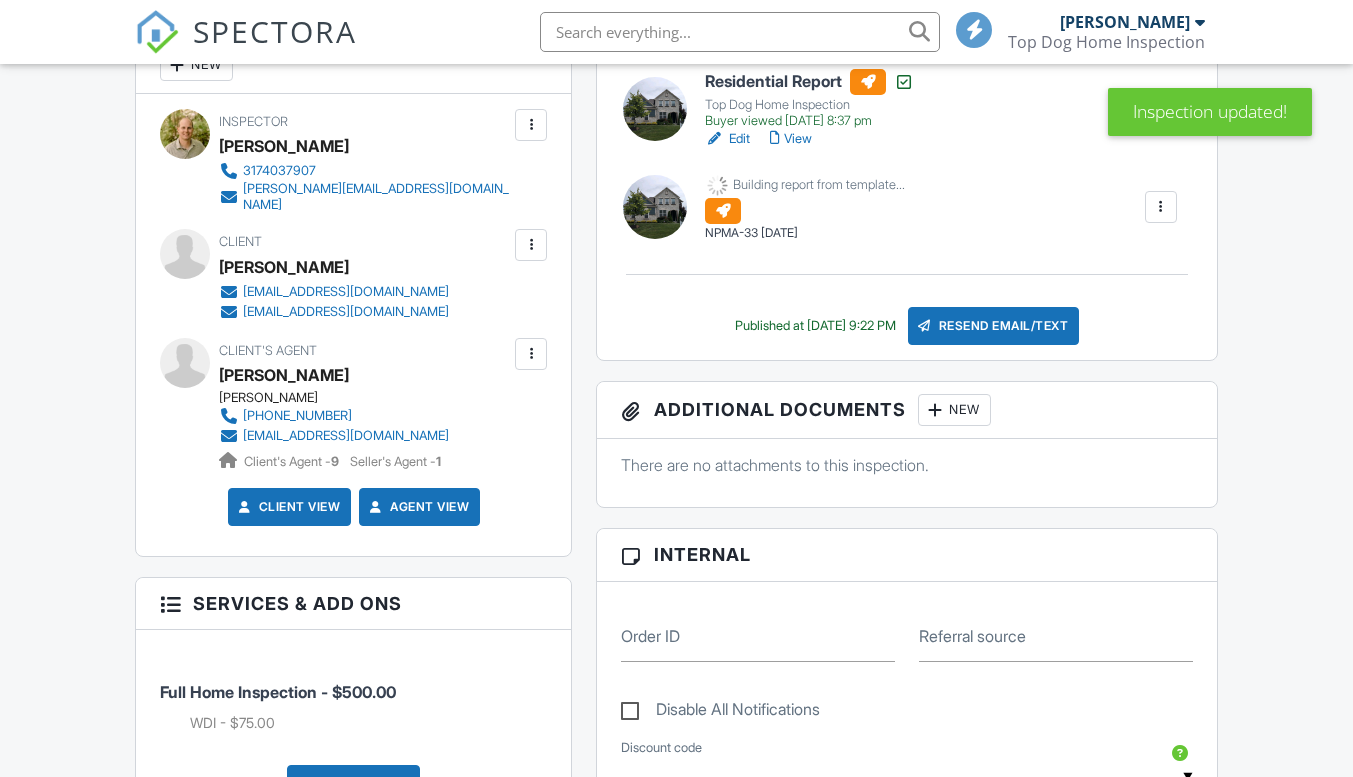 scroll, scrollTop: 1400, scrollLeft: 0, axis: vertical 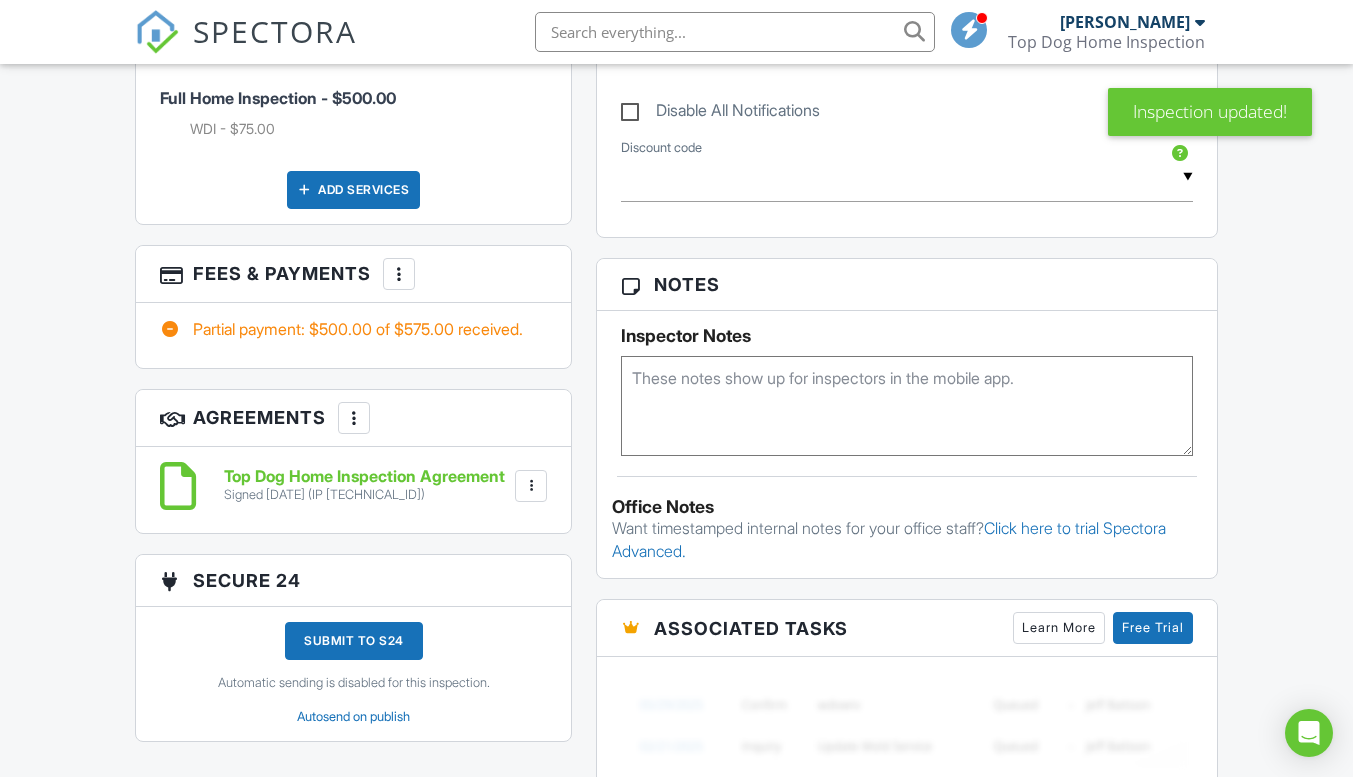click at bounding box center [399, 274] 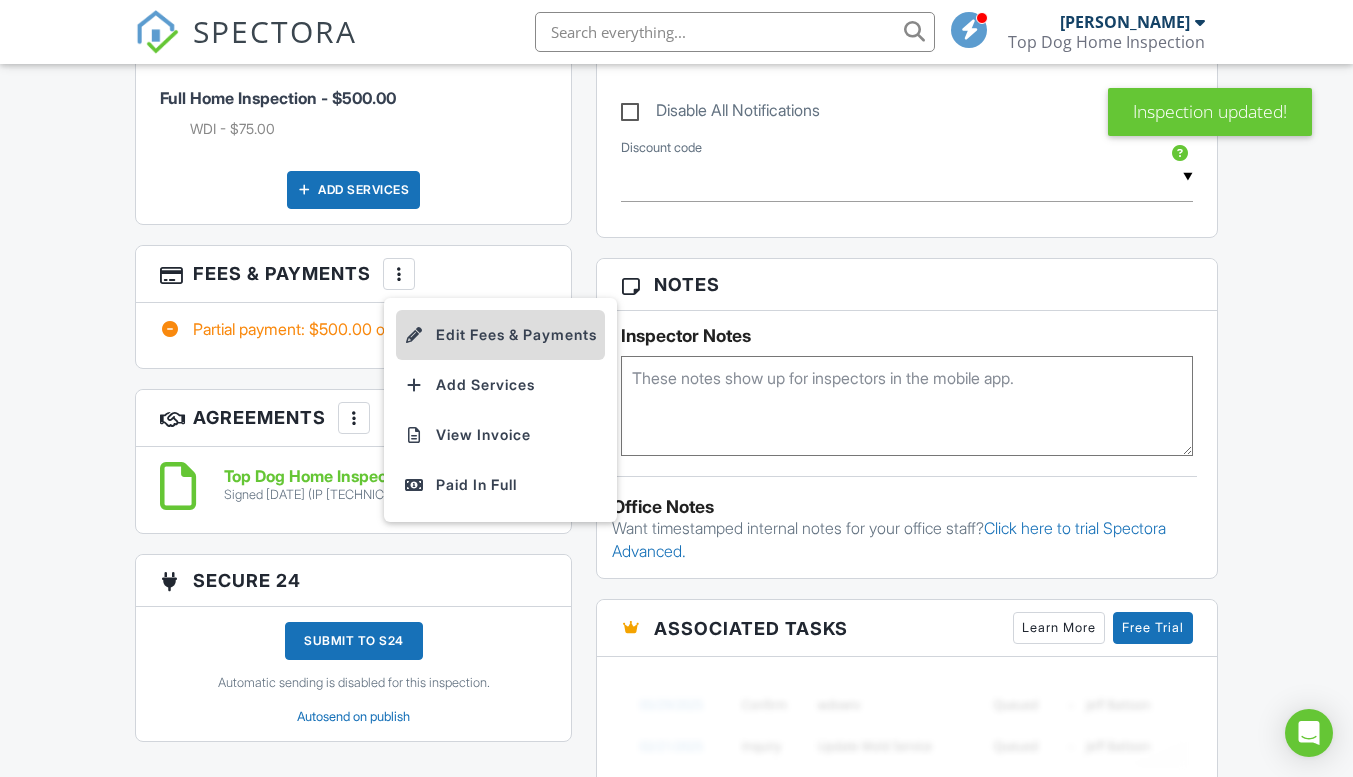 click on "Edit Fees & Payments" at bounding box center [500, 335] 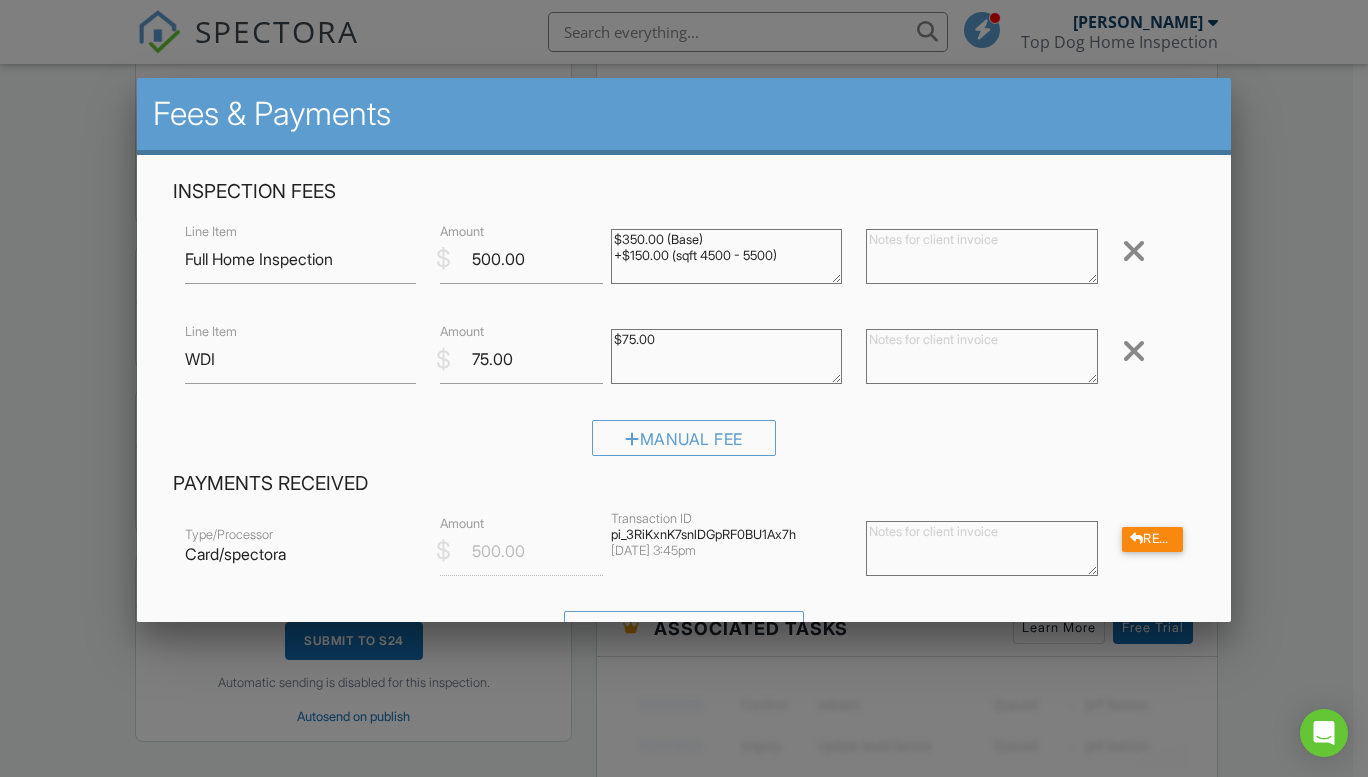 click at bounding box center [1134, 351] 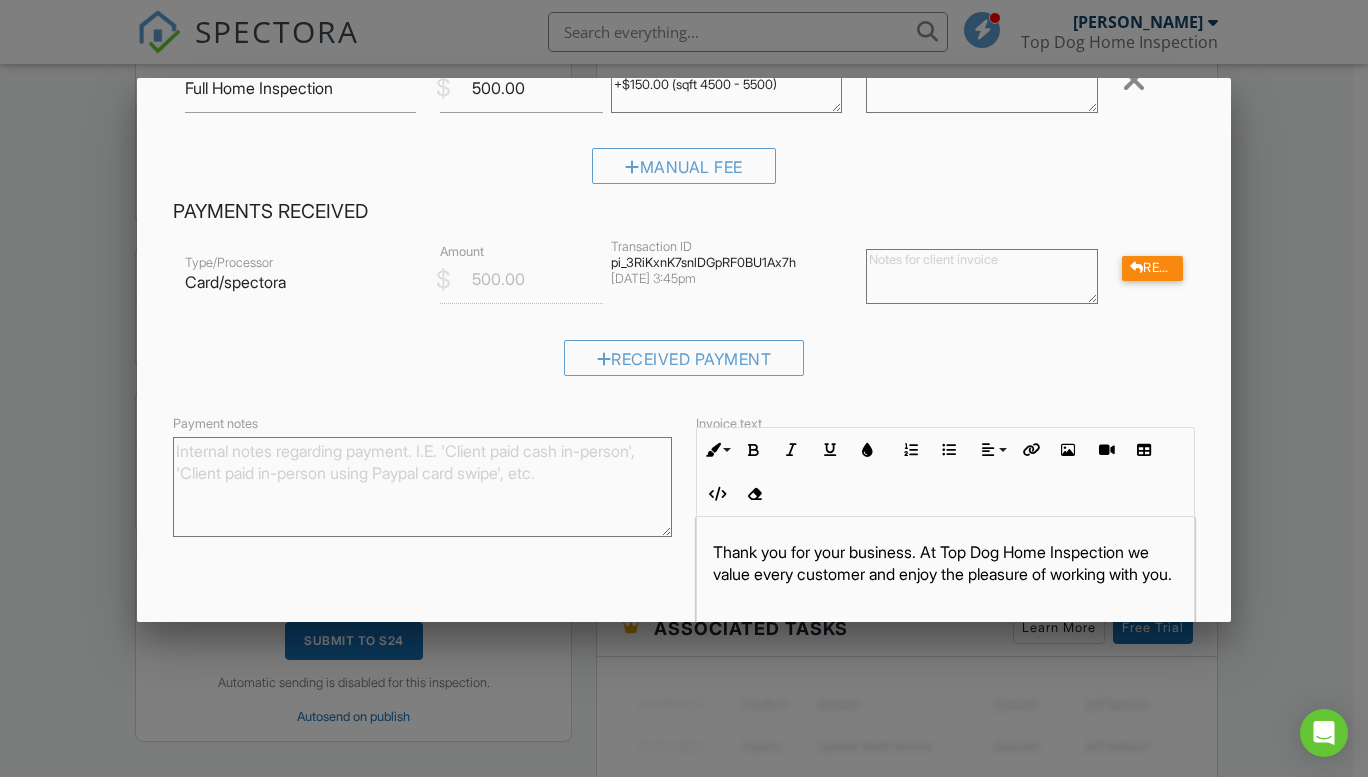 scroll, scrollTop: 312, scrollLeft: 0, axis: vertical 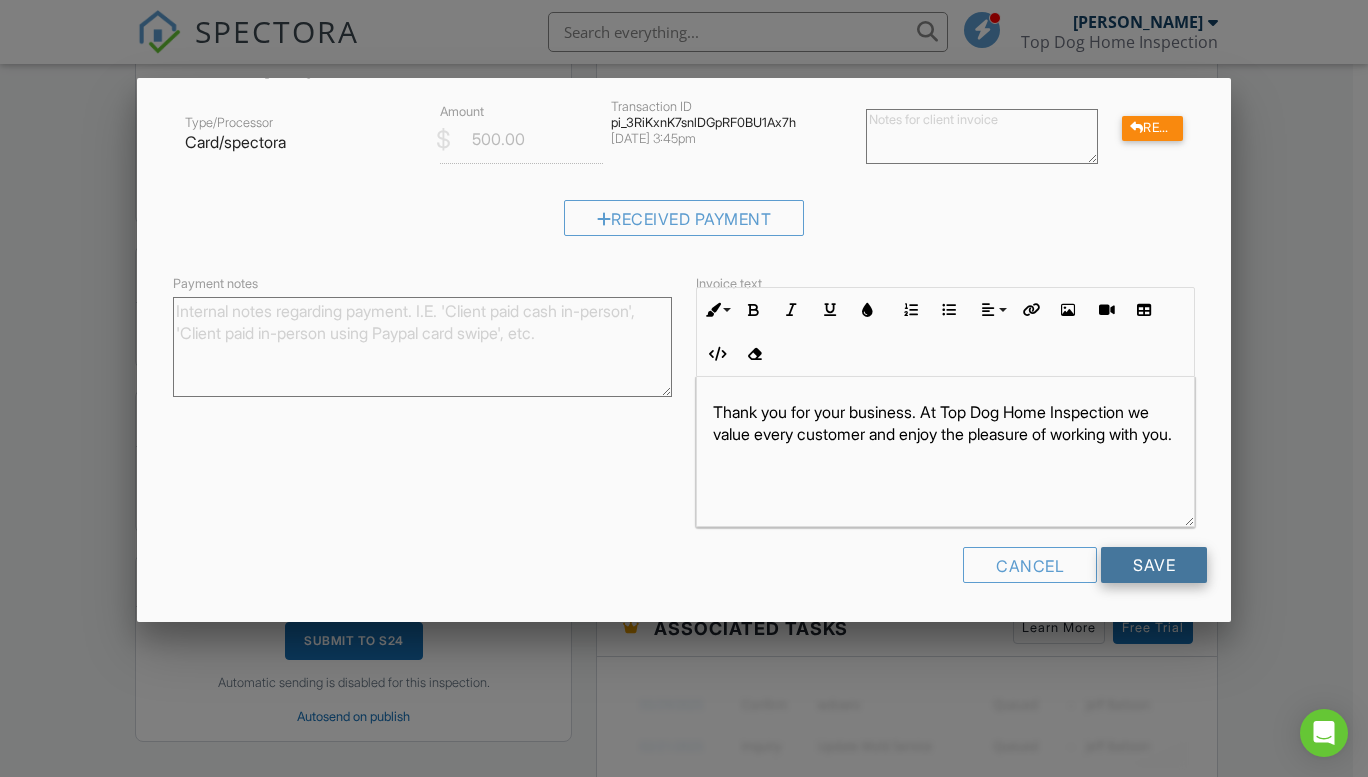 click on "Save" at bounding box center (1154, 565) 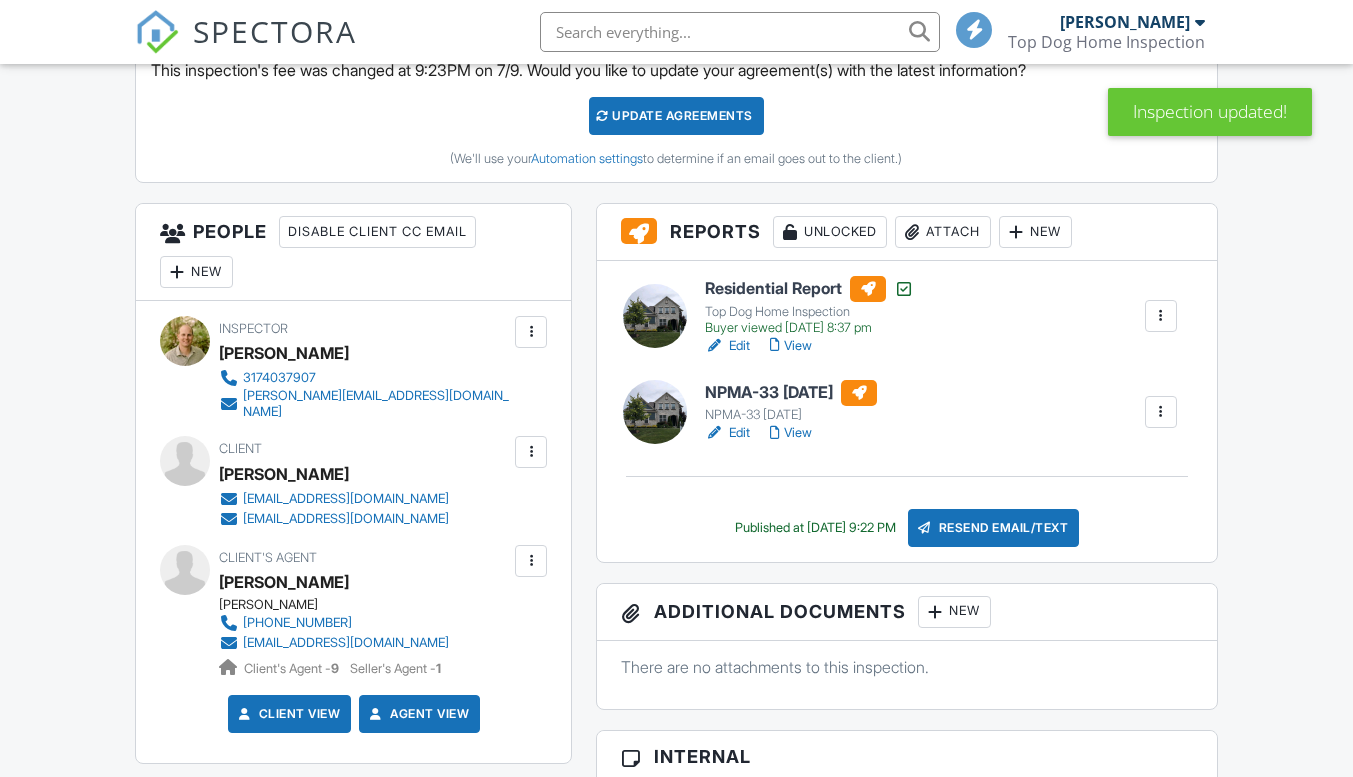 scroll, scrollTop: 700, scrollLeft: 0, axis: vertical 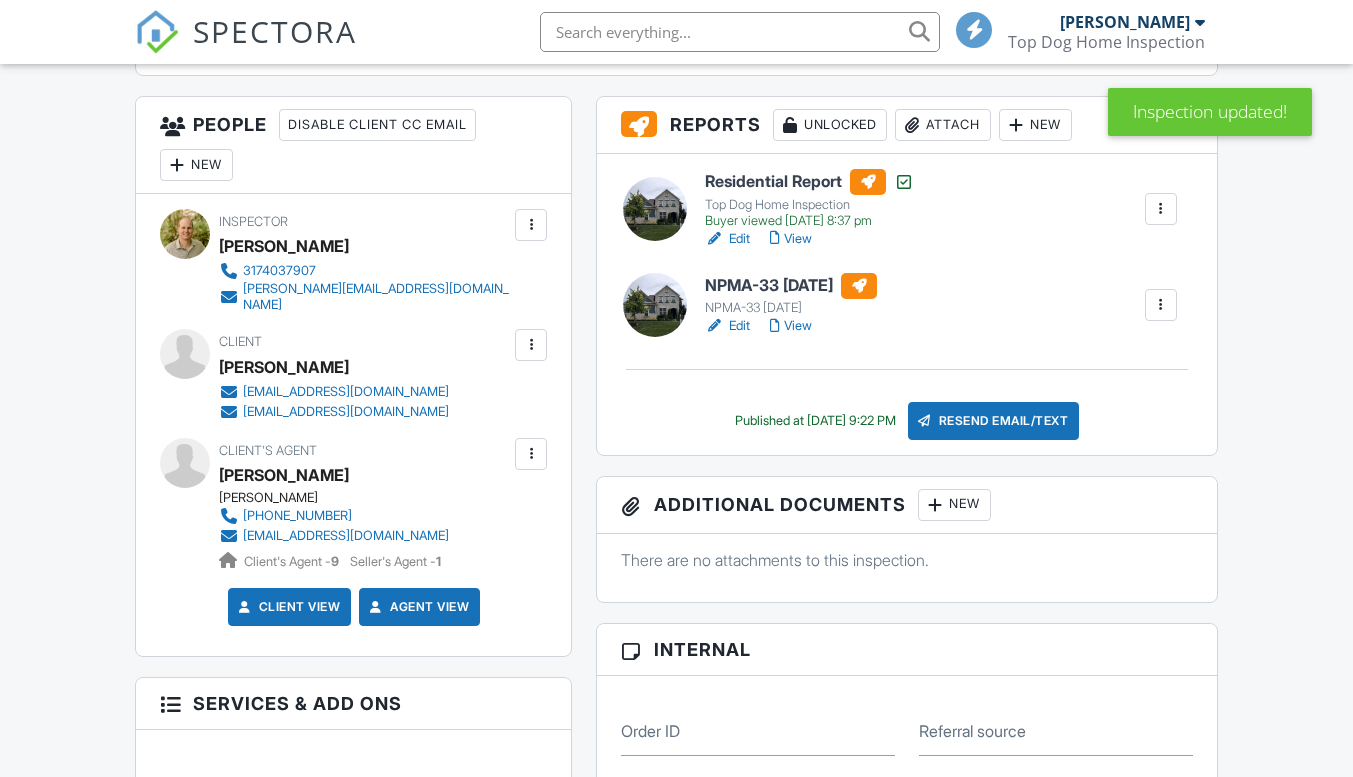 click on "Edit" at bounding box center (727, 326) 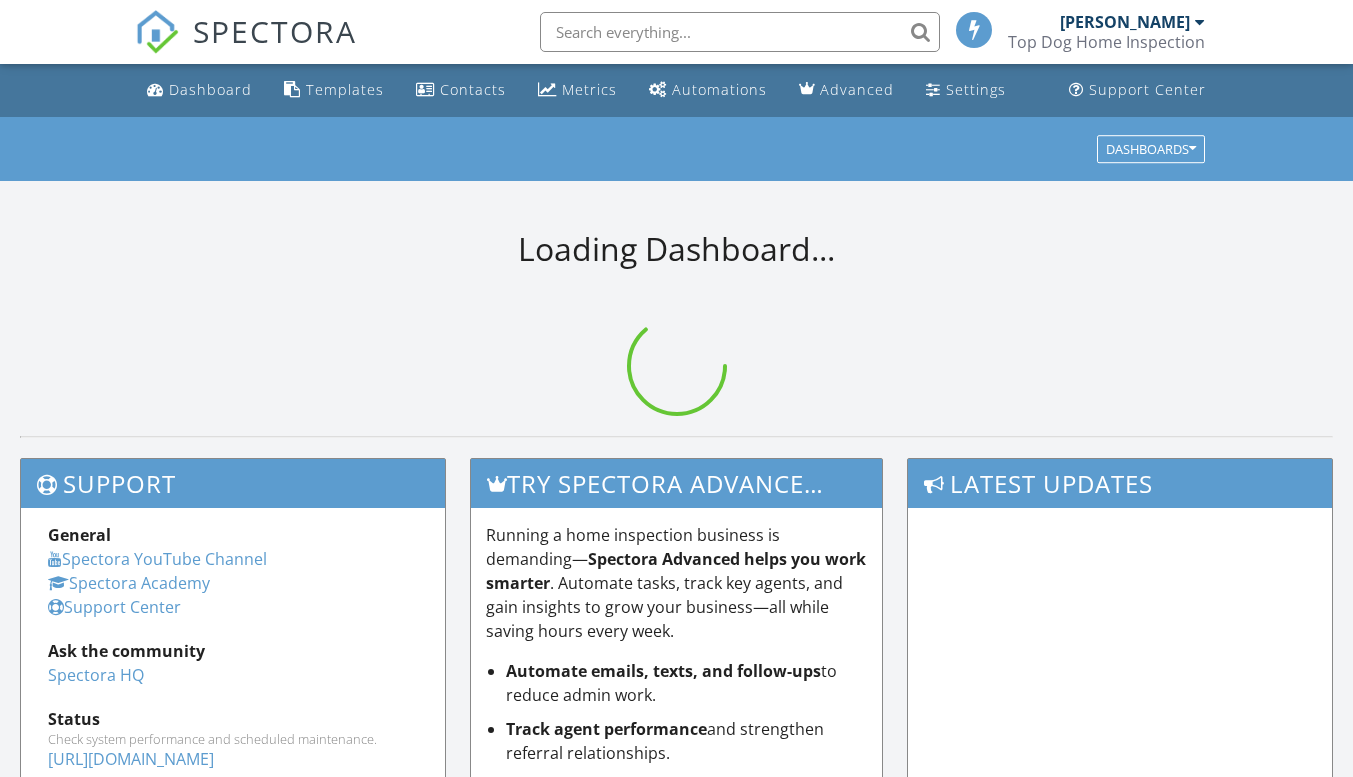 scroll, scrollTop: 0, scrollLeft: 0, axis: both 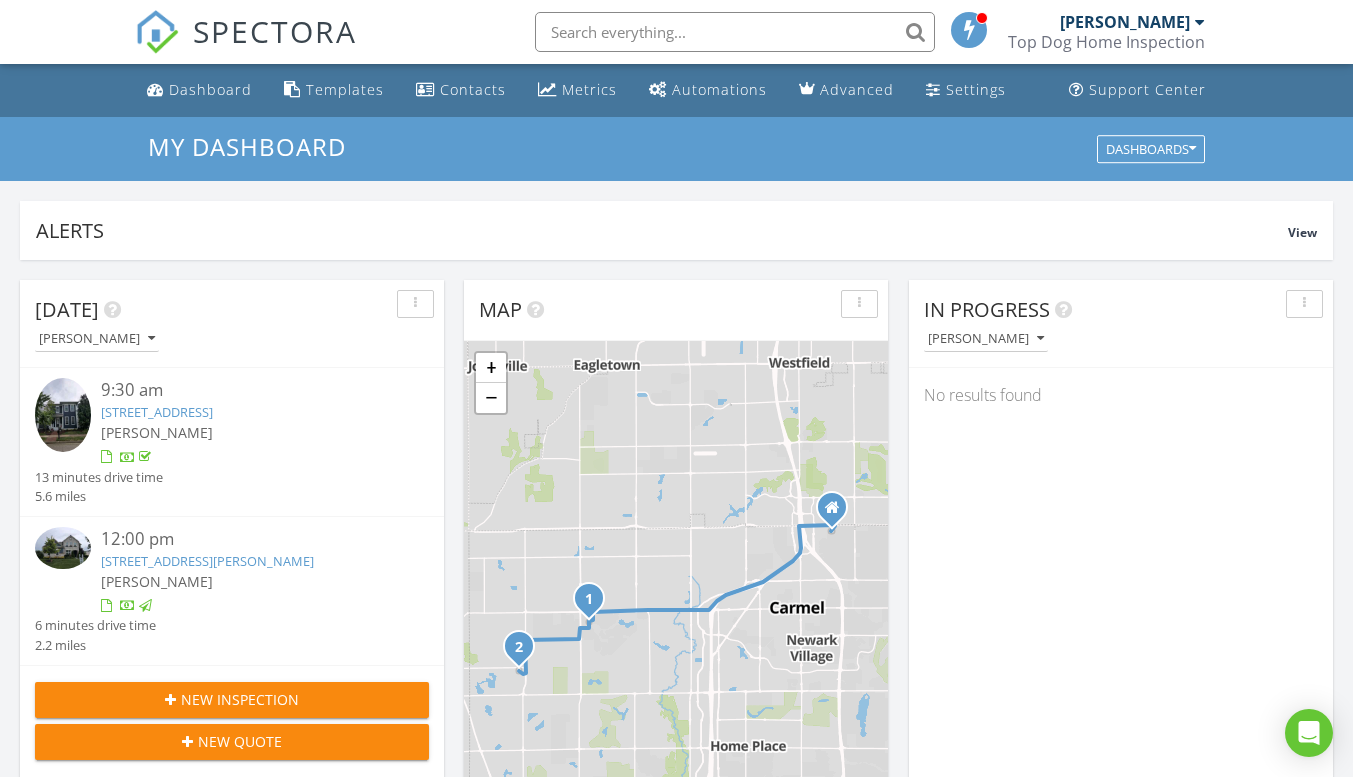 click on "[STREET_ADDRESS][PERSON_NAME]" at bounding box center (207, 561) 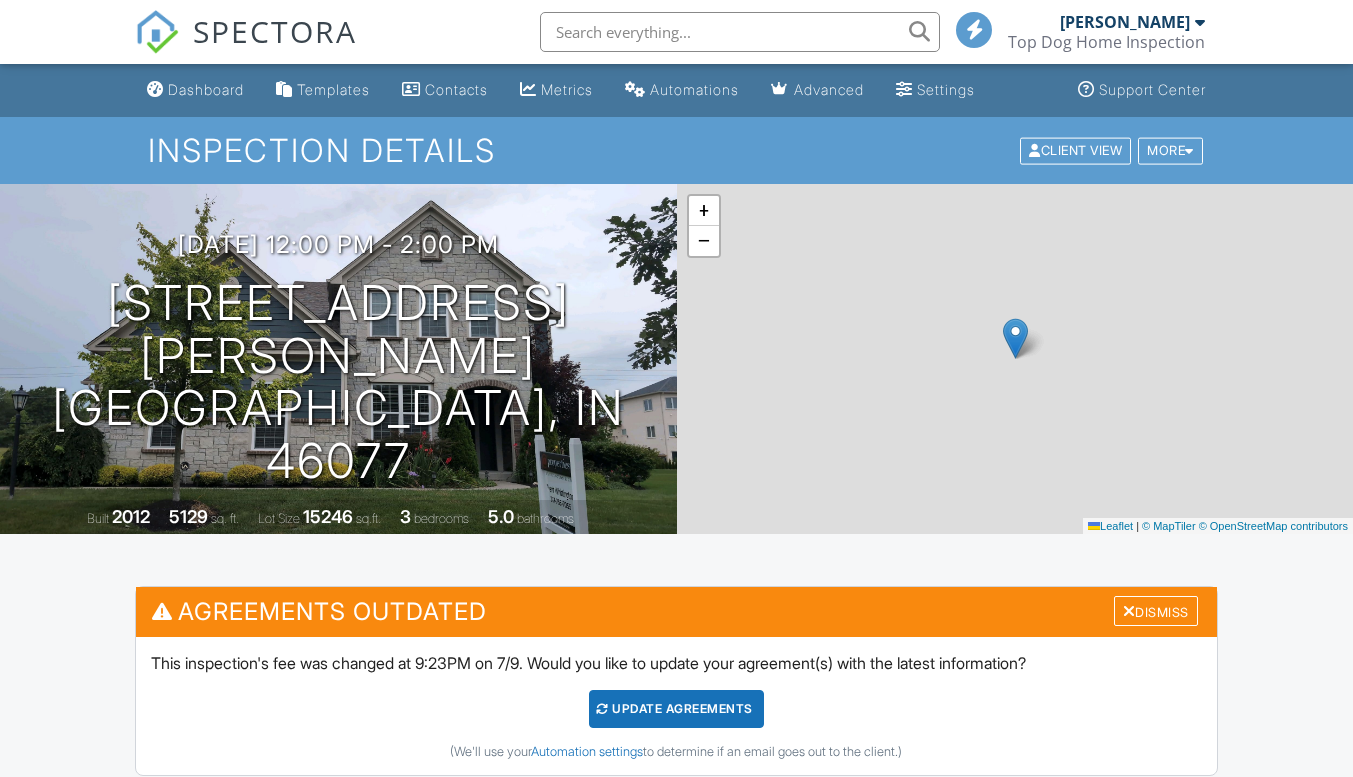 scroll, scrollTop: 268, scrollLeft: 0, axis: vertical 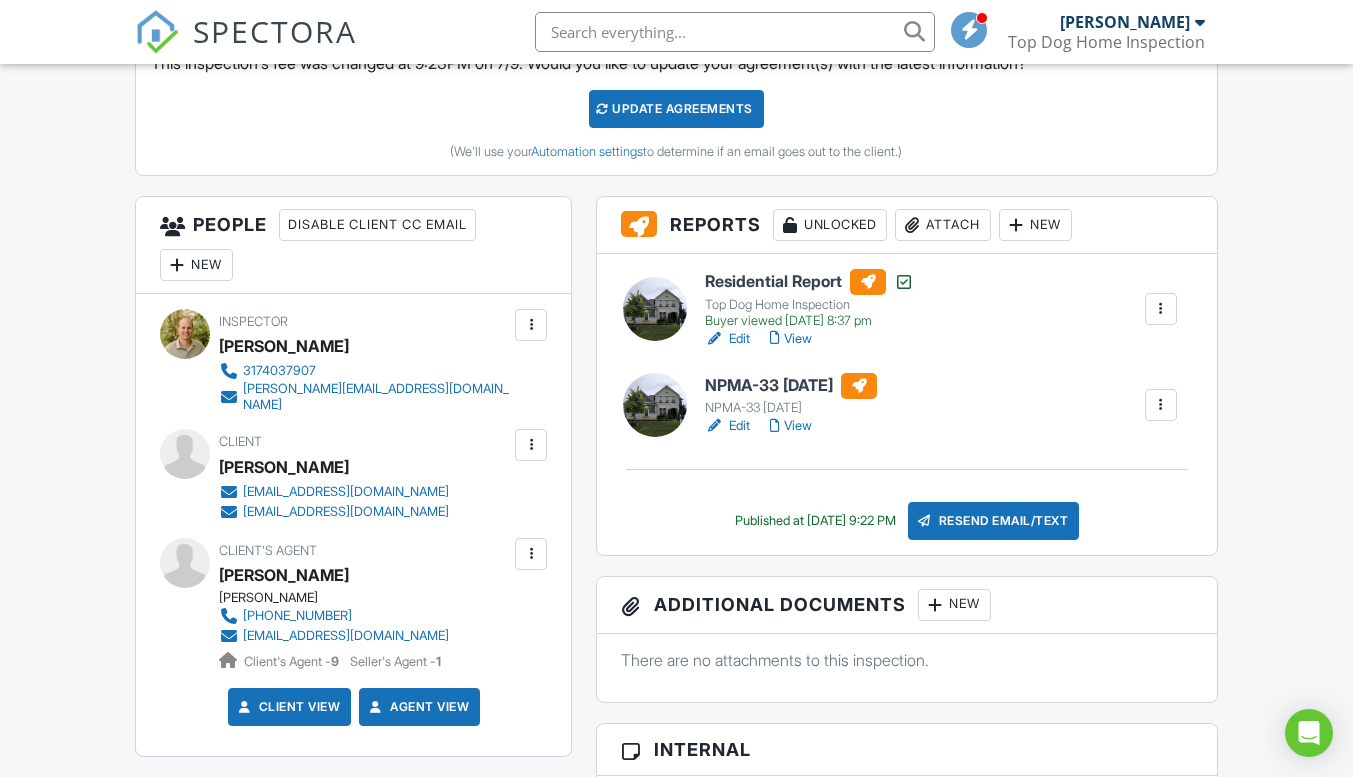 click at bounding box center [1161, 405] 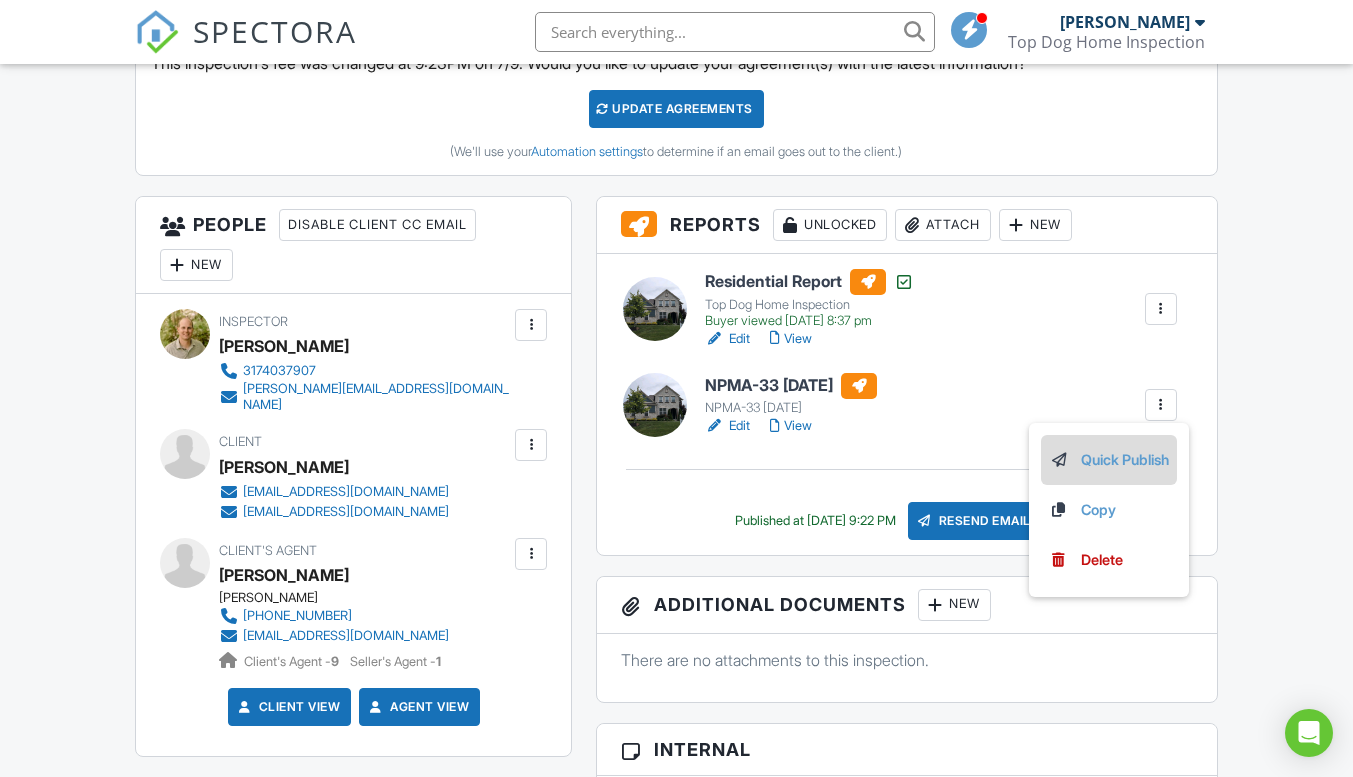 click on "Quick Publish" at bounding box center (1109, 460) 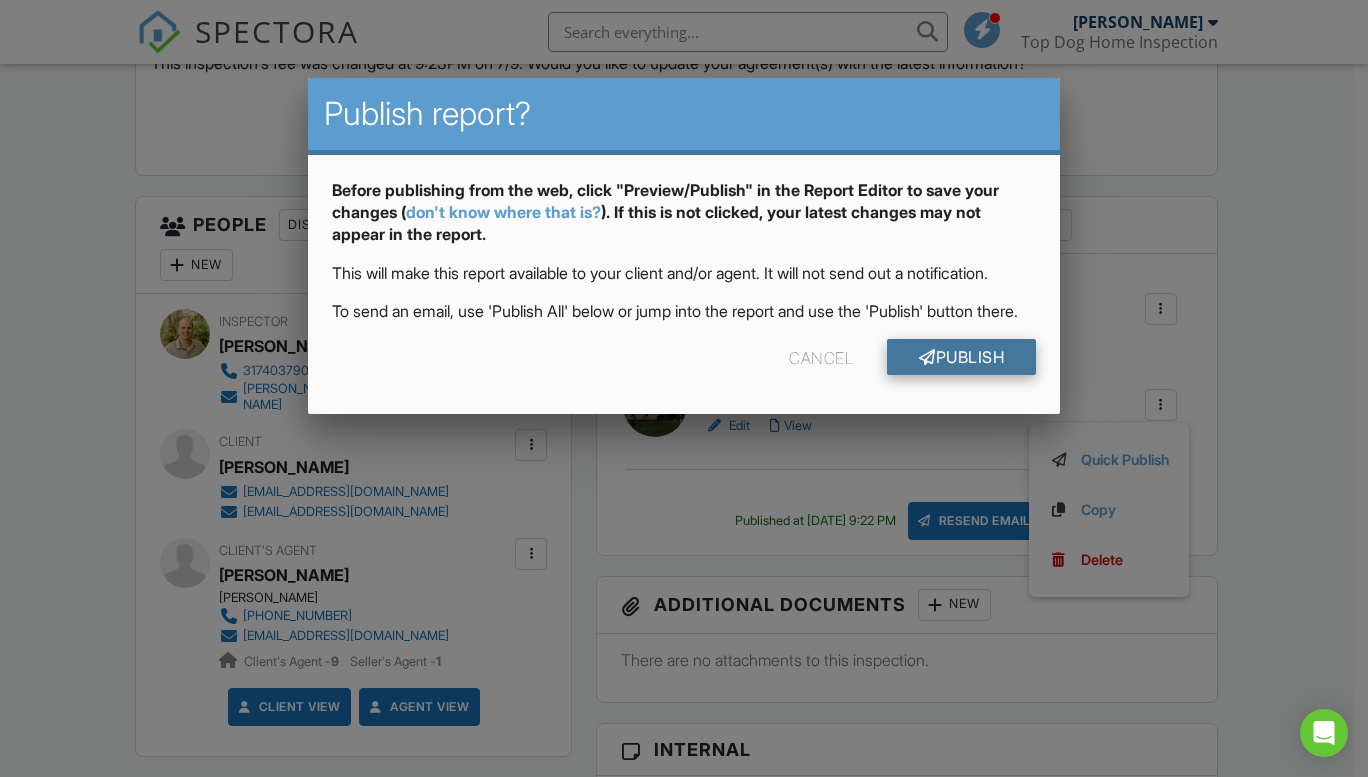 click on "Publish" at bounding box center [961, 357] 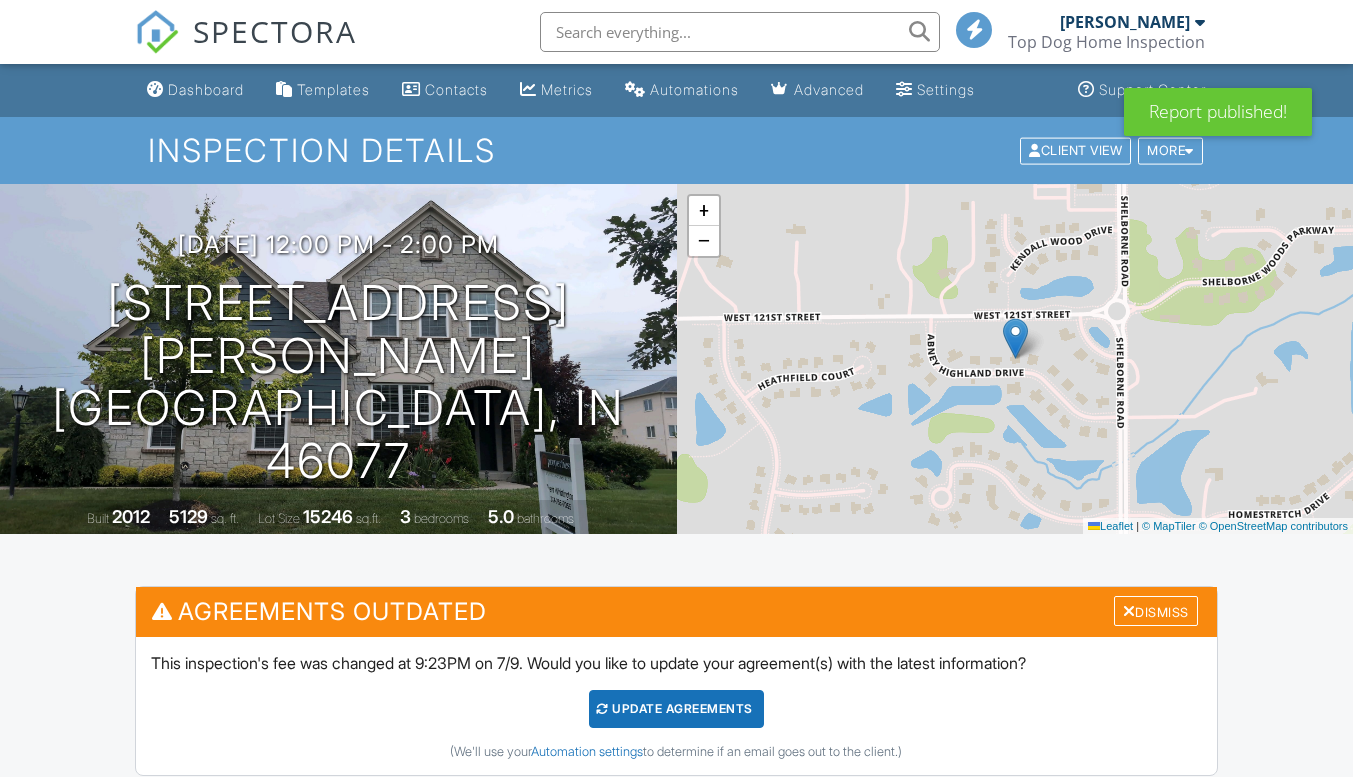 scroll, scrollTop: 600, scrollLeft: 0, axis: vertical 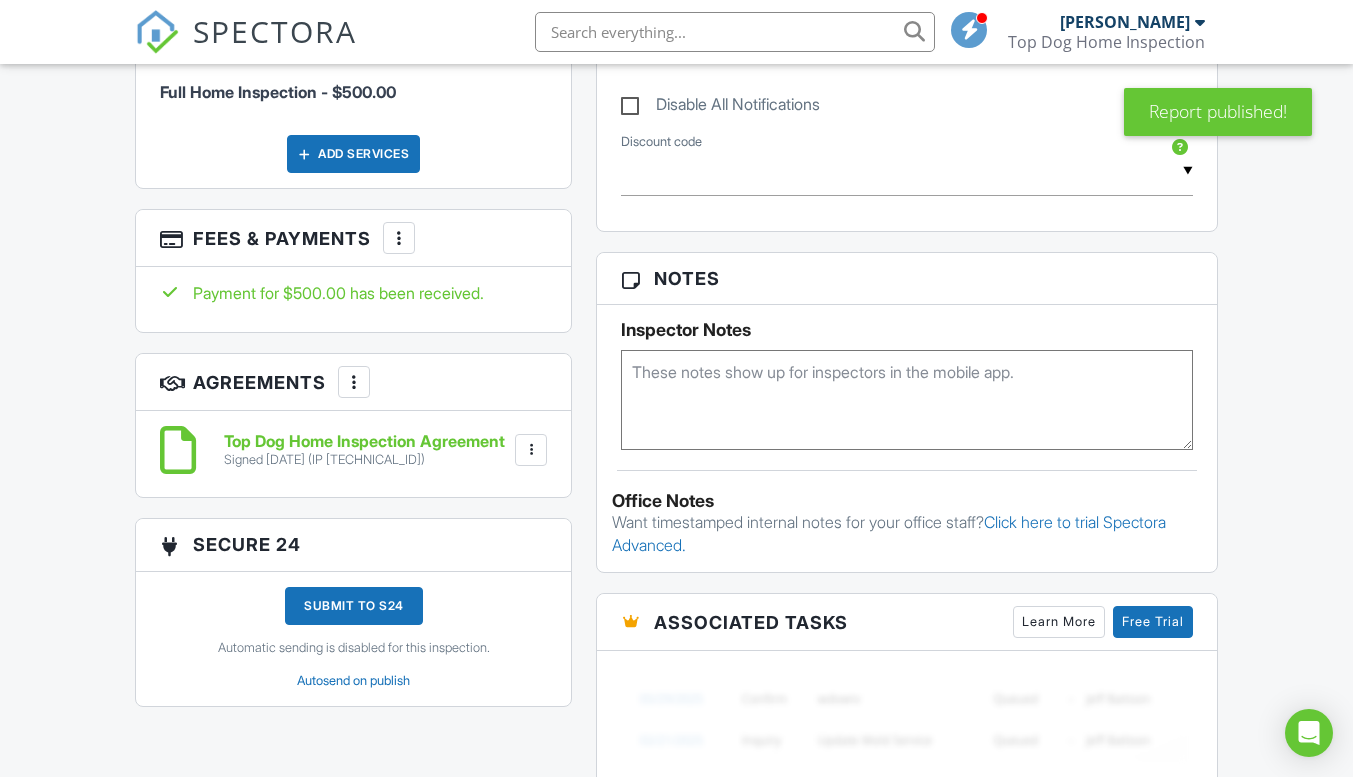 click at bounding box center [399, 238] 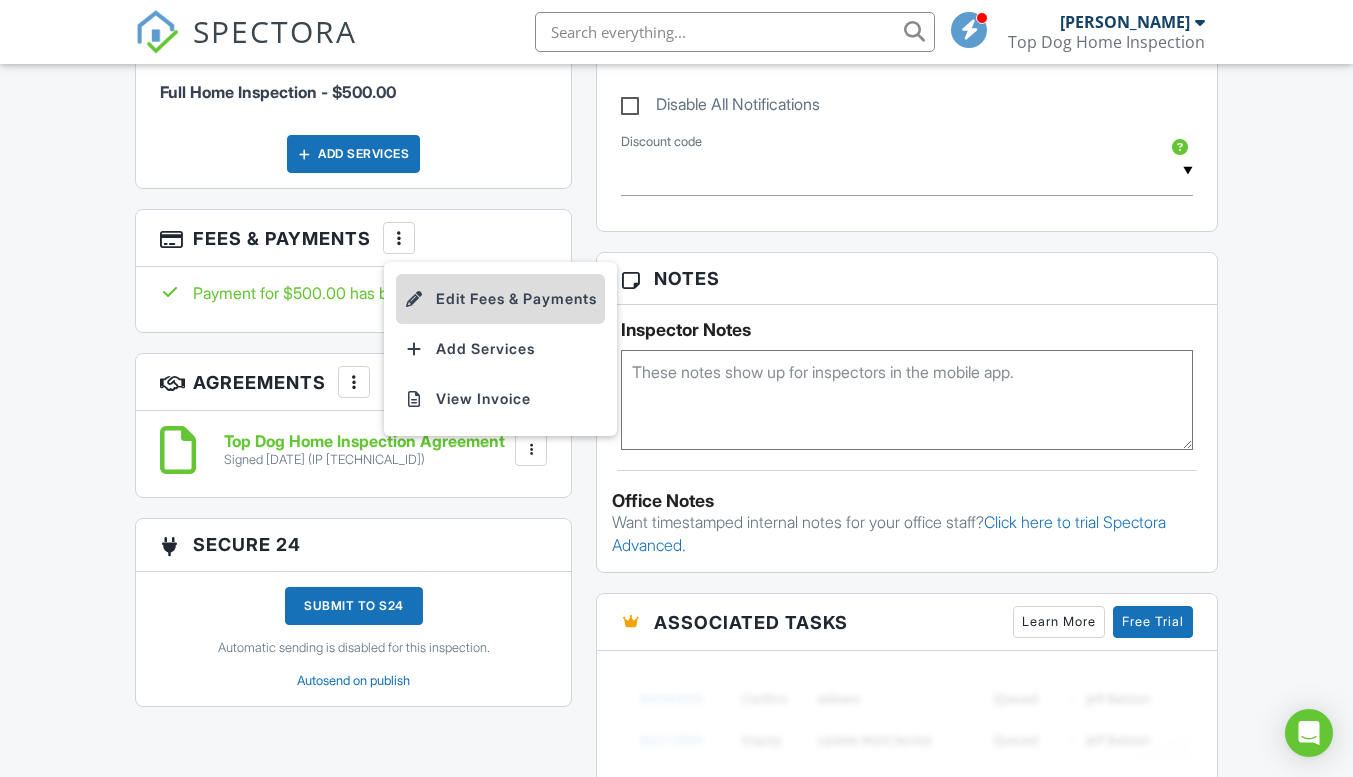 click on "Edit Fees & Payments" at bounding box center (500, 299) 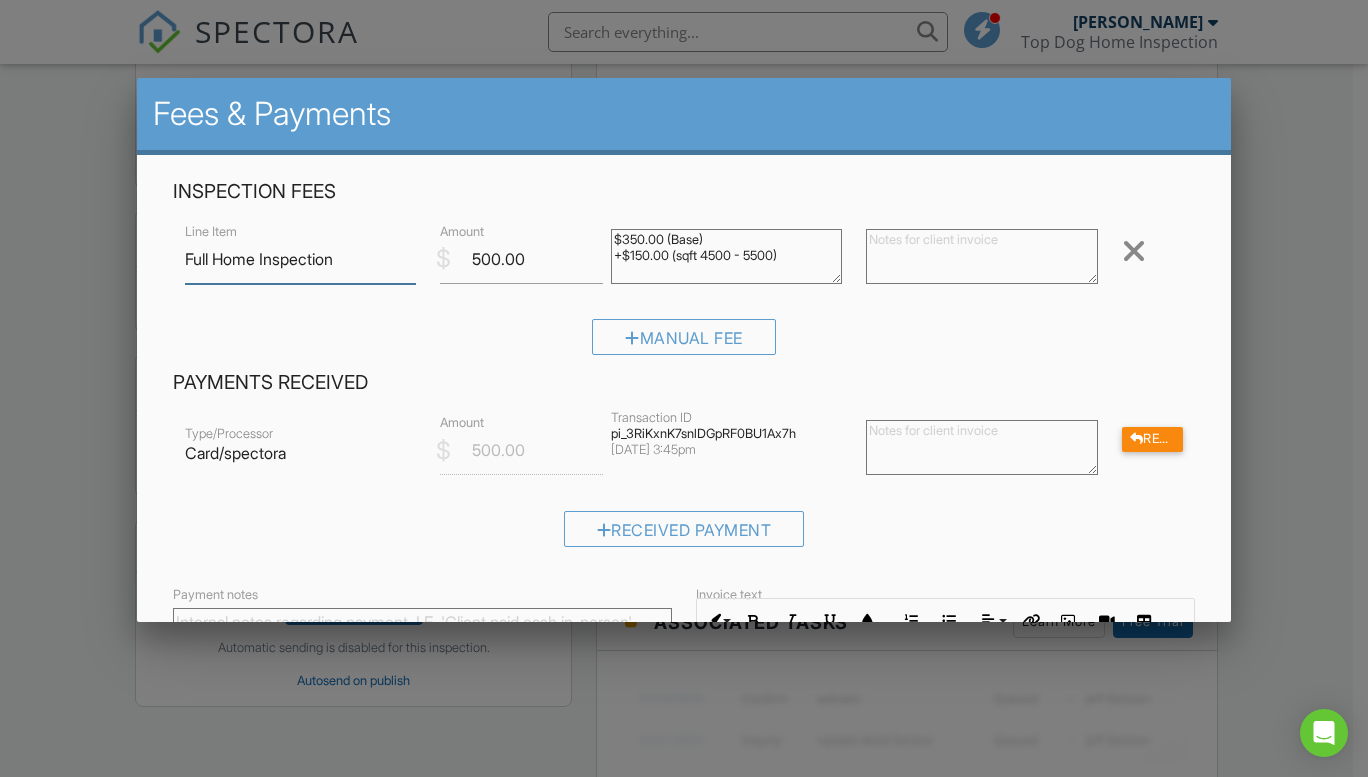 scroll, scrollTop: 312, scrollLeft: 0, axis: vertical 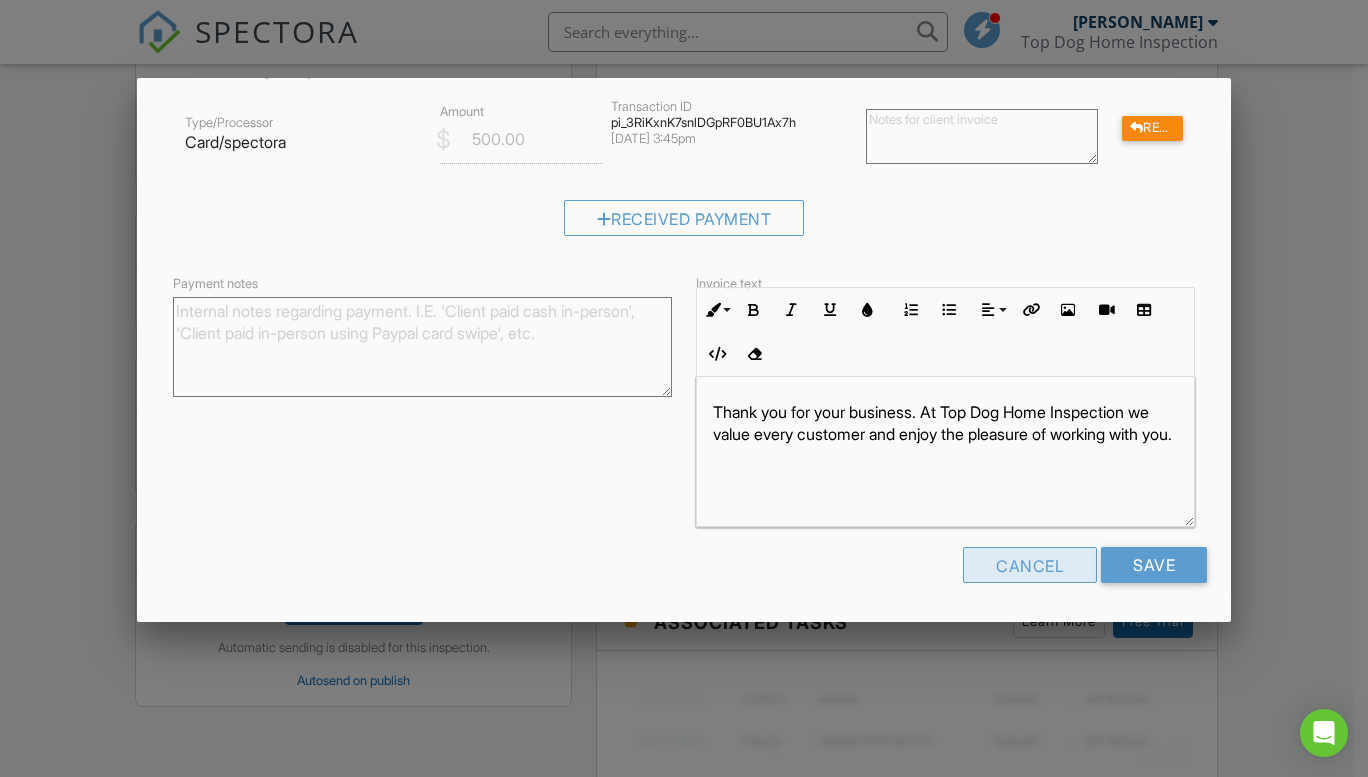 click on "Cancel" at bounding box center (1030, 565) 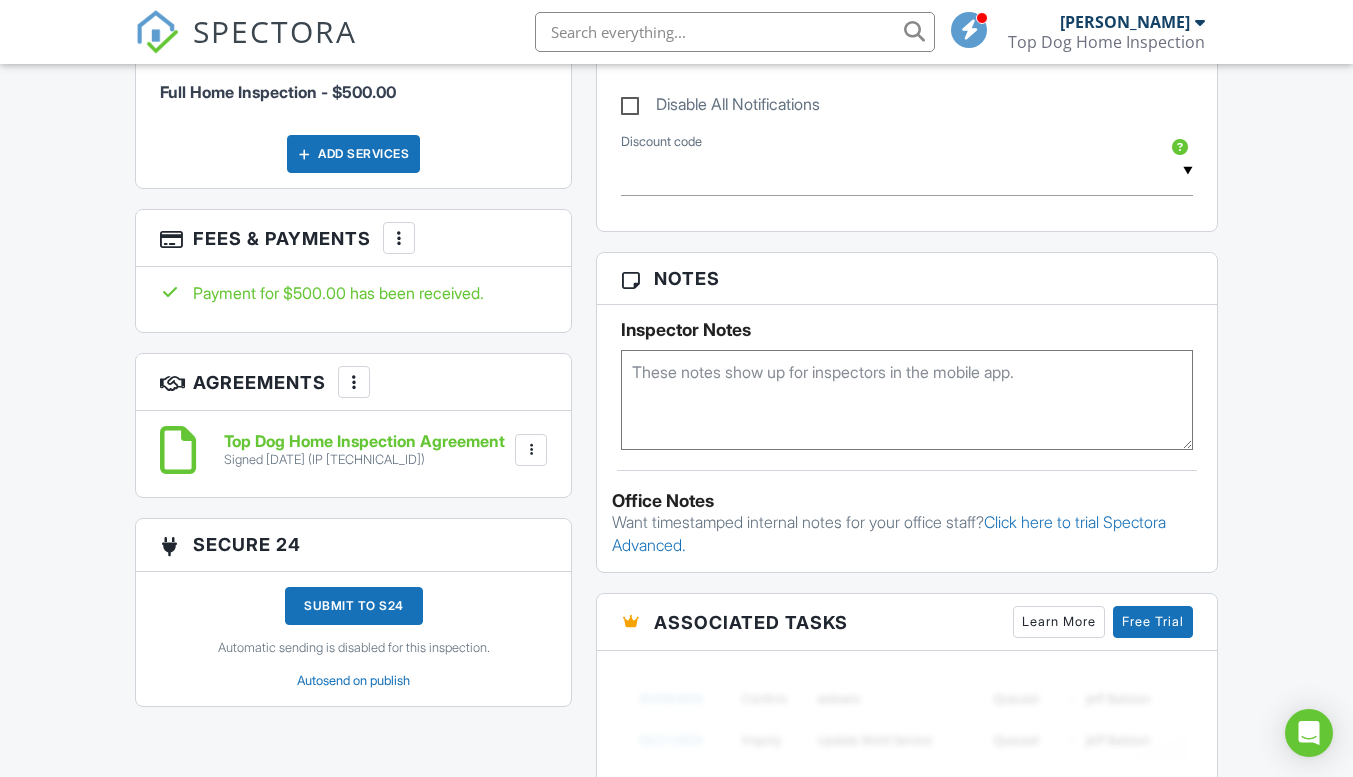 click at bounding box center (399, 238) 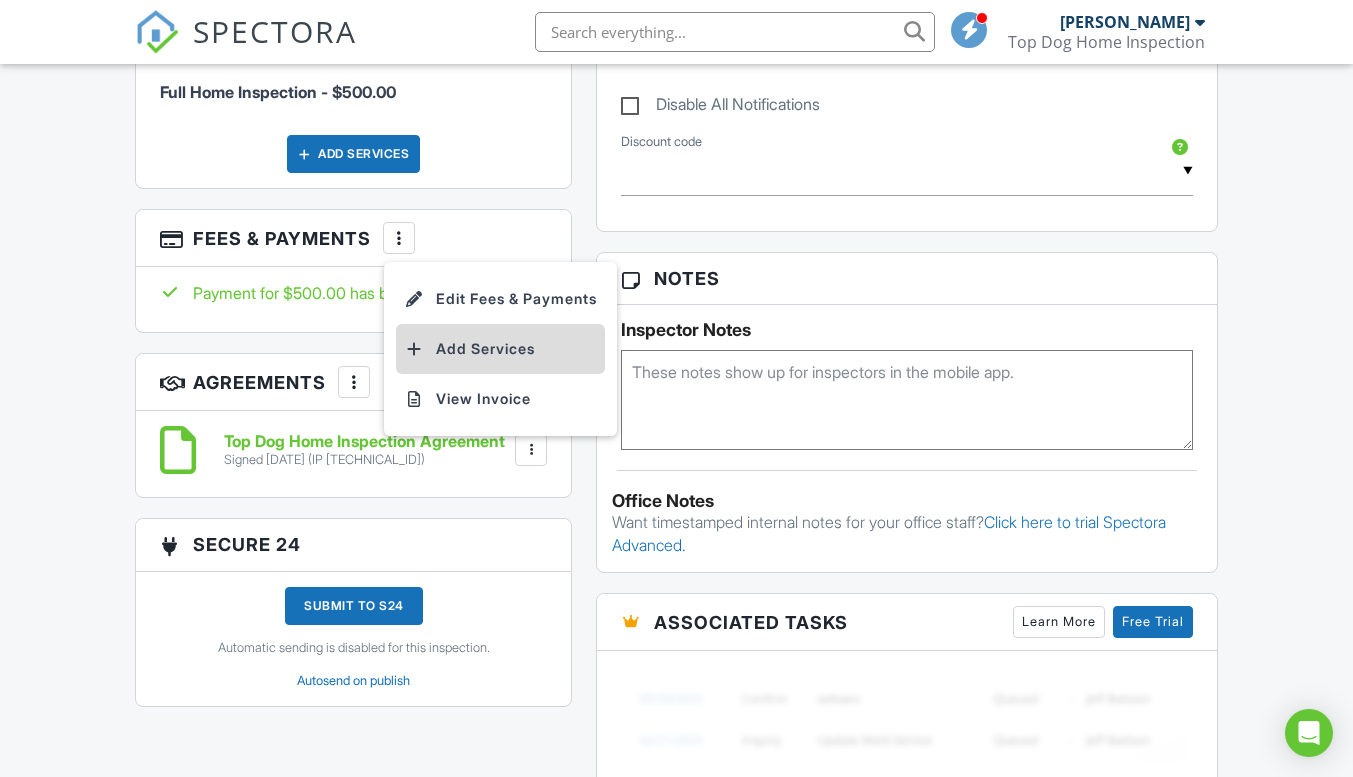click on "Add Services" at bounding box center [500, 349] 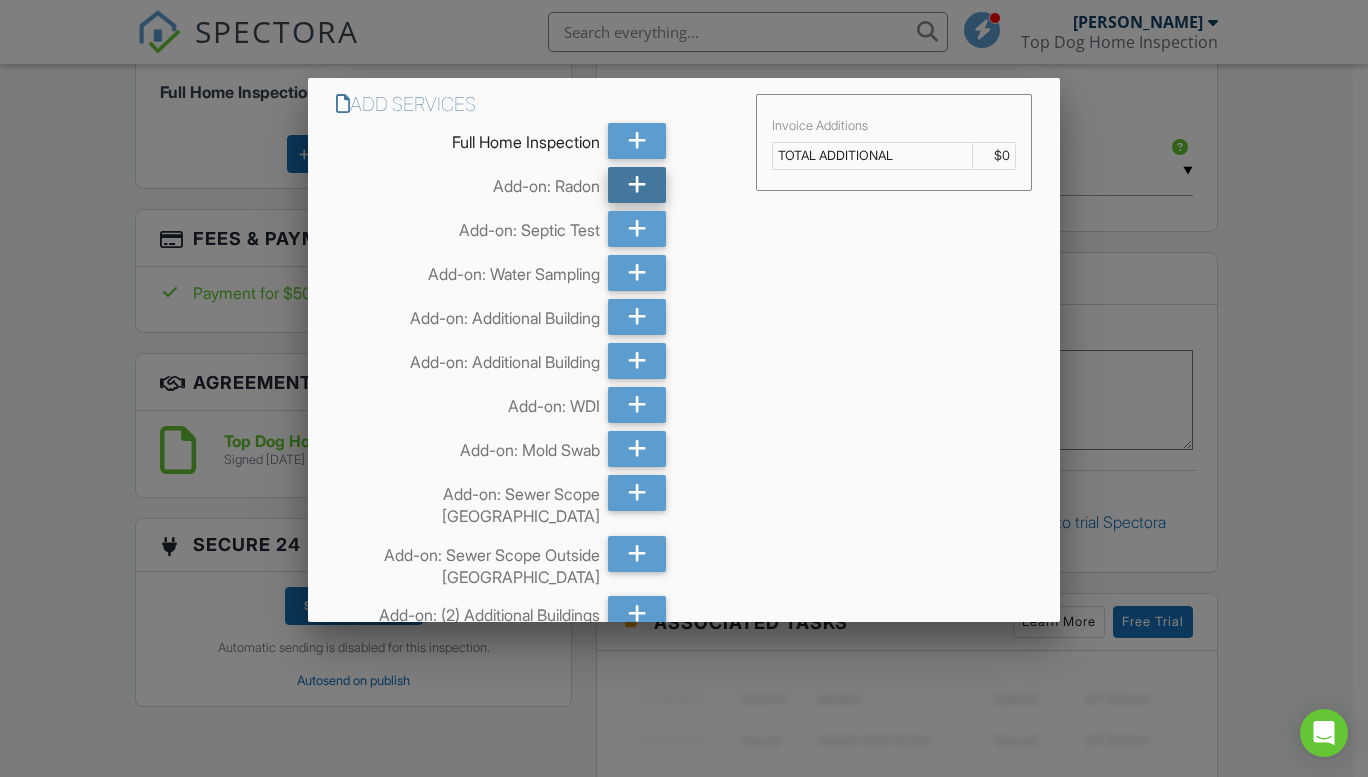 click at bounding box center [637, 185] 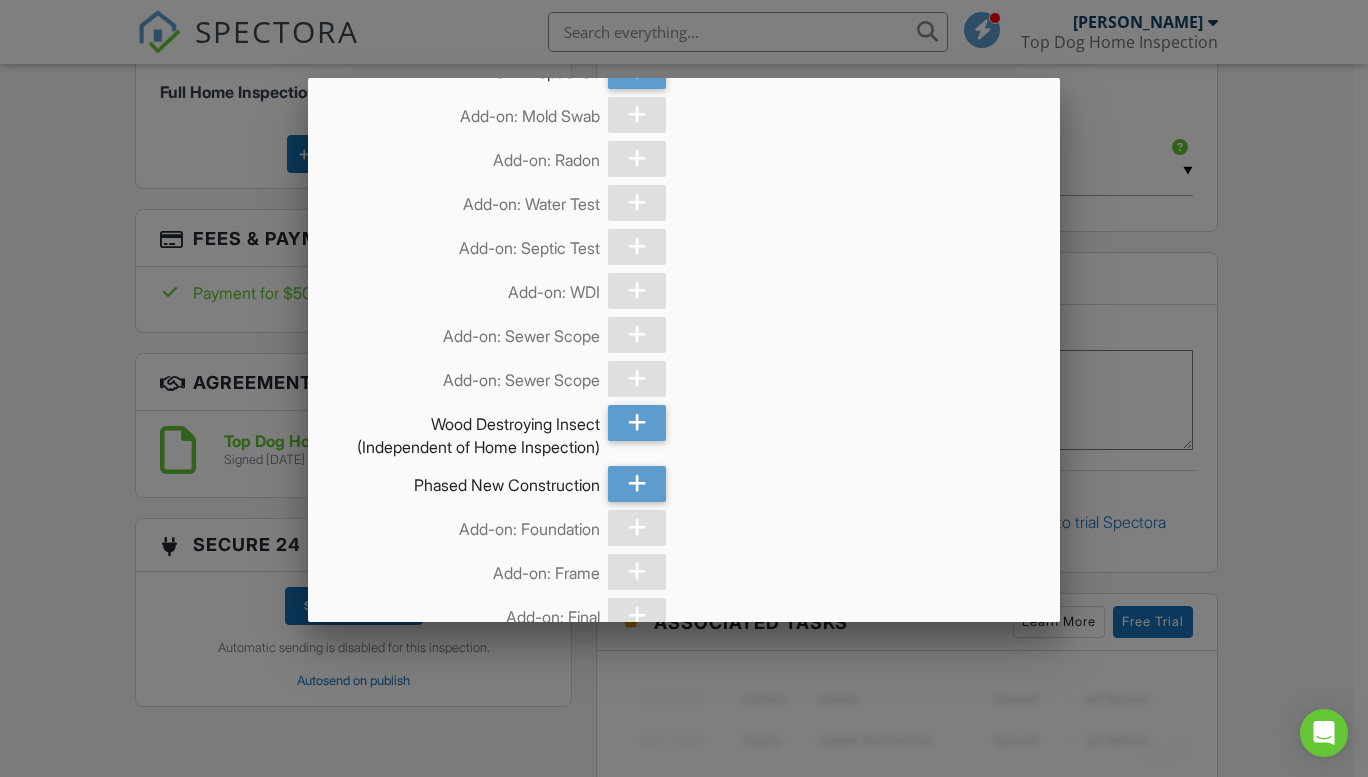 scroll, scrollTop: 2761, scrollLeft: 0, axis: vertical 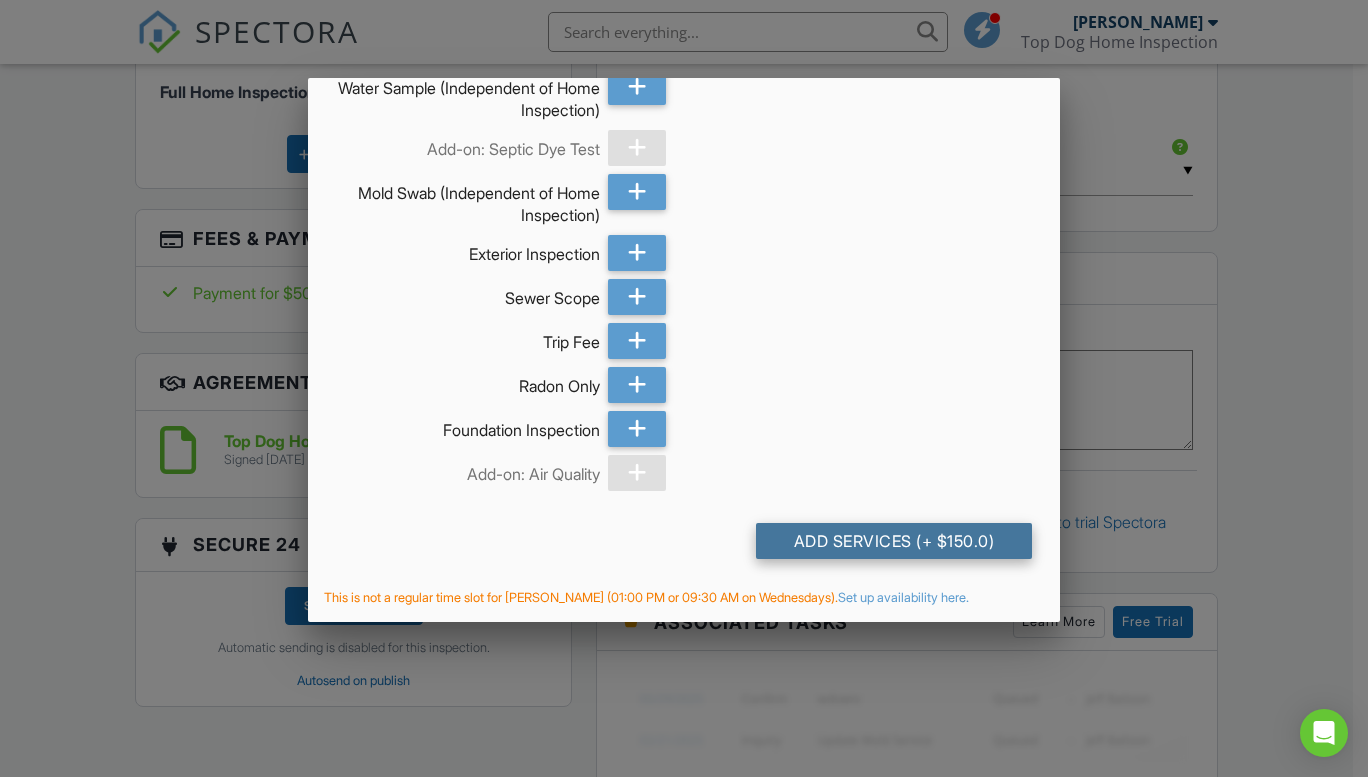 click on "Add Services
(+ $150.0)" at bounding box center [894, 541] 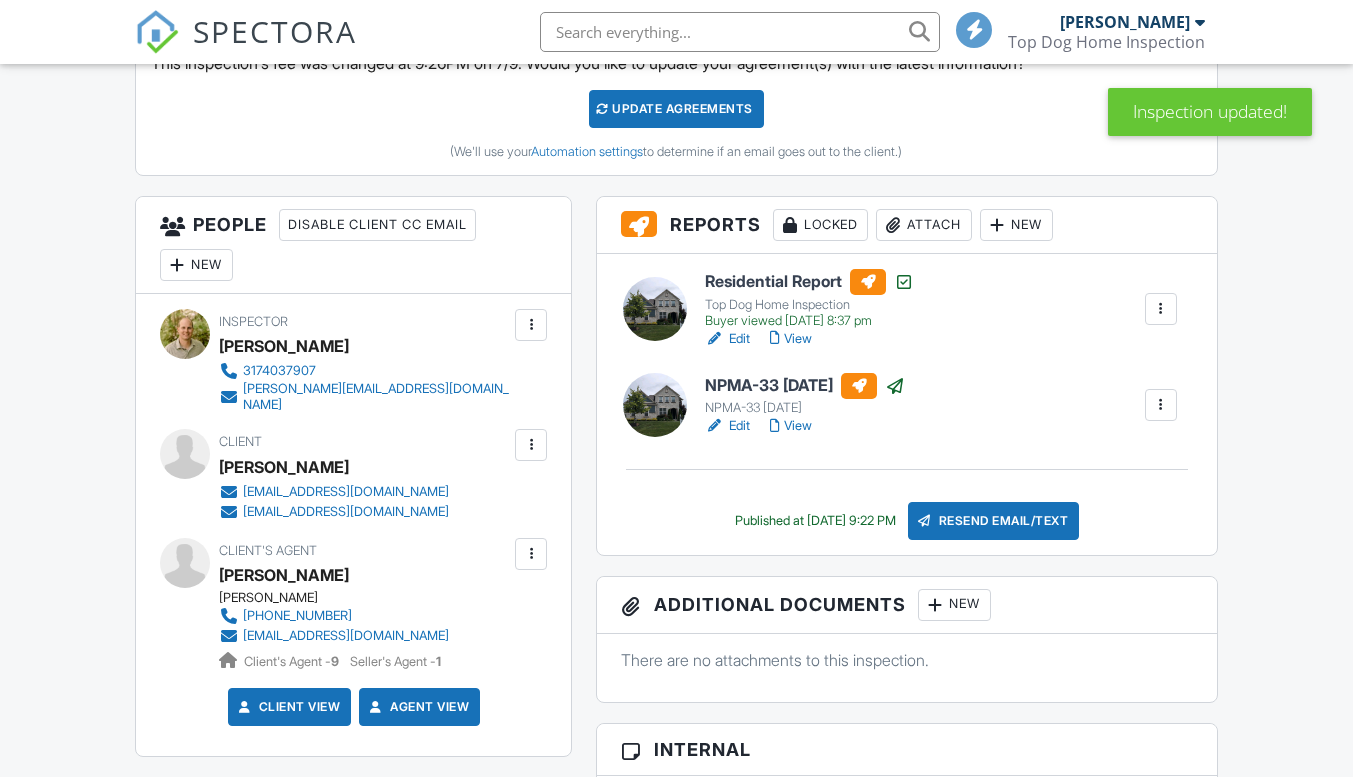 scroll, scrollTop: 1200, scrollLeft: 0, axis: vertical 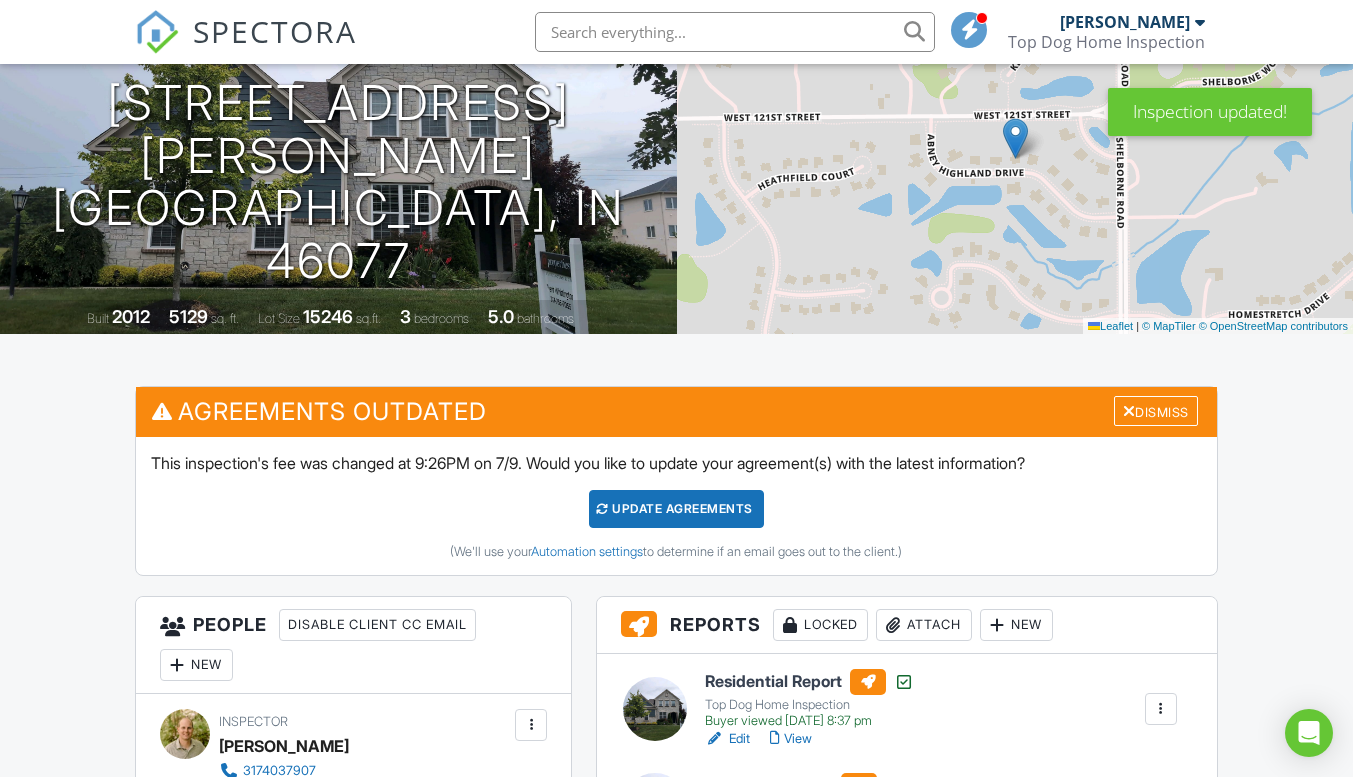click on "Update Agreements" at bounding box center [676, 509] 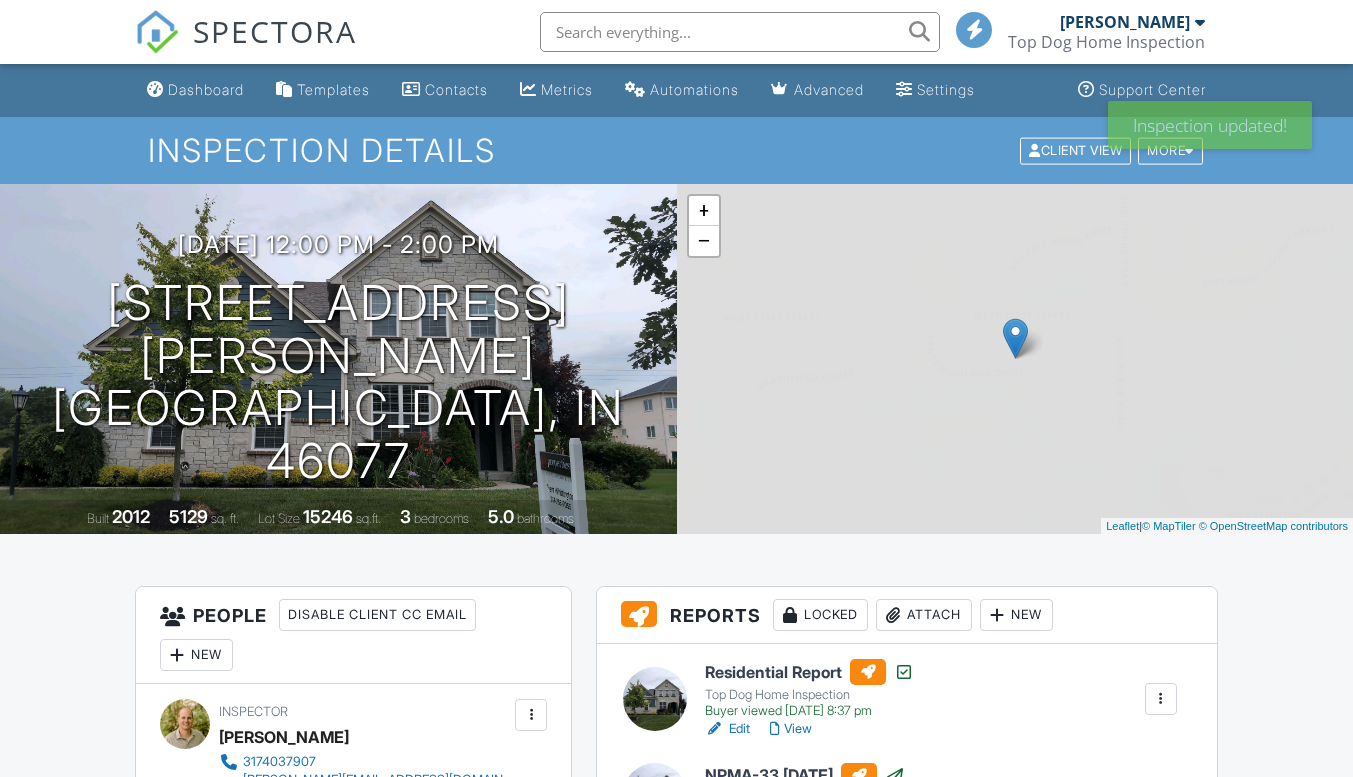 scroll, scrollTop: 0, scrollLeft: 0, axis: both 